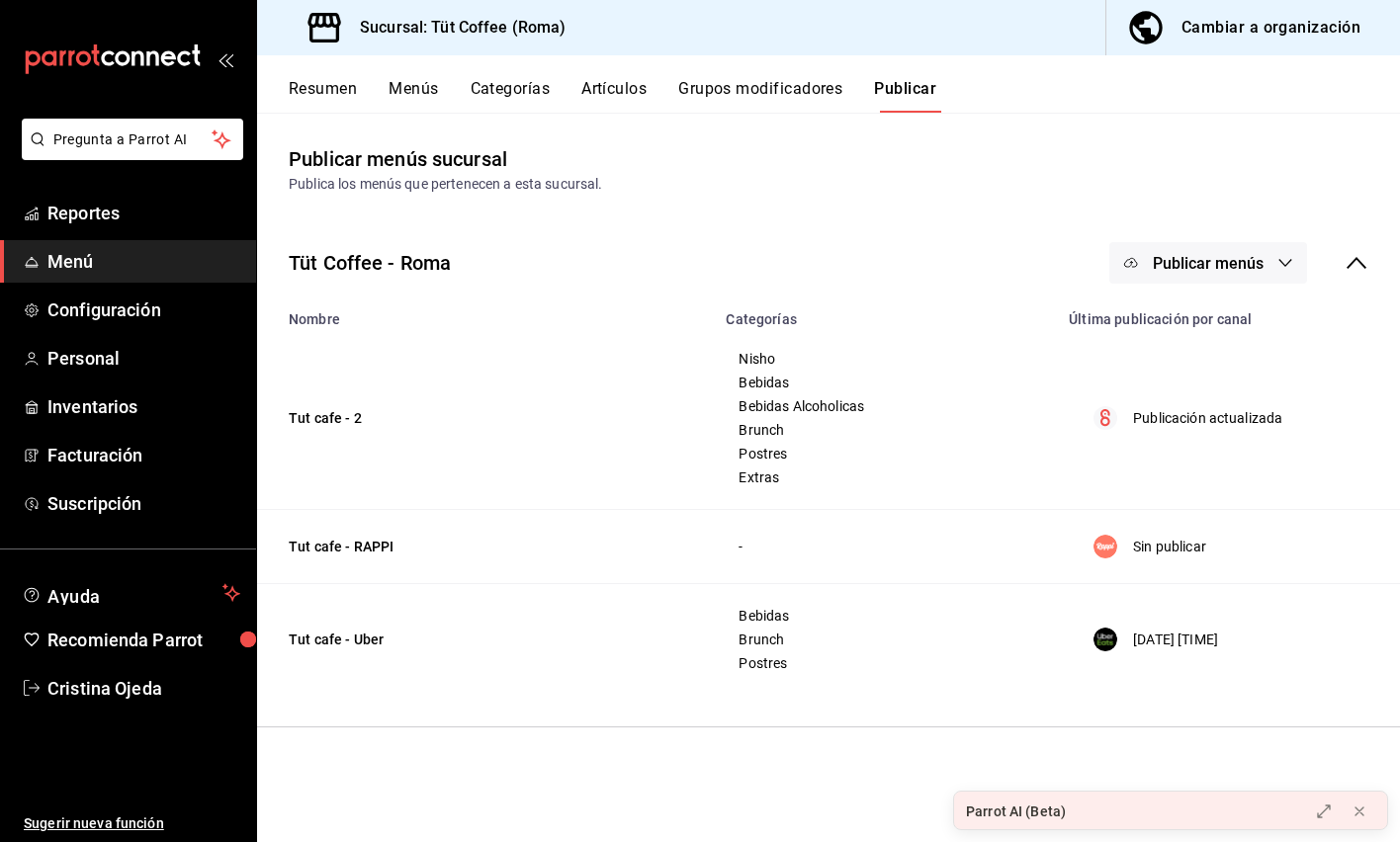 scroll, scrollTop: 0, scrollLeft: 0, axis: both 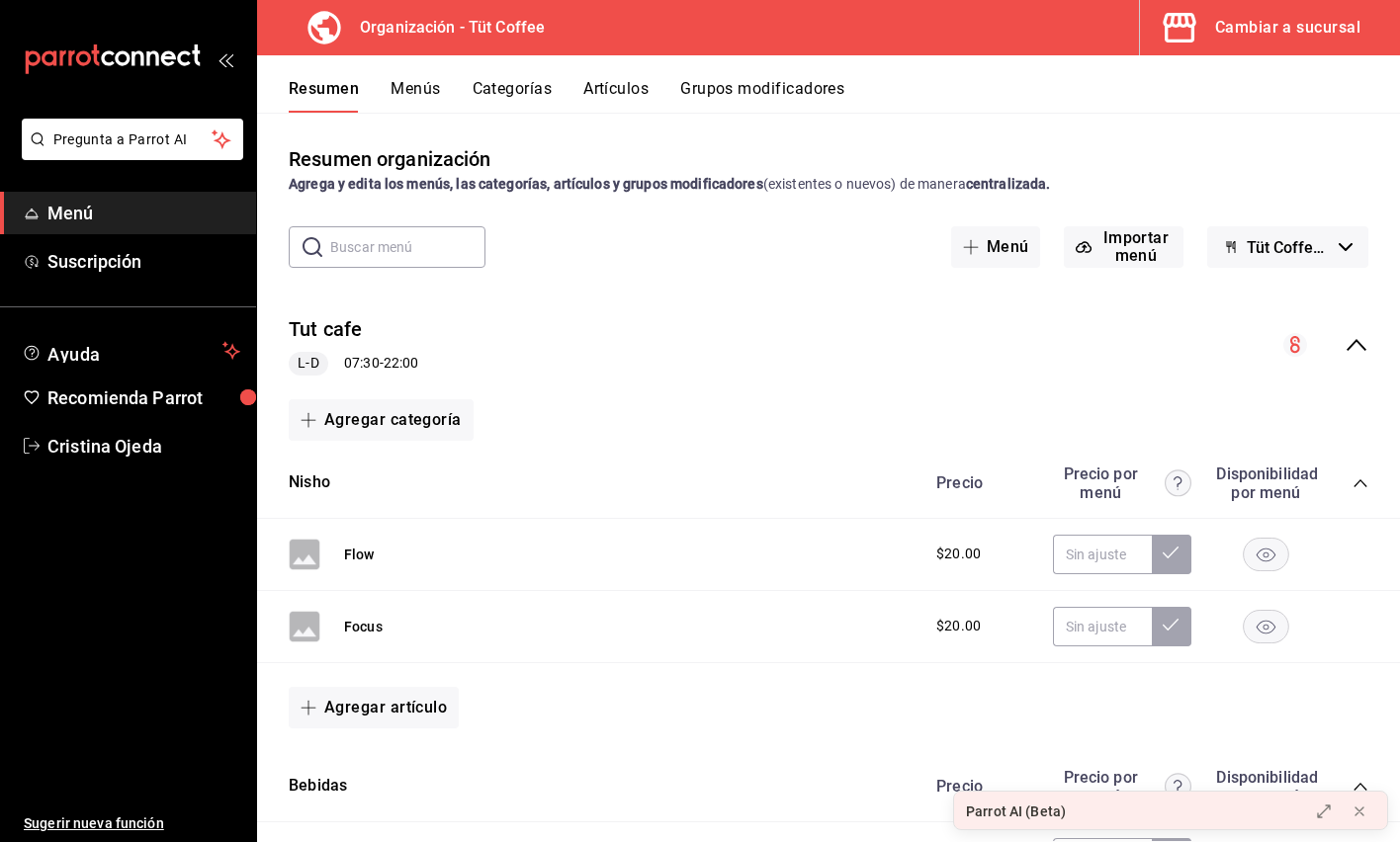 click on "Artículos" at bounding box center (616, 96) 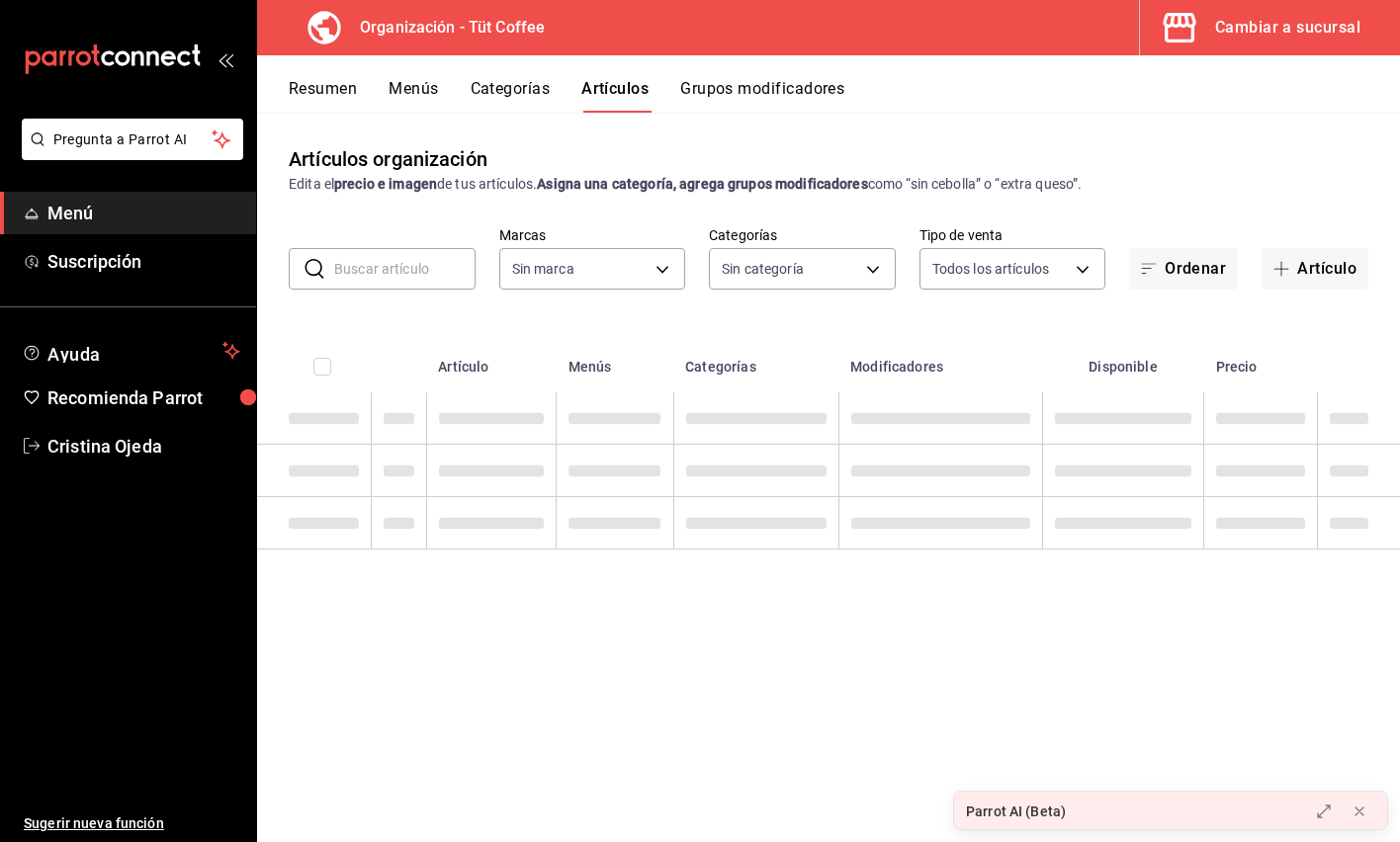 type on "32e499e3-ac49-4bfd-9688-6164702db340" 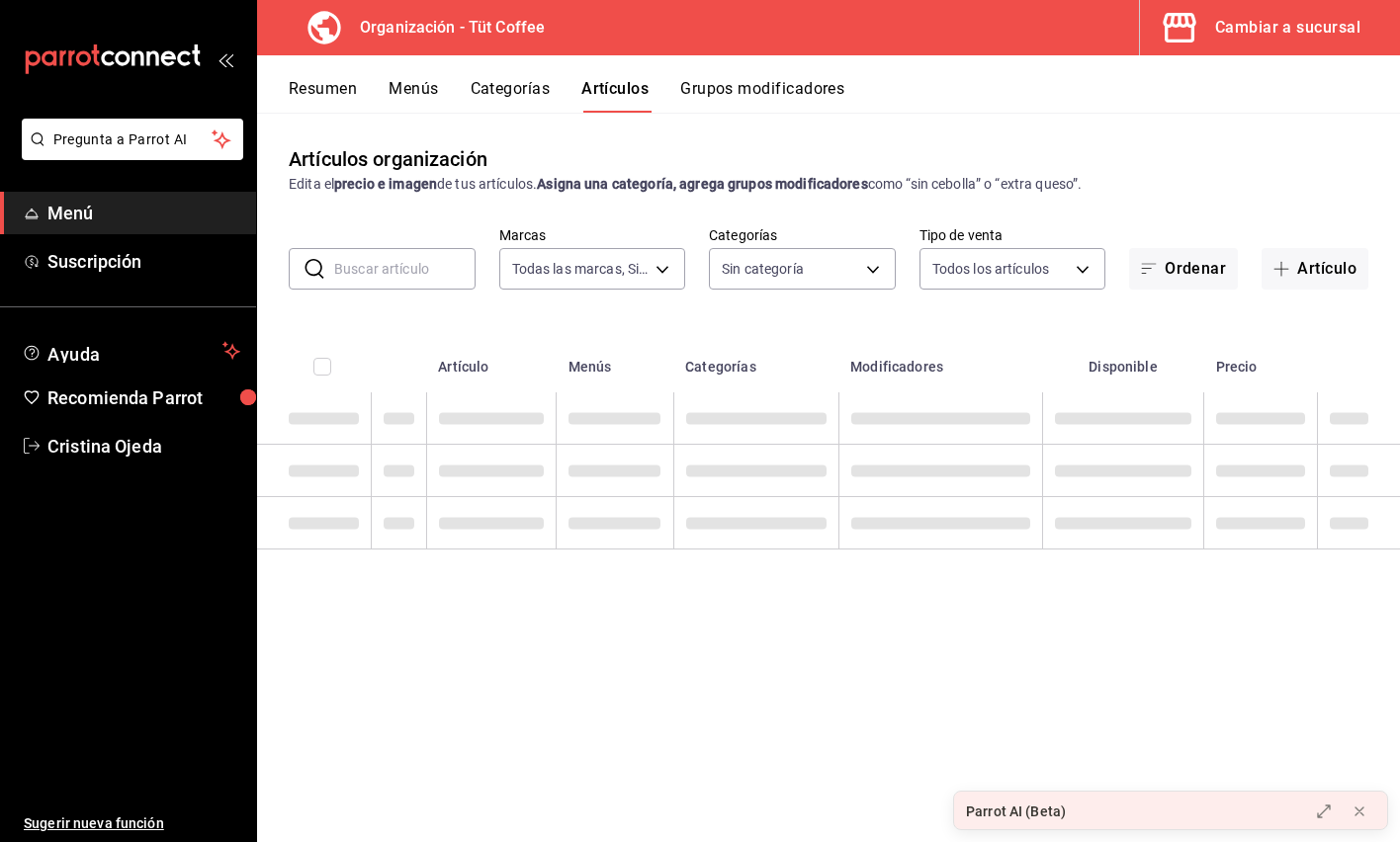 type on "[UUID],[UUID],[UUID],[UUID],[UUID],[UUID]" 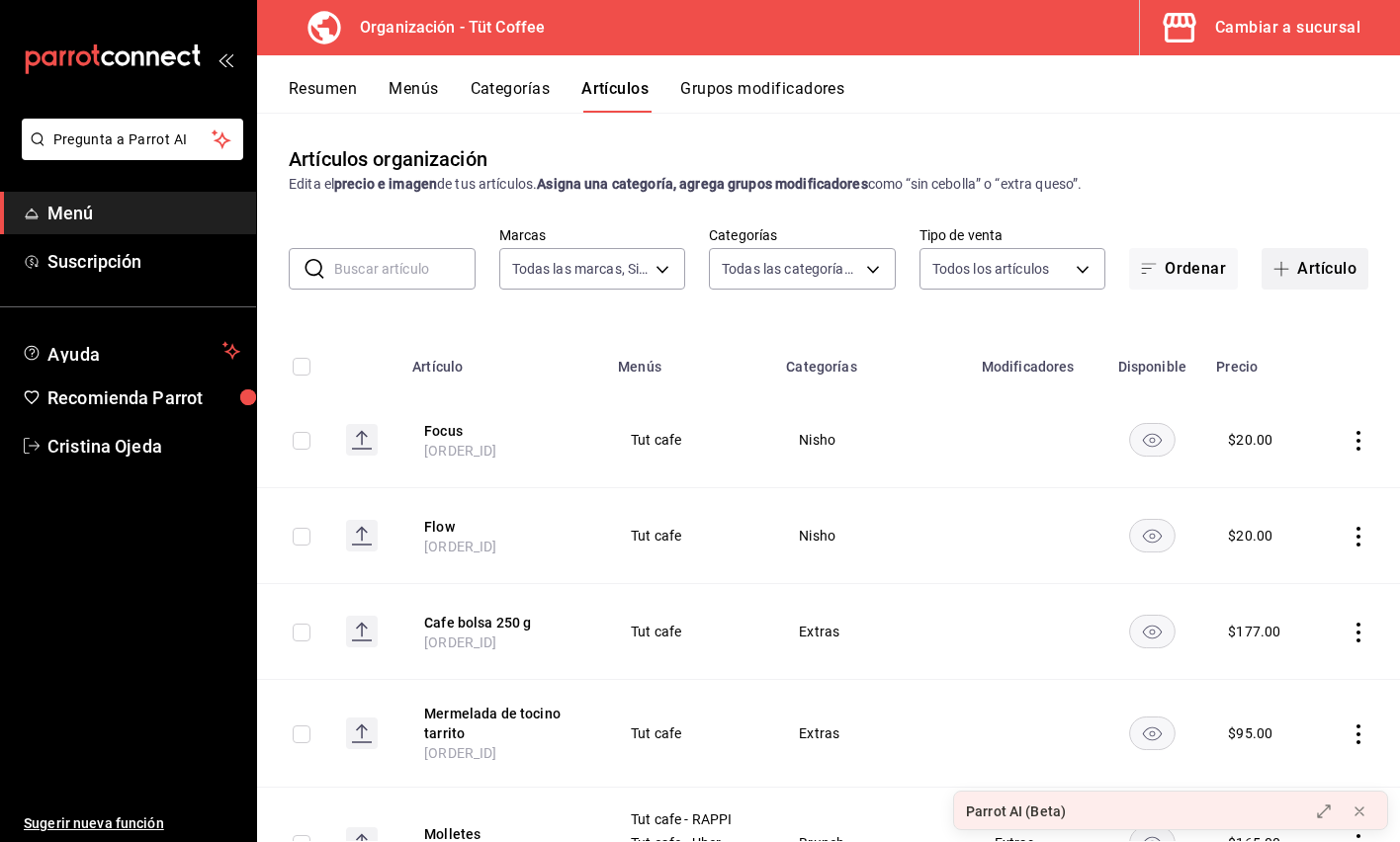 click on "Artículo" at bounding box center (1315, 269) 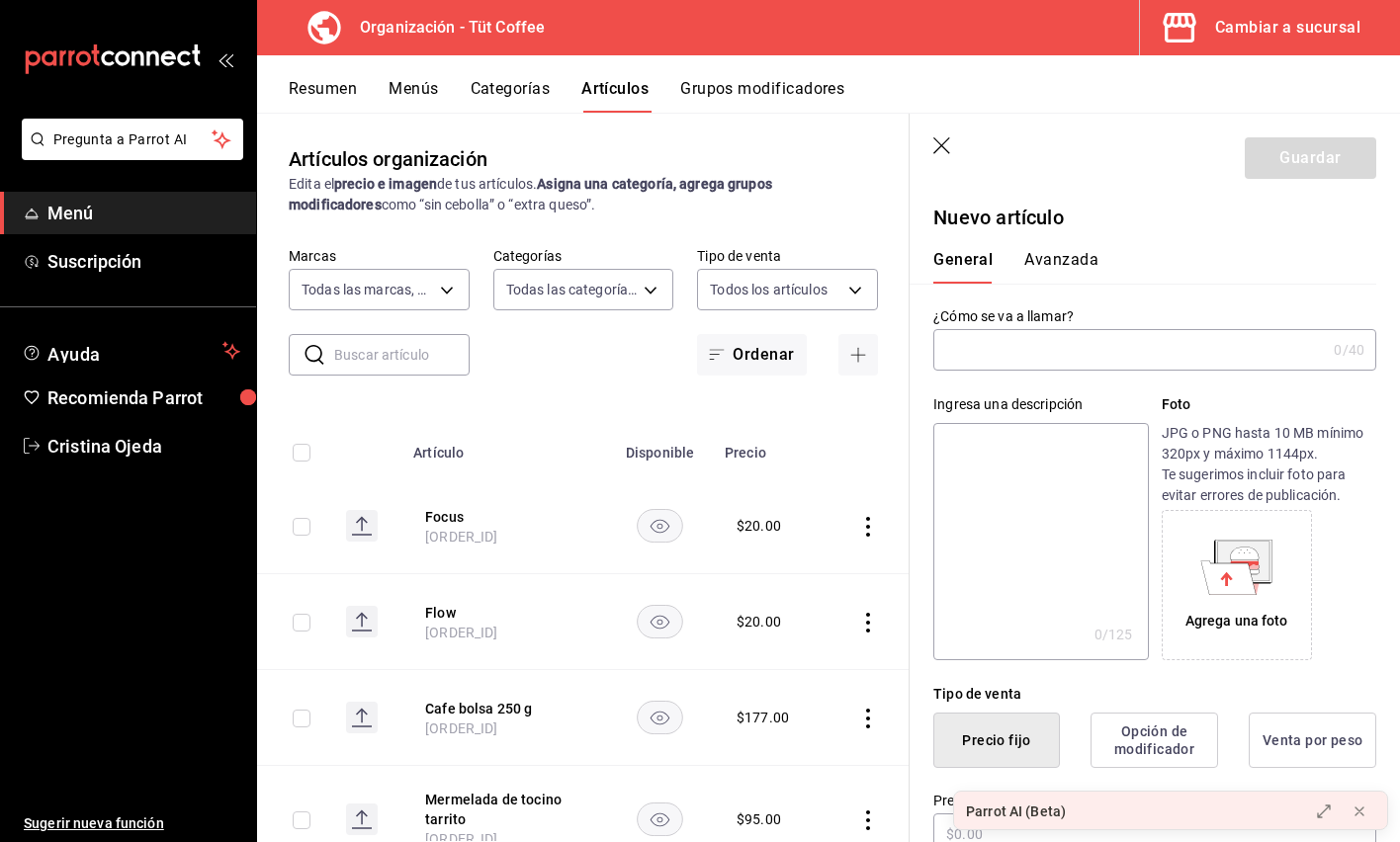 click at bounding box center [1129, 350] 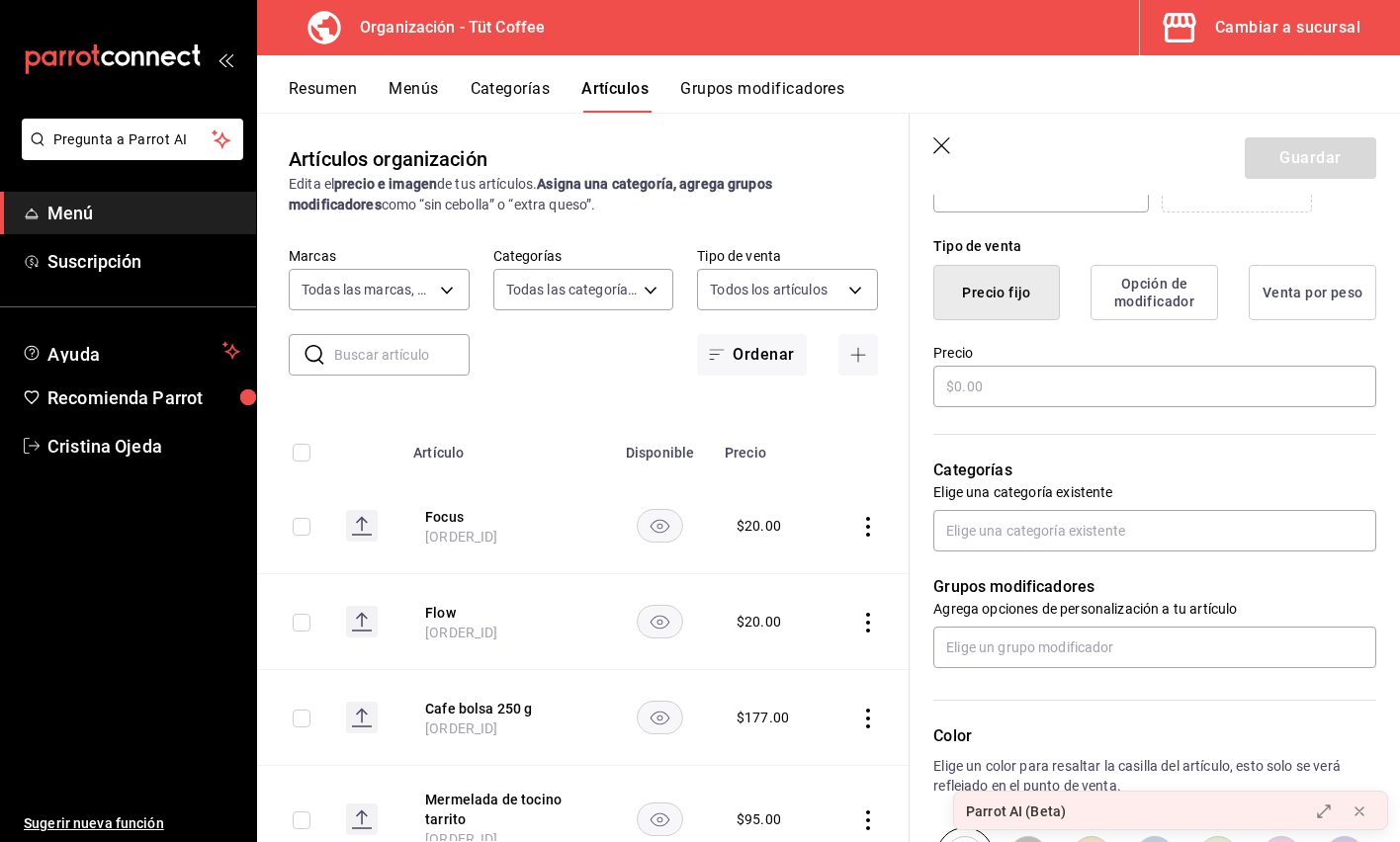 scroll, scrollTop: 488, scrollLeft: 0, axis: vertical 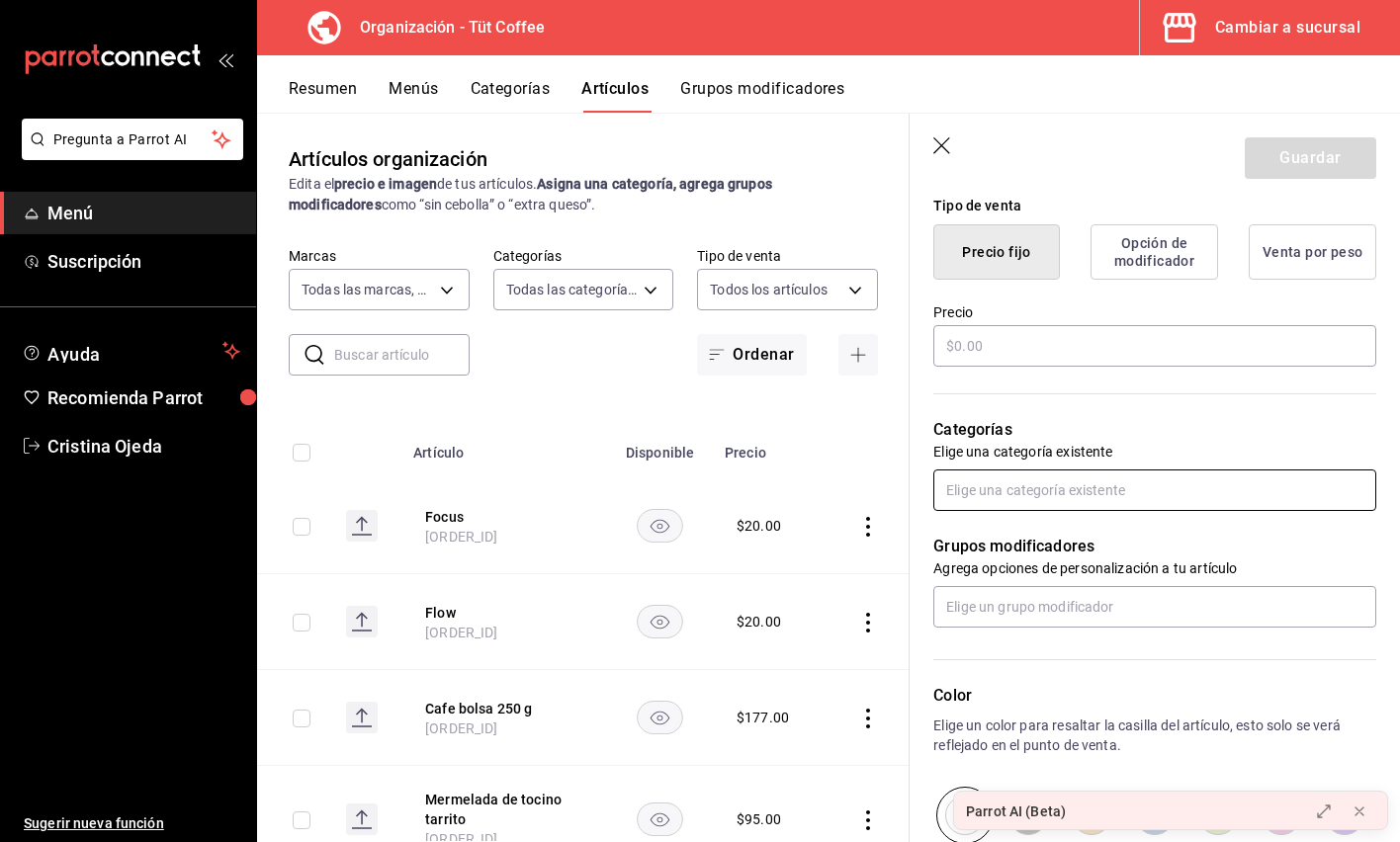 type on "Taro Latte" 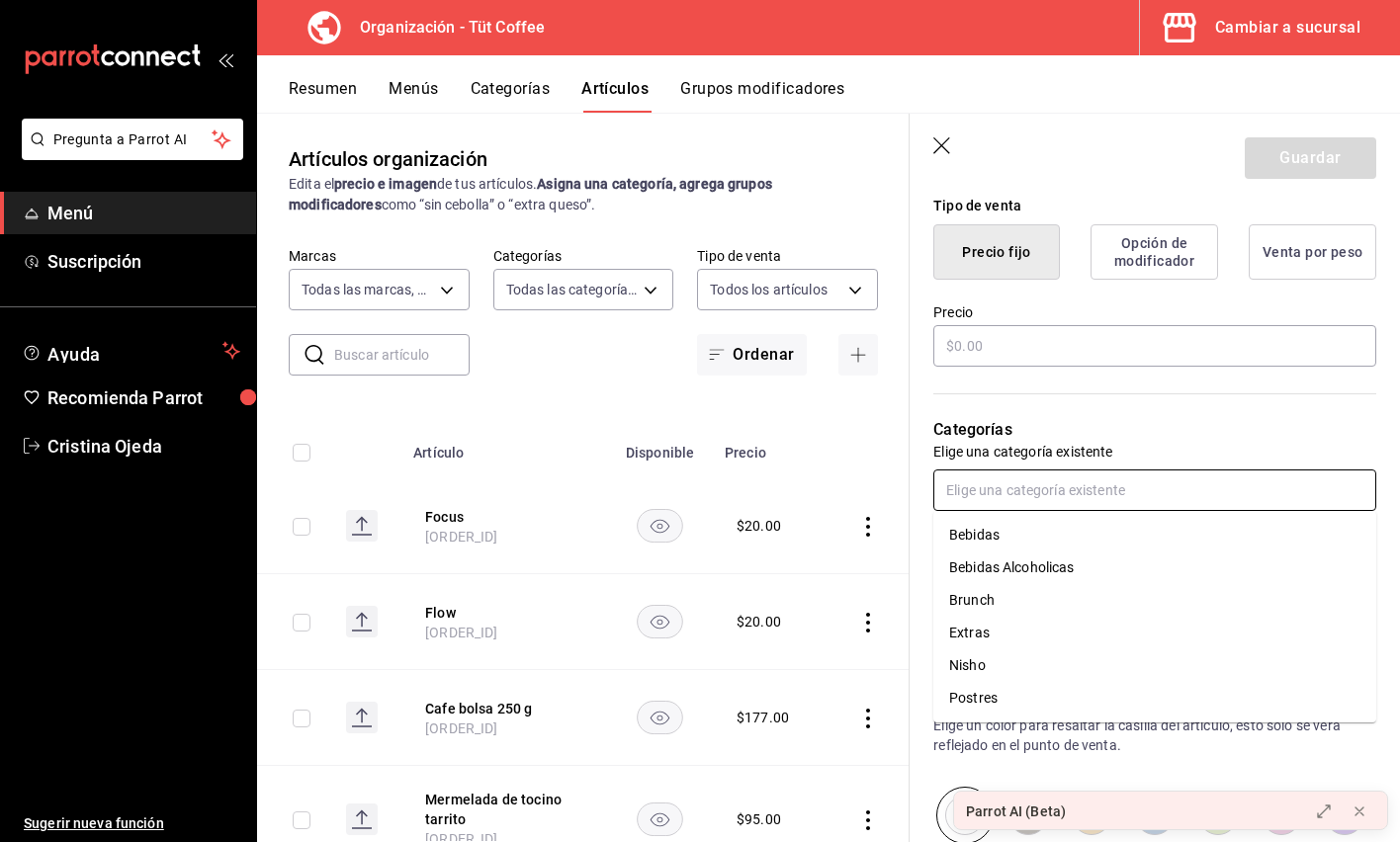 click at bounding box center [1155, 490] 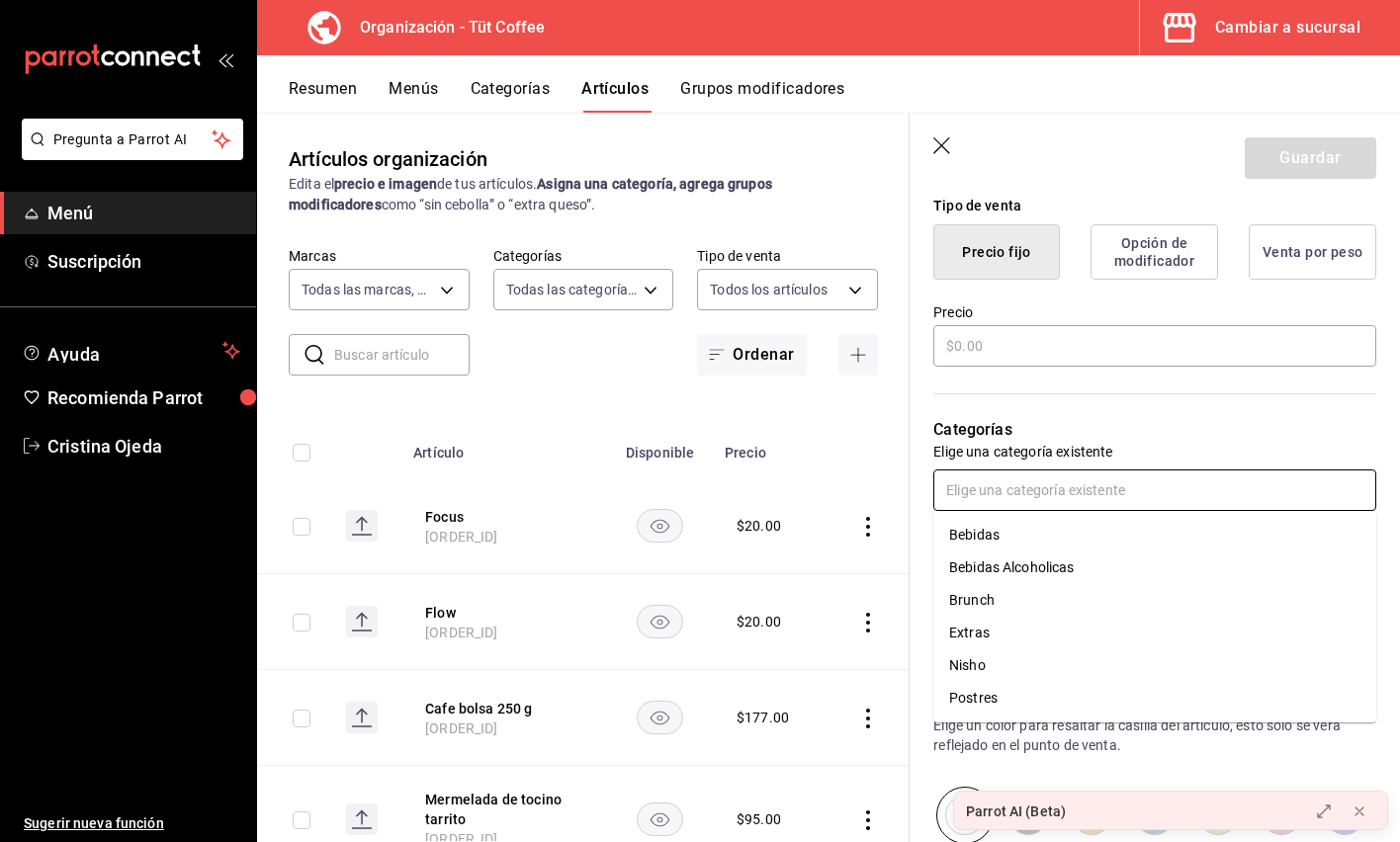 click on "Bebidas" at bounding box center (1155, 535) 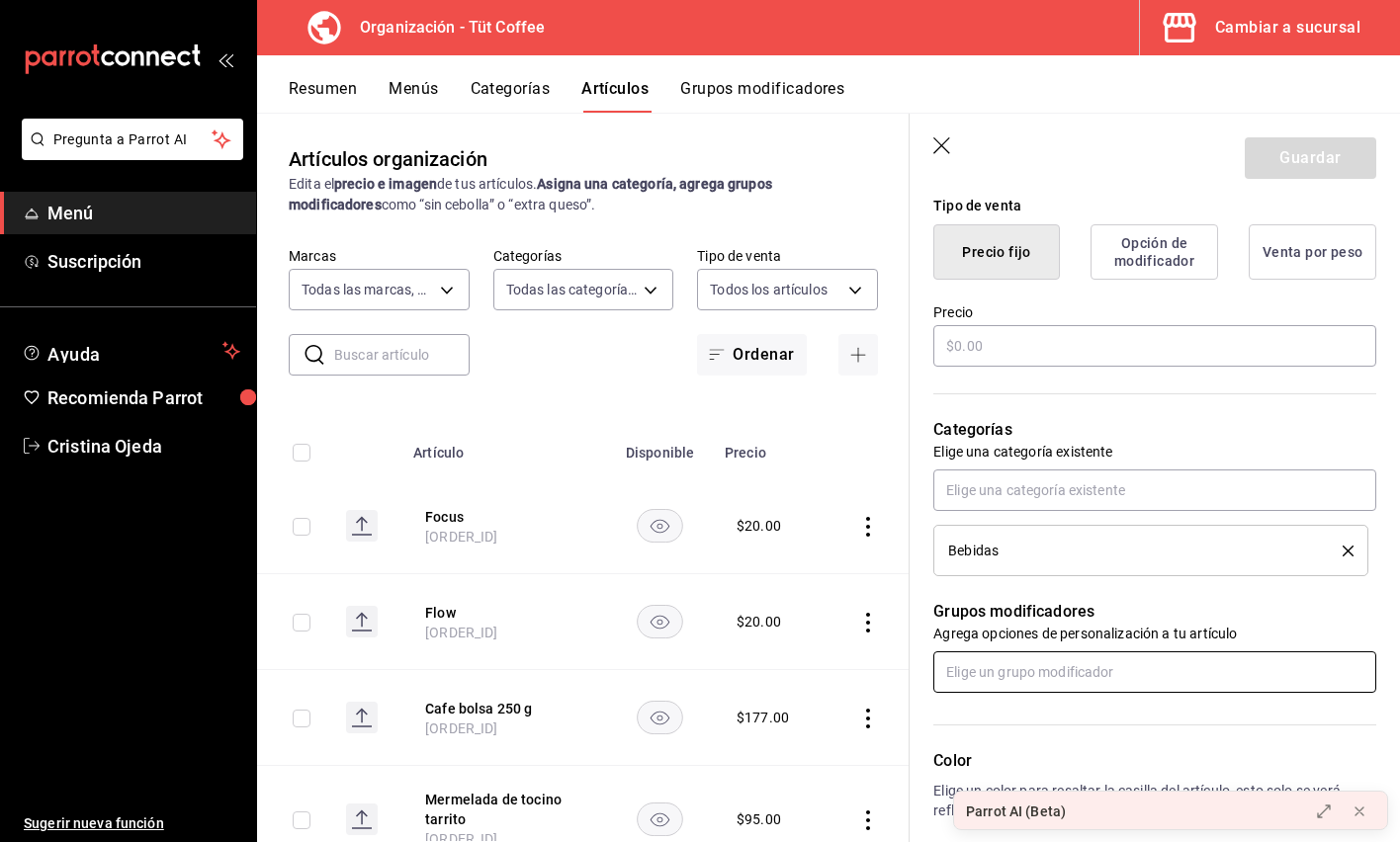 click at bounding box center (1155, 672) 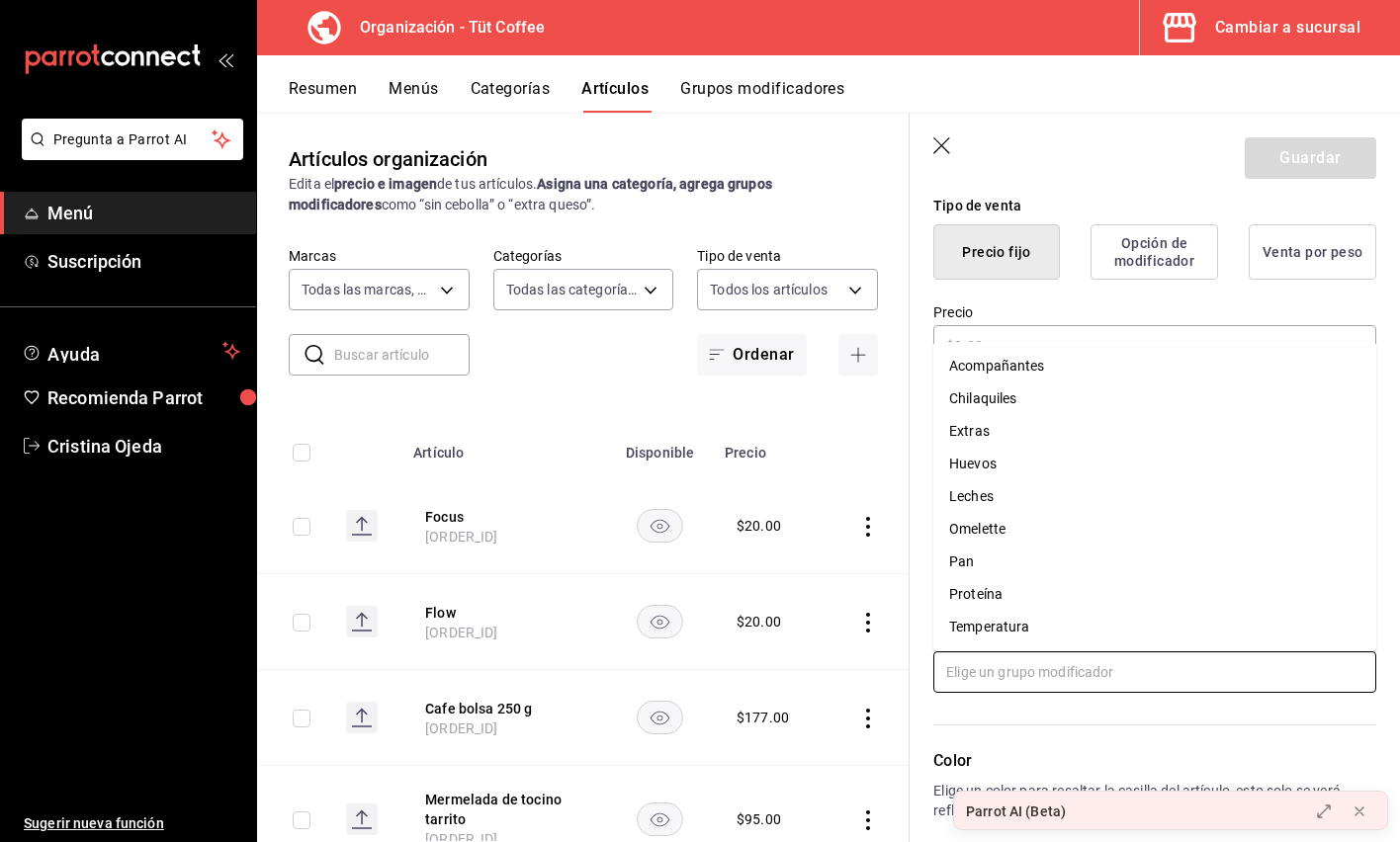 click on "Temperatura" at bounding box center (989, 627) 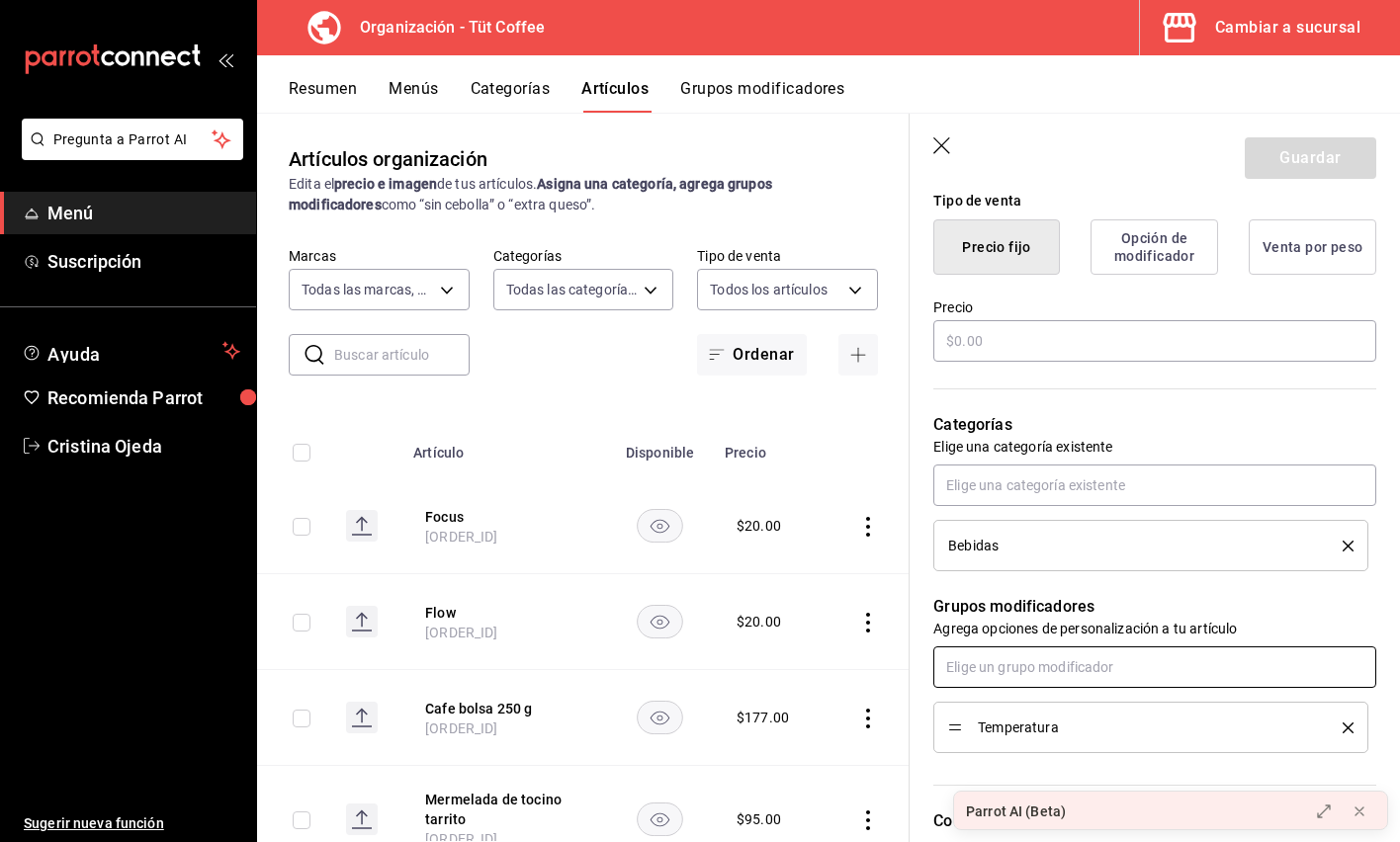 scroll, scrollTop: 463, scrollLeft: 0, axis: vertical 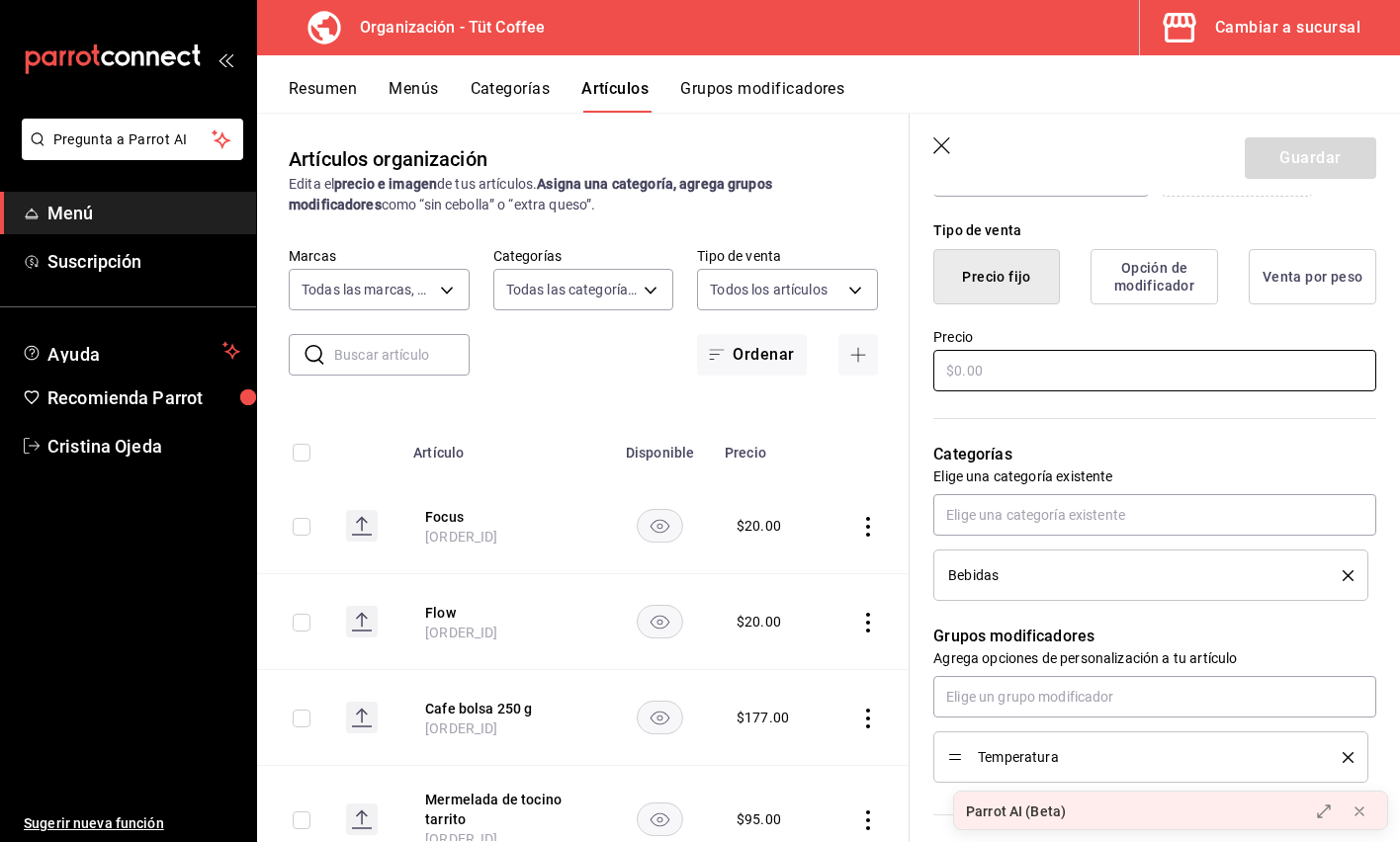 click at bounding box center (1155, 371) 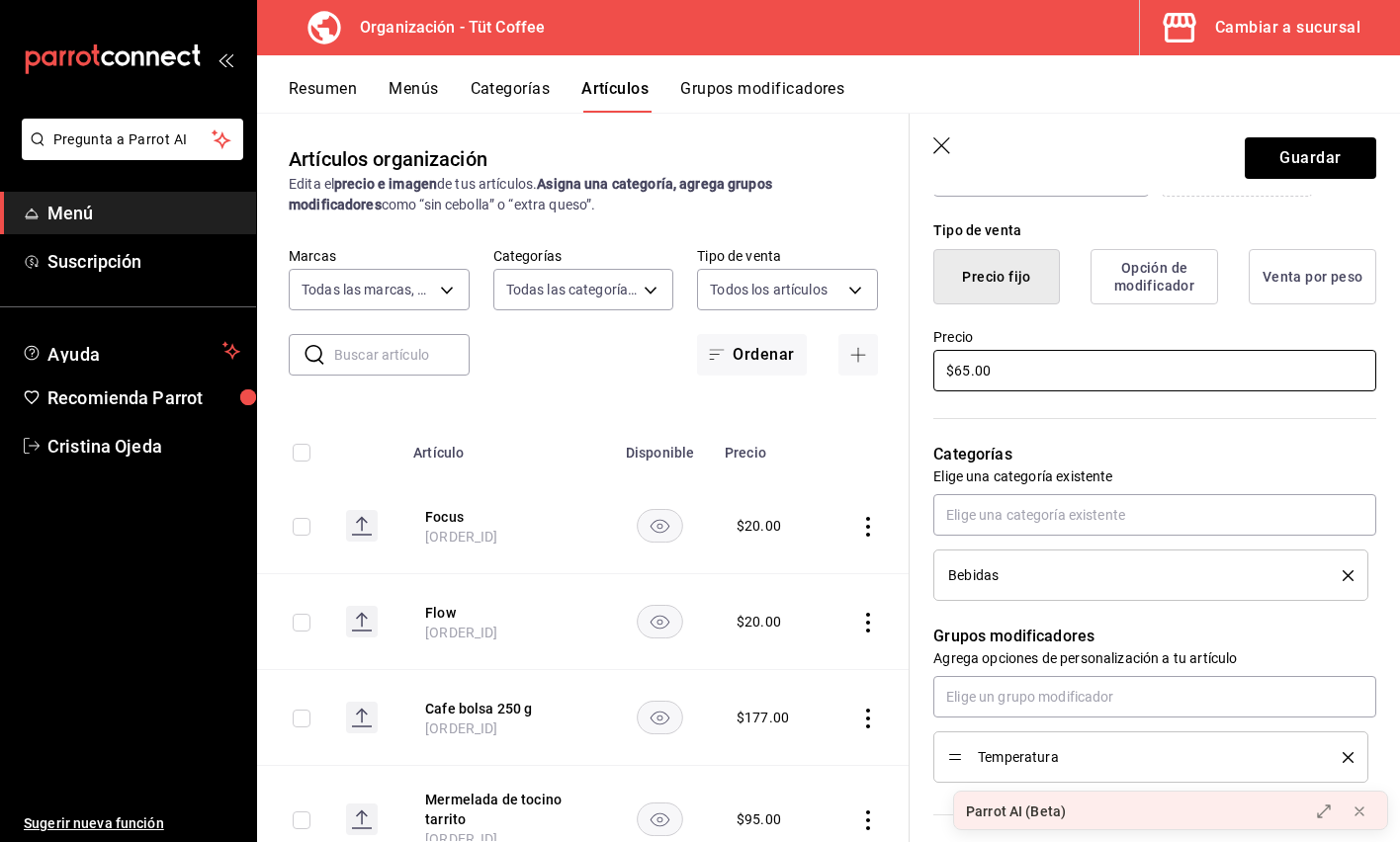 type on "$6.00" 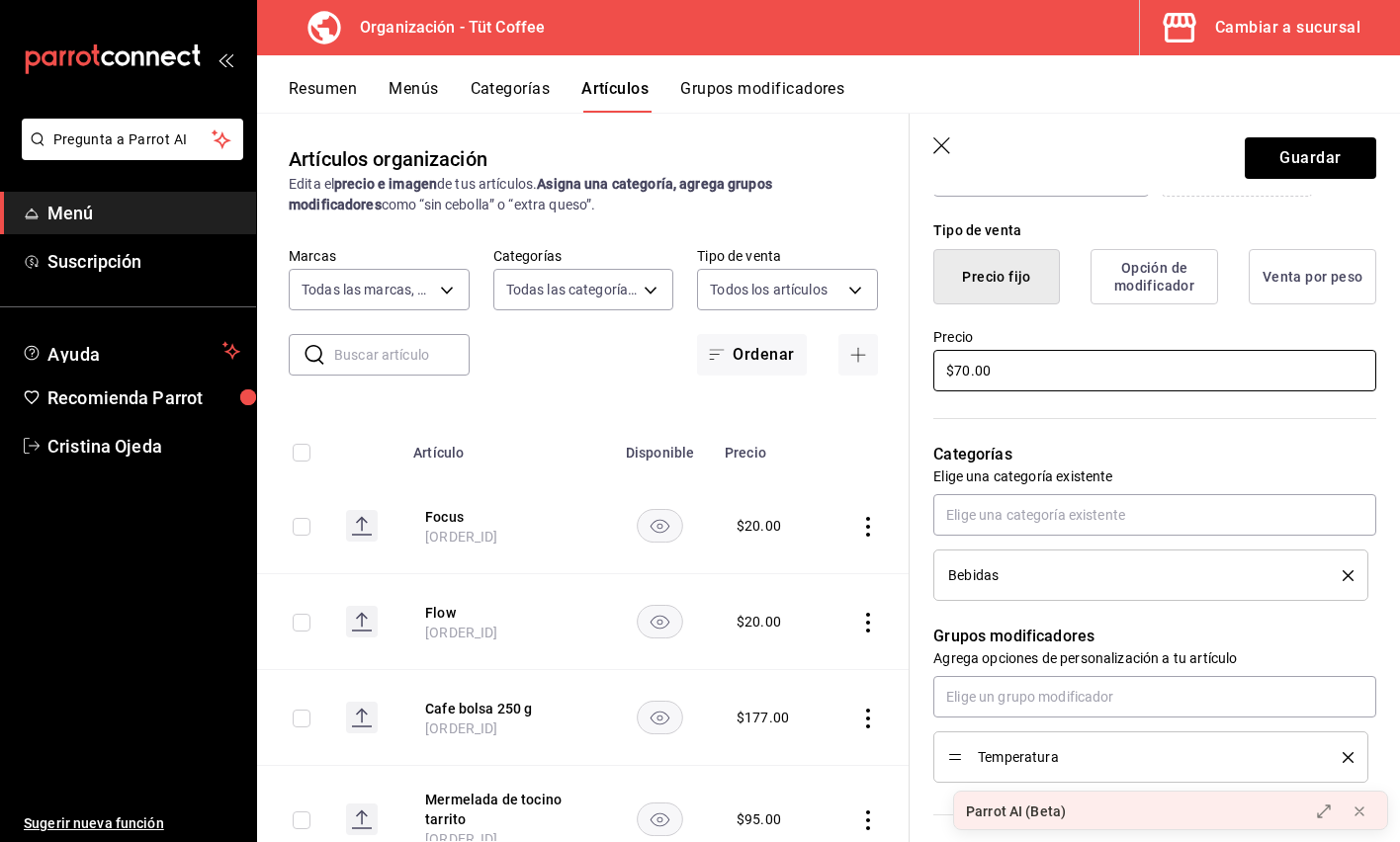 type on "$70.00" 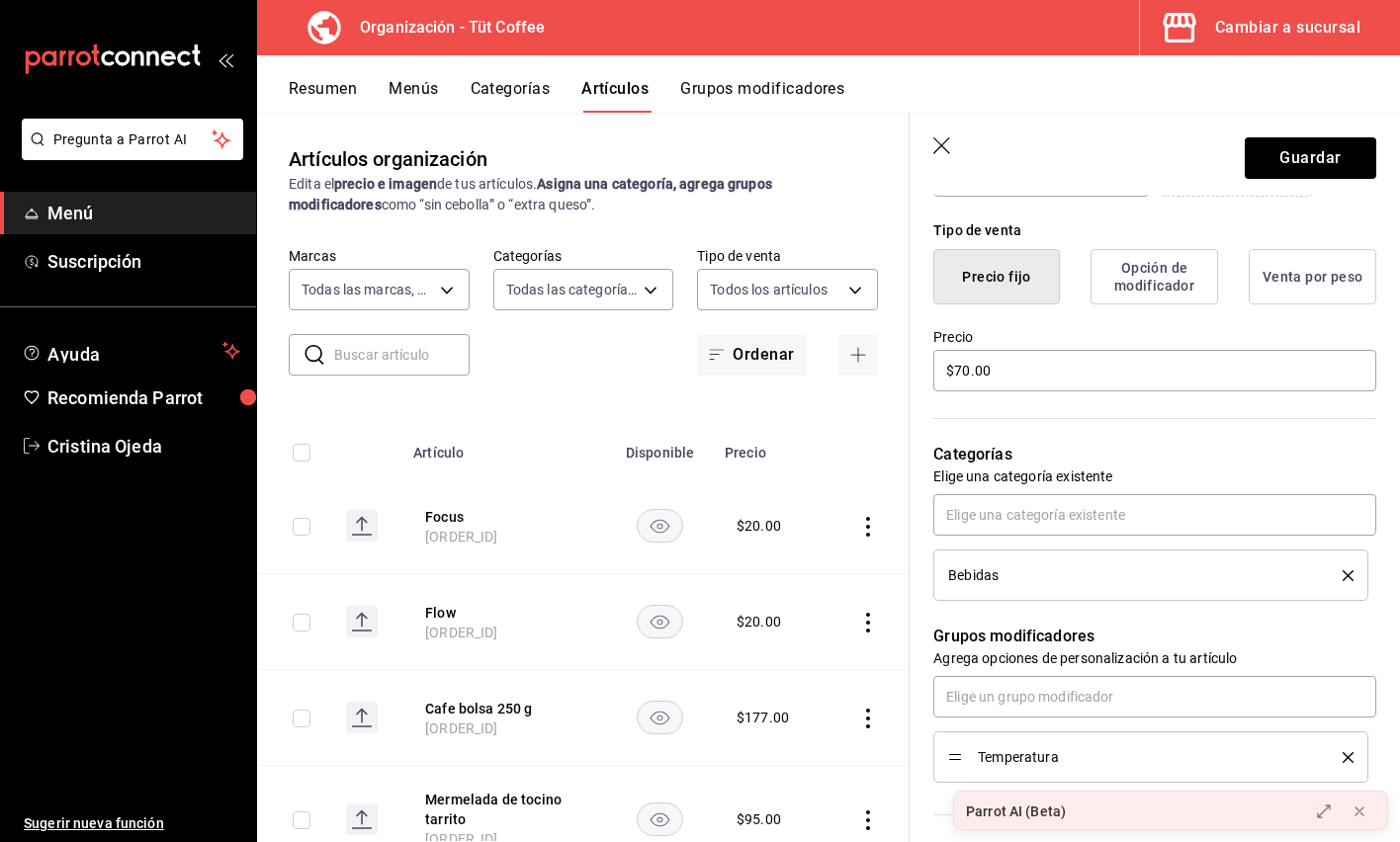 click on "Categorías" at bounding box center (1155, 455) 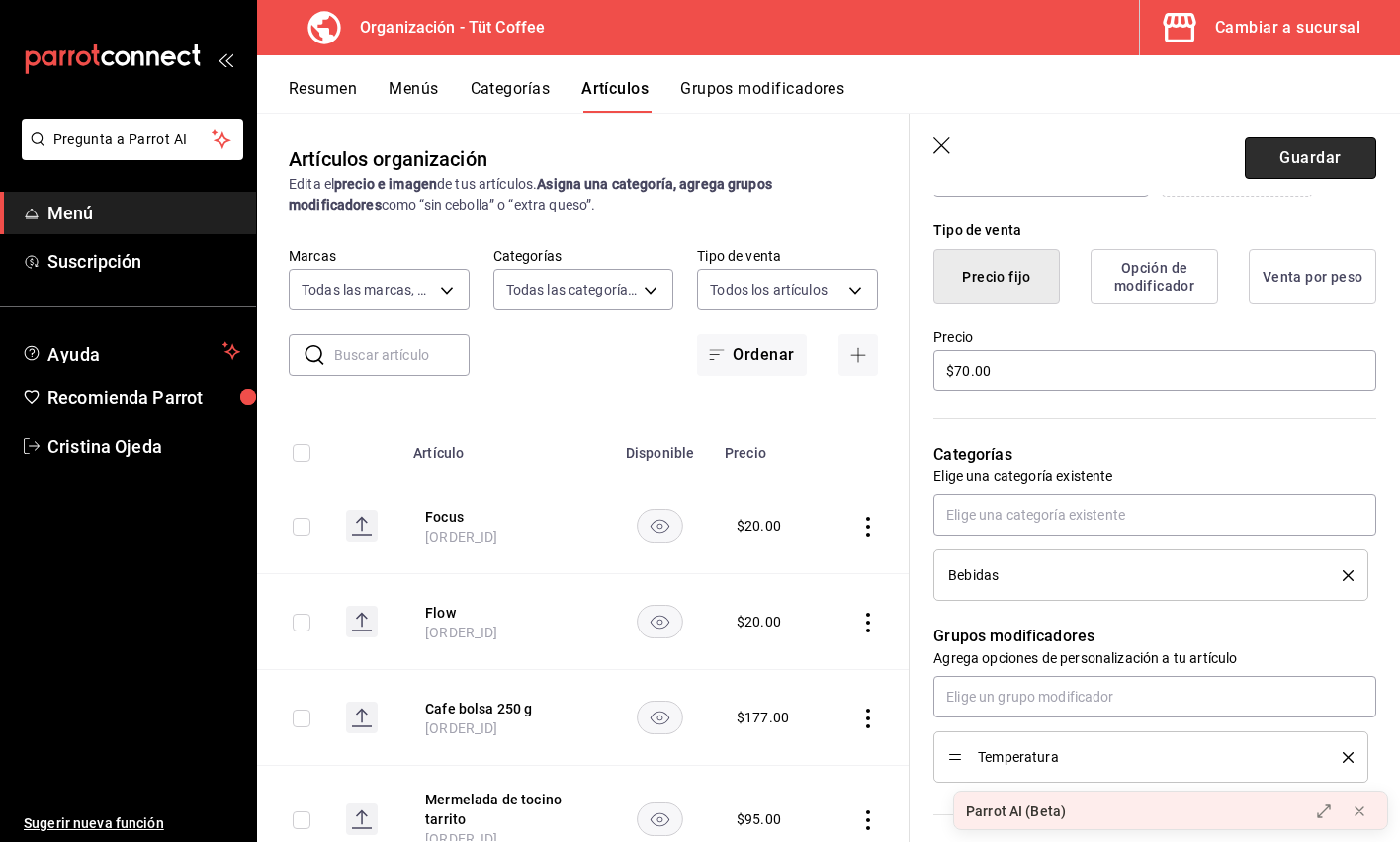 click on "Guardar" at bounding box center (1310, 158) 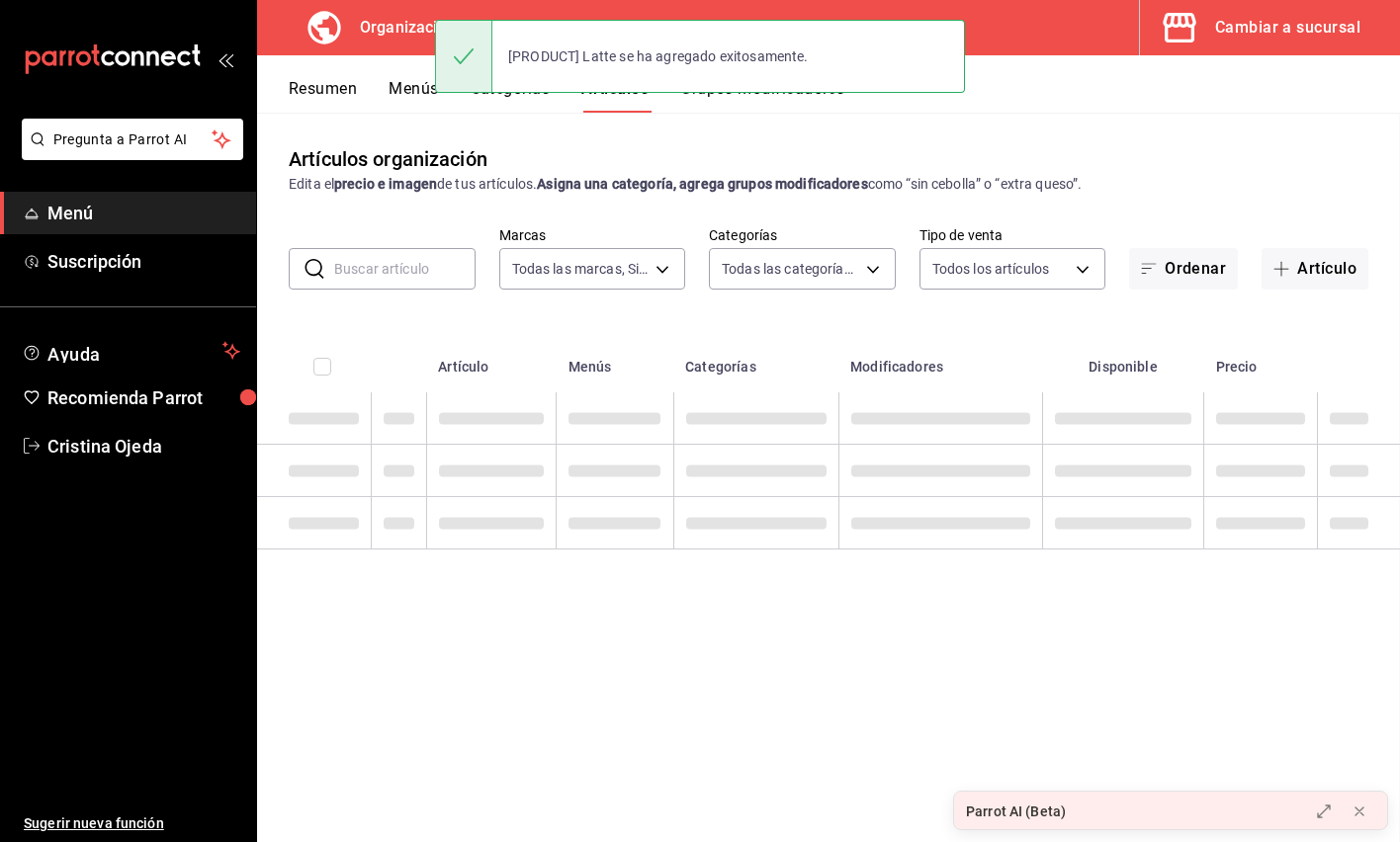 scroll, scrollTop: 0, scrollLeft: 0, axis: both 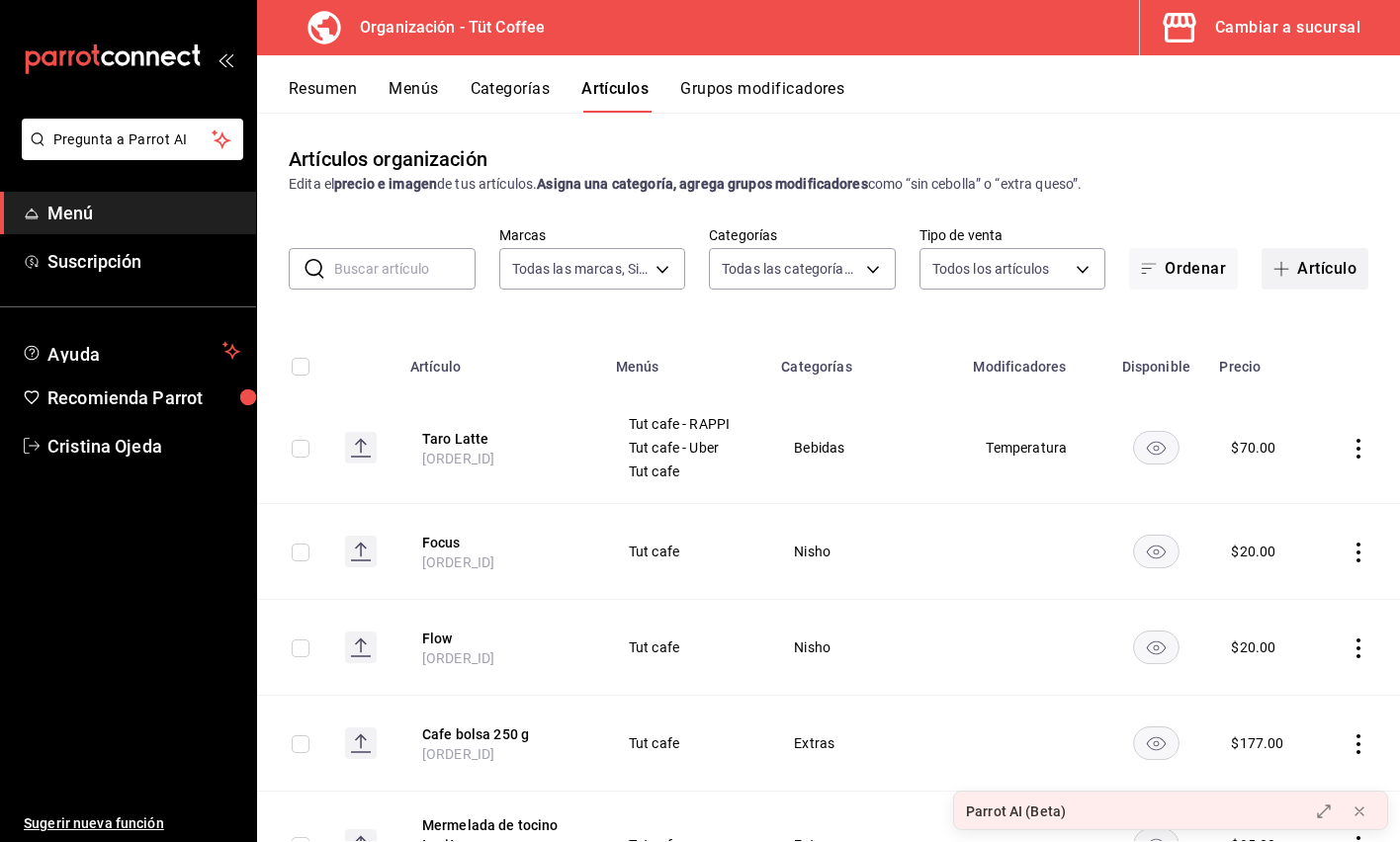 click on "Artículo" at bounding box center [1315, 269] 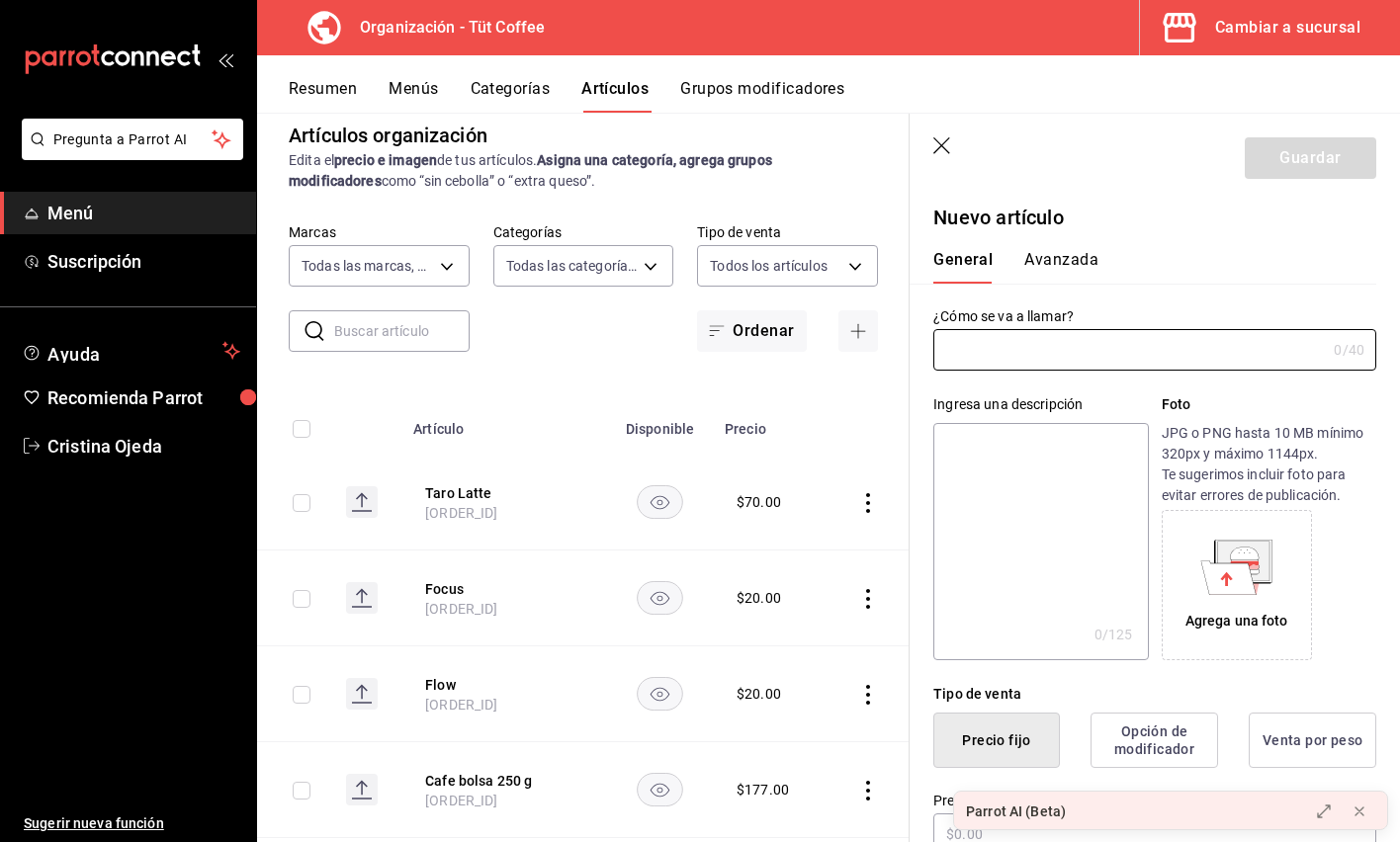 scroll, scrollTop: 22, scrollLeft: 0, axis: vertical 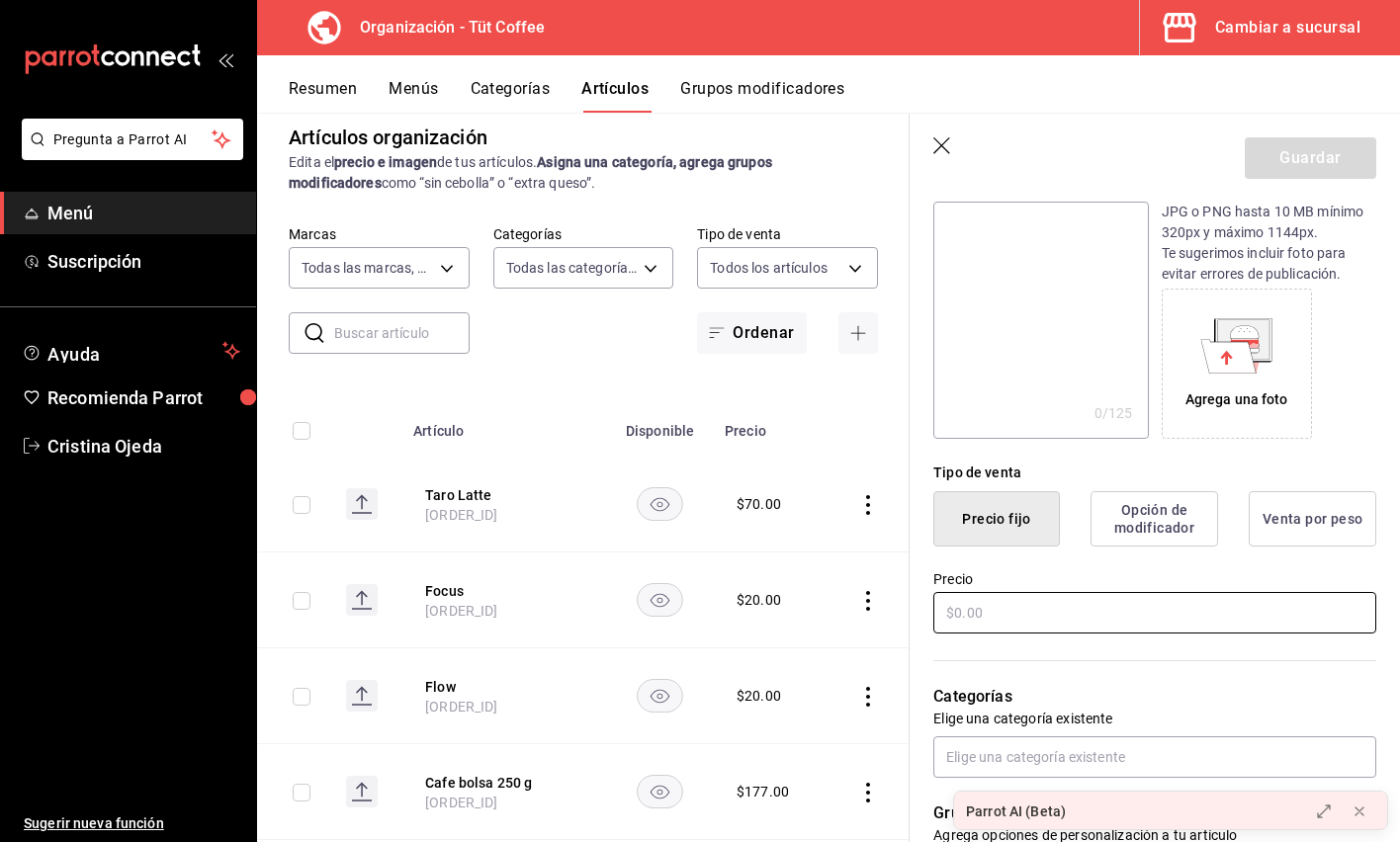 type on "Extra pan tostado" 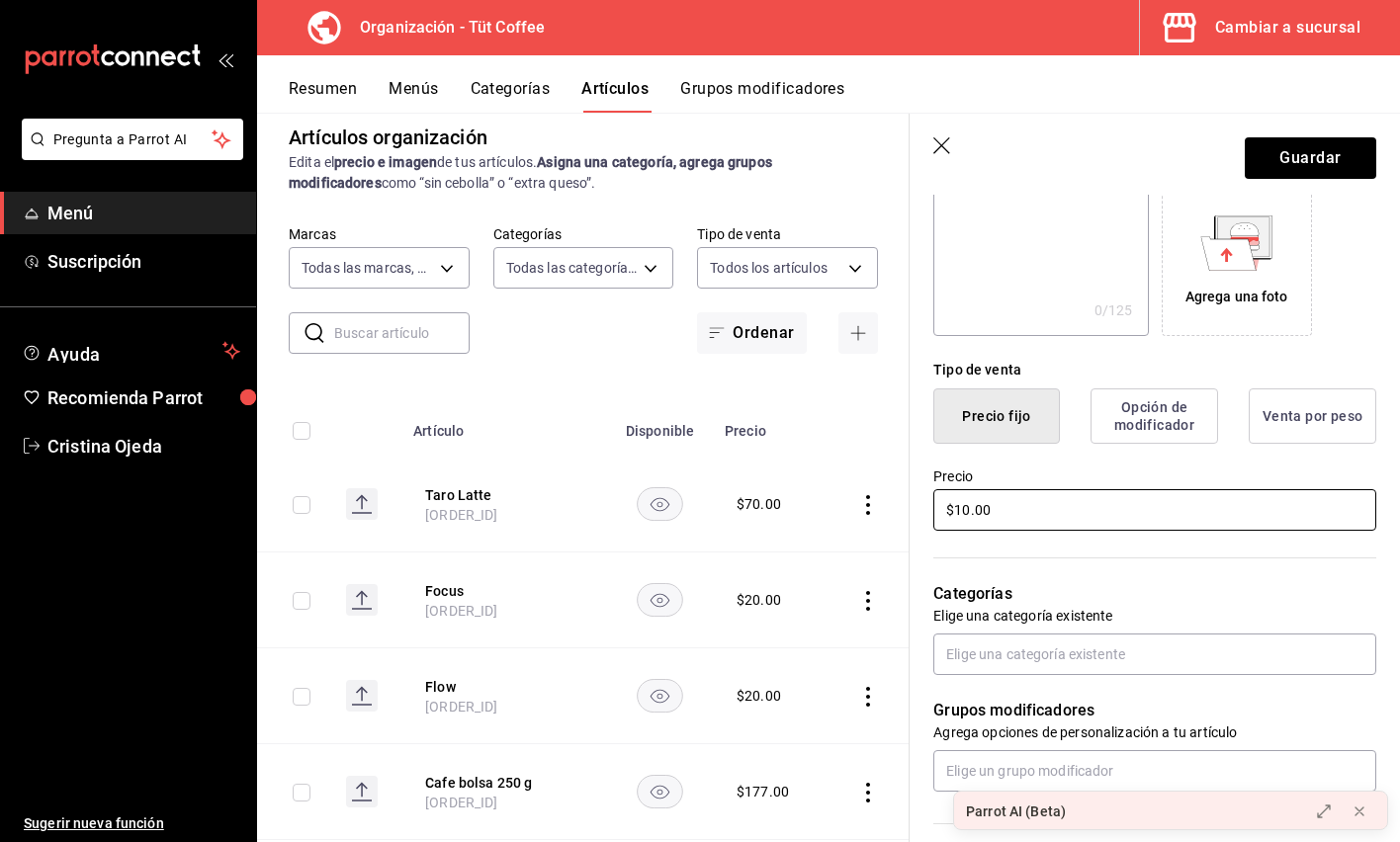 scroll, scrollTop: 351, scrollLeft: 0, axis: vertical 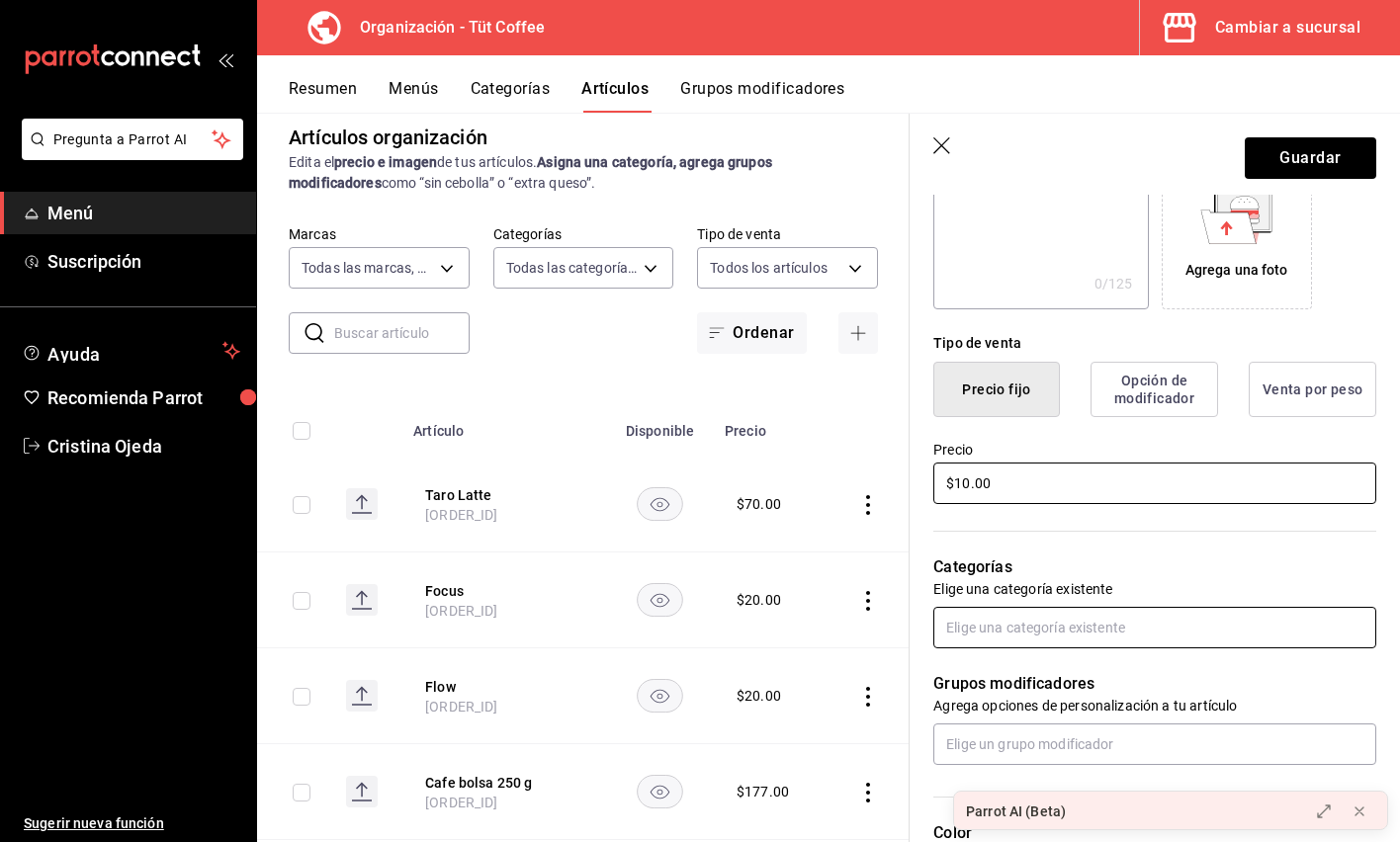 type on "$10.00" 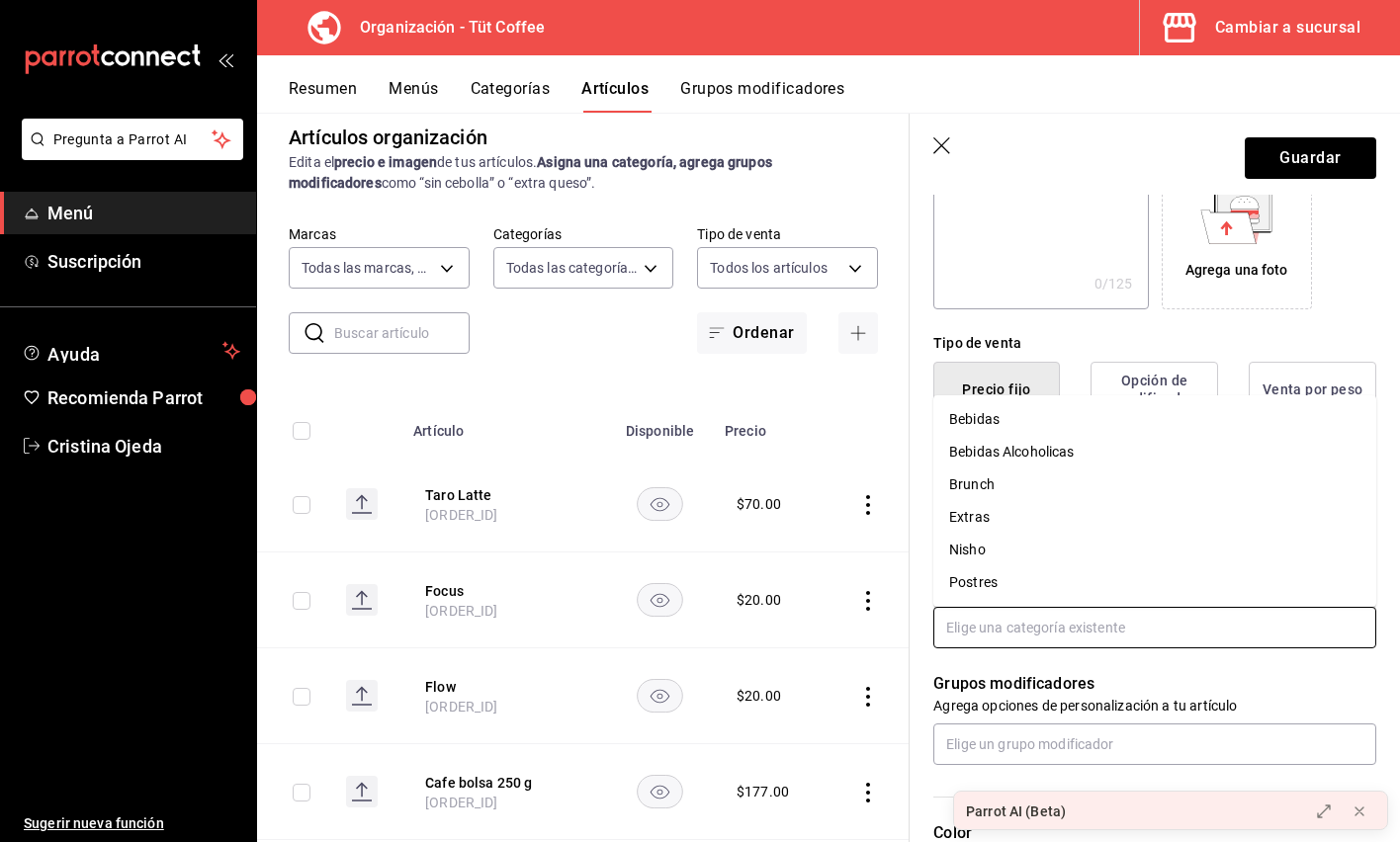 click at bounding box center (1155, 628) 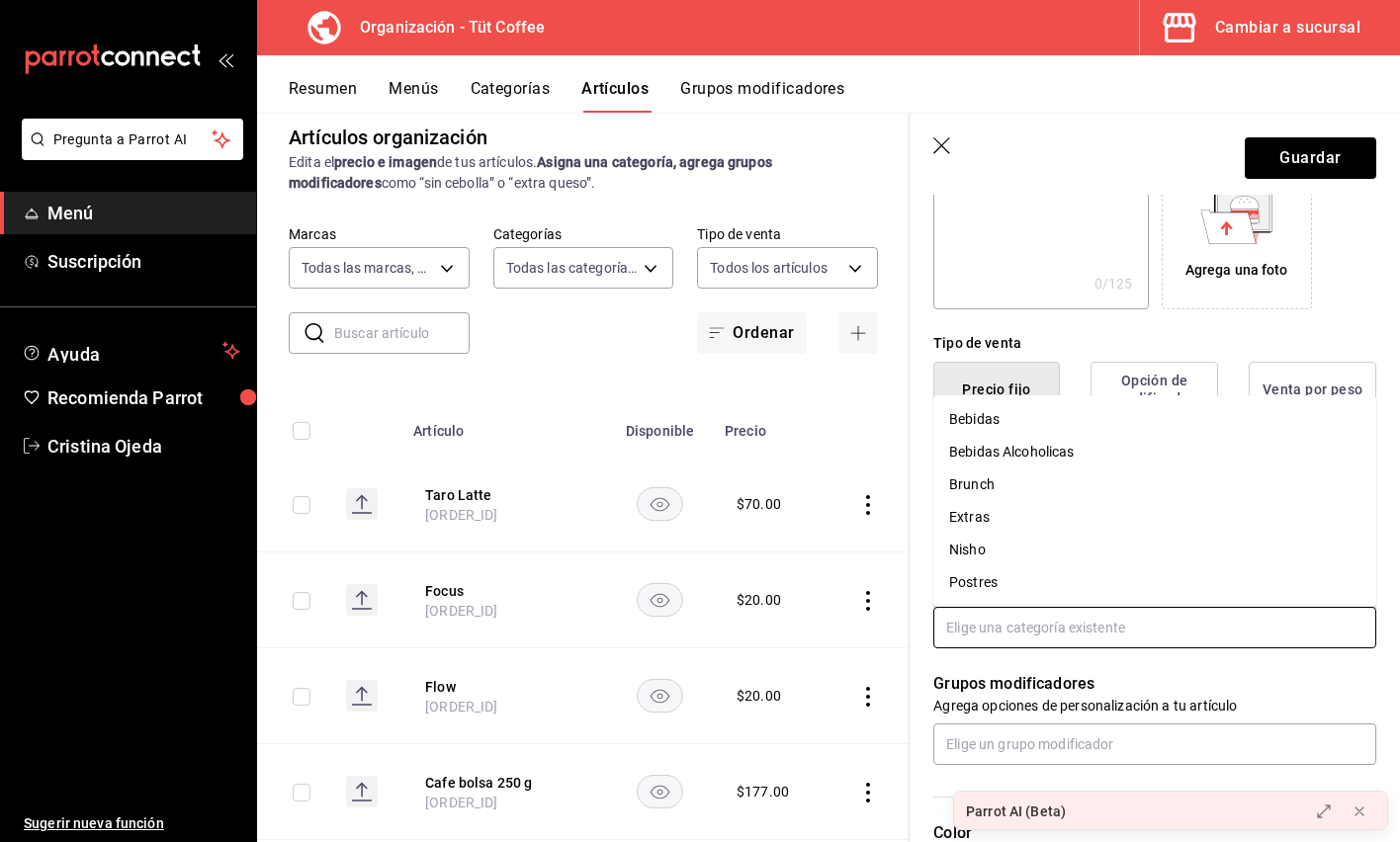 click on "Extras" at bounding box center (1155, 517) 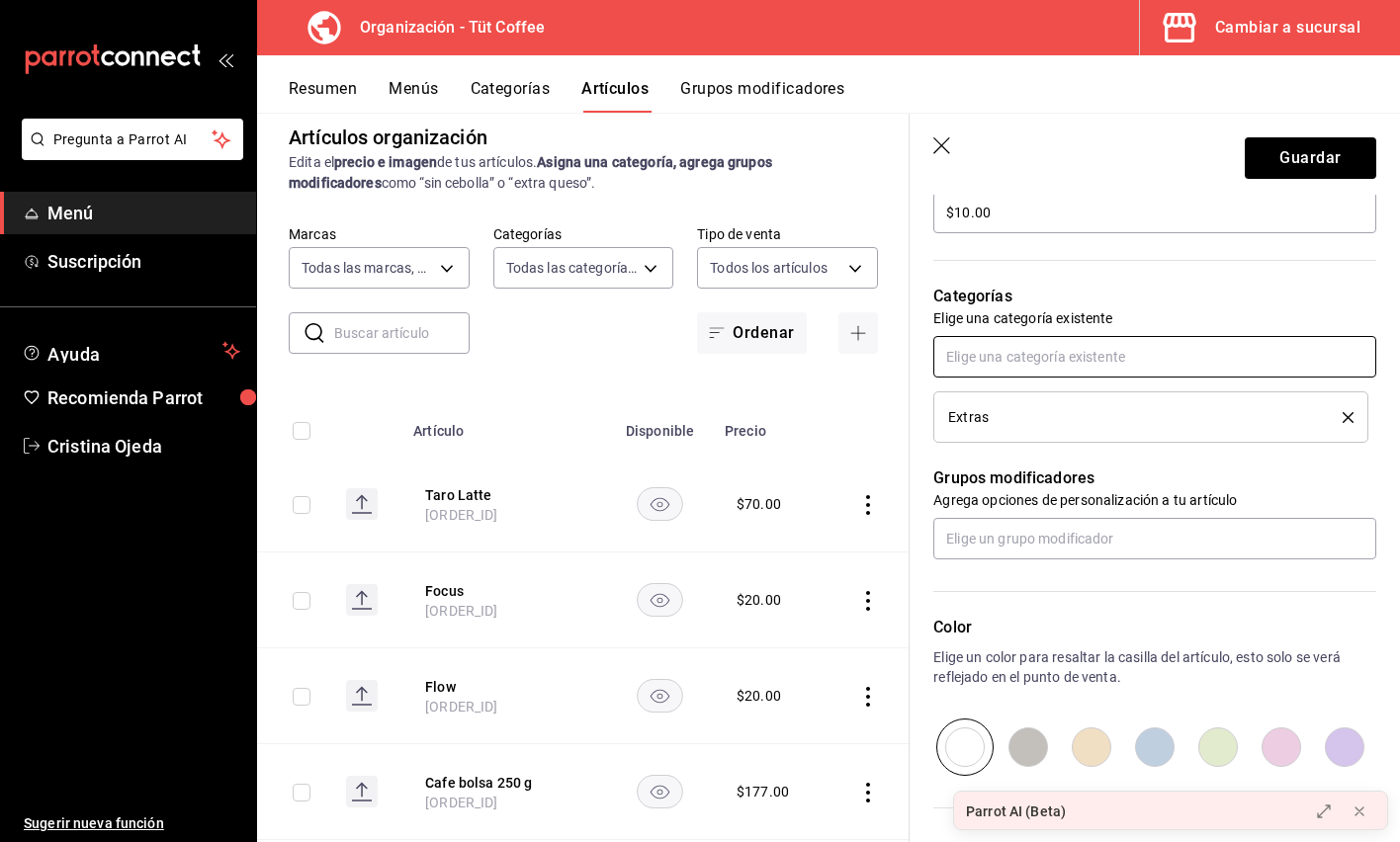 scroll, scrollTop: 803, scrollLeft: 0, axis: vertical 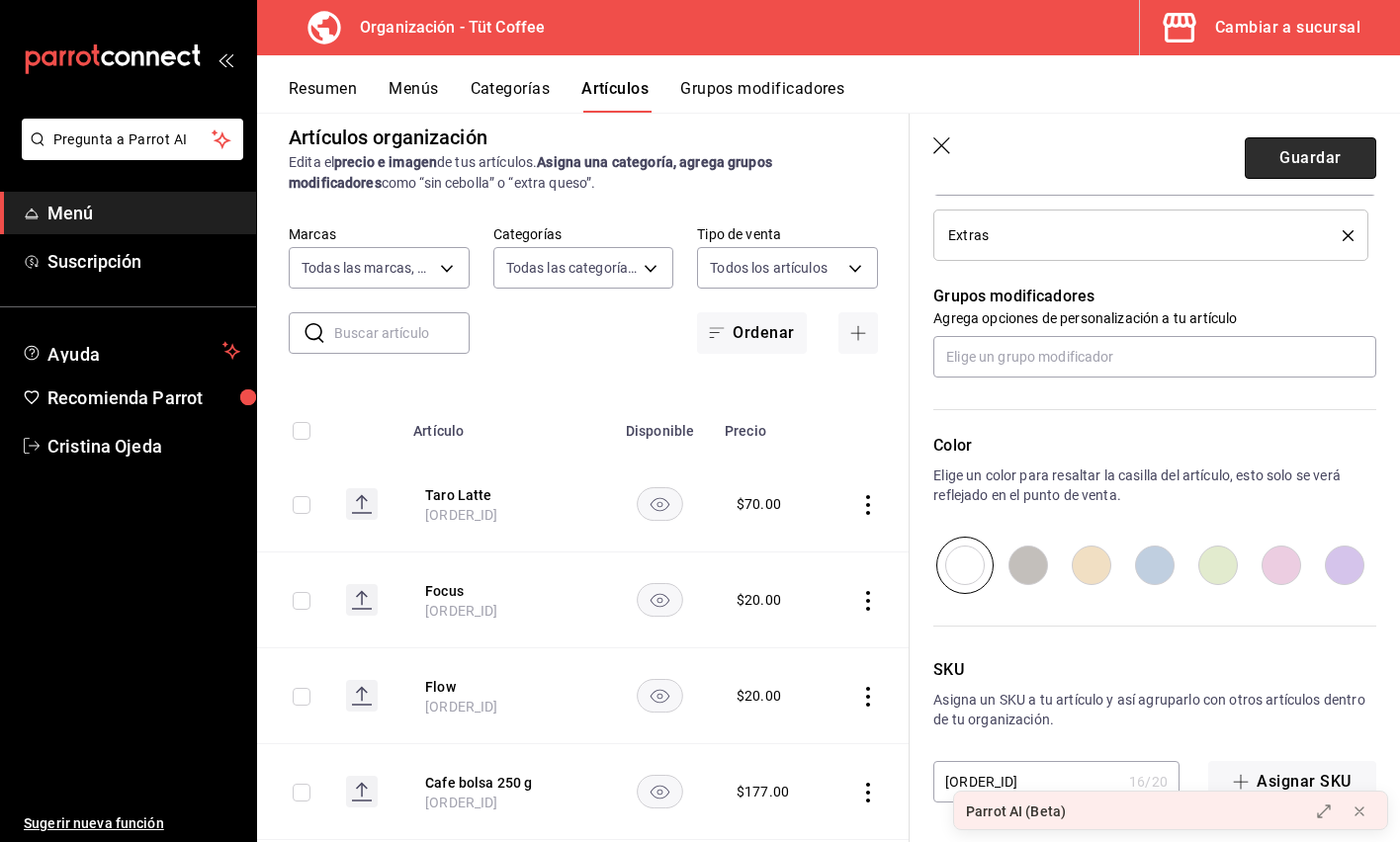 click on "Guardar" at bounding box center (1310, 158) 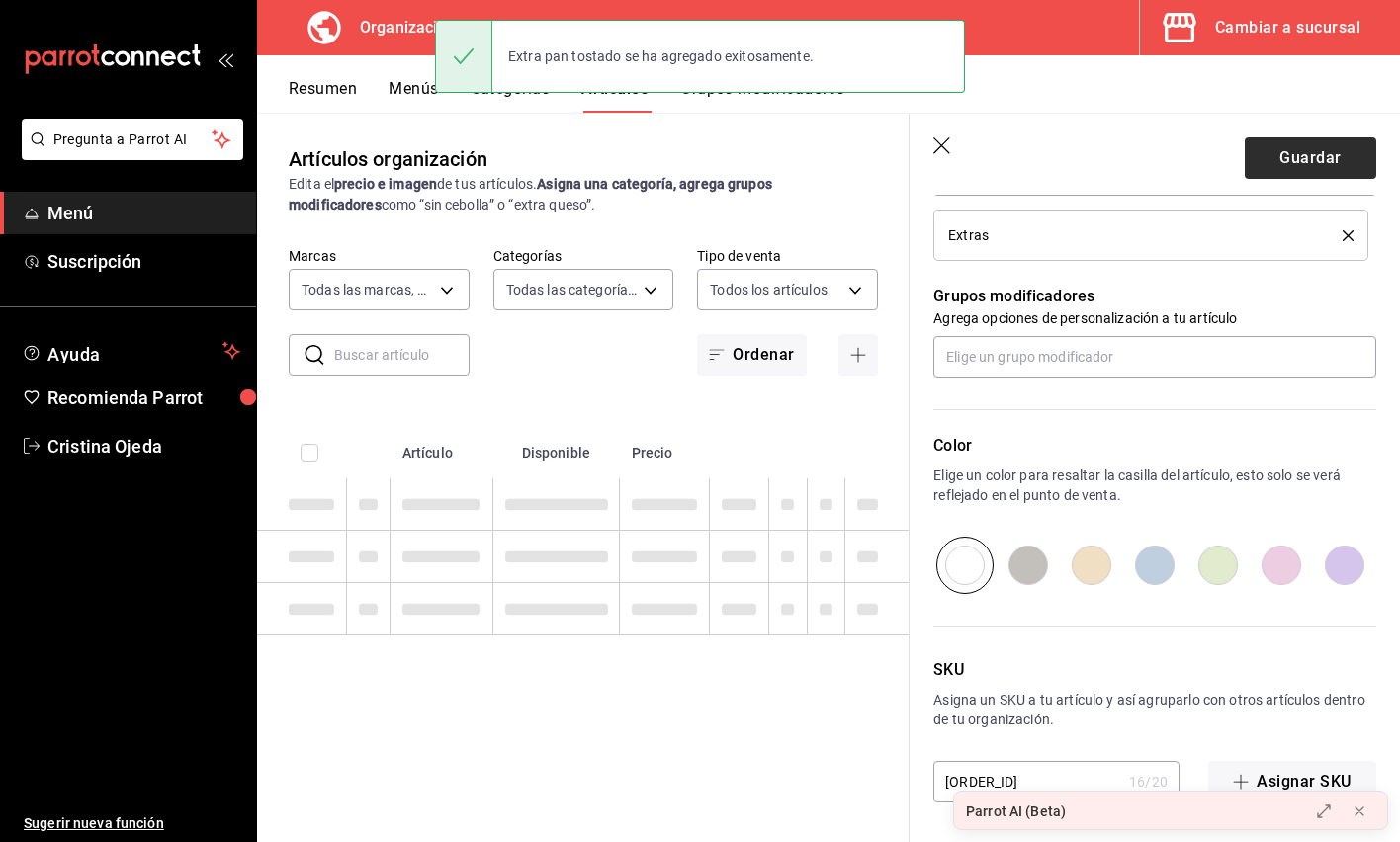 scroll, scrollTop: 0, scrollLeft: 0, axis: both 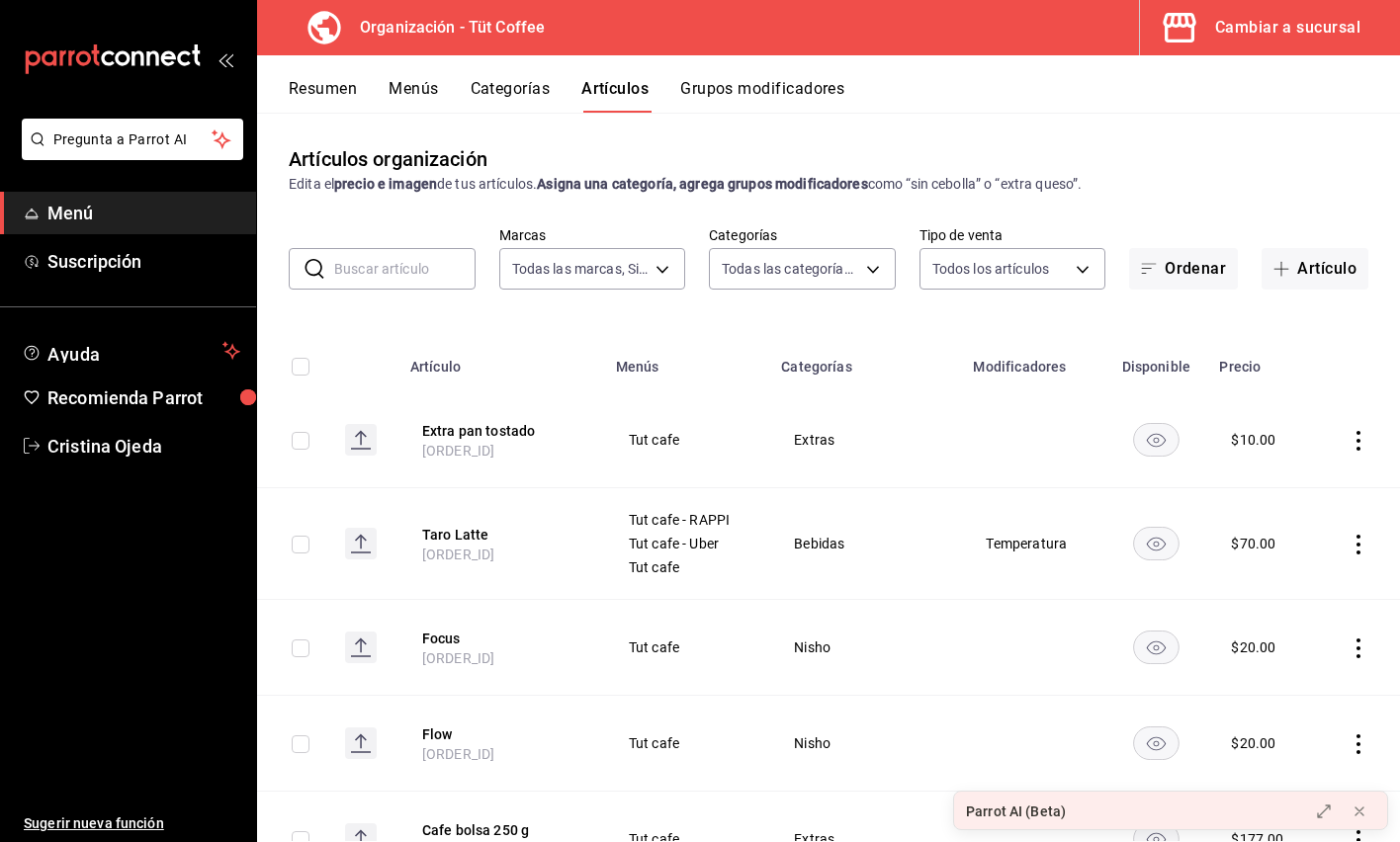 click at bounding box center (404, 269) 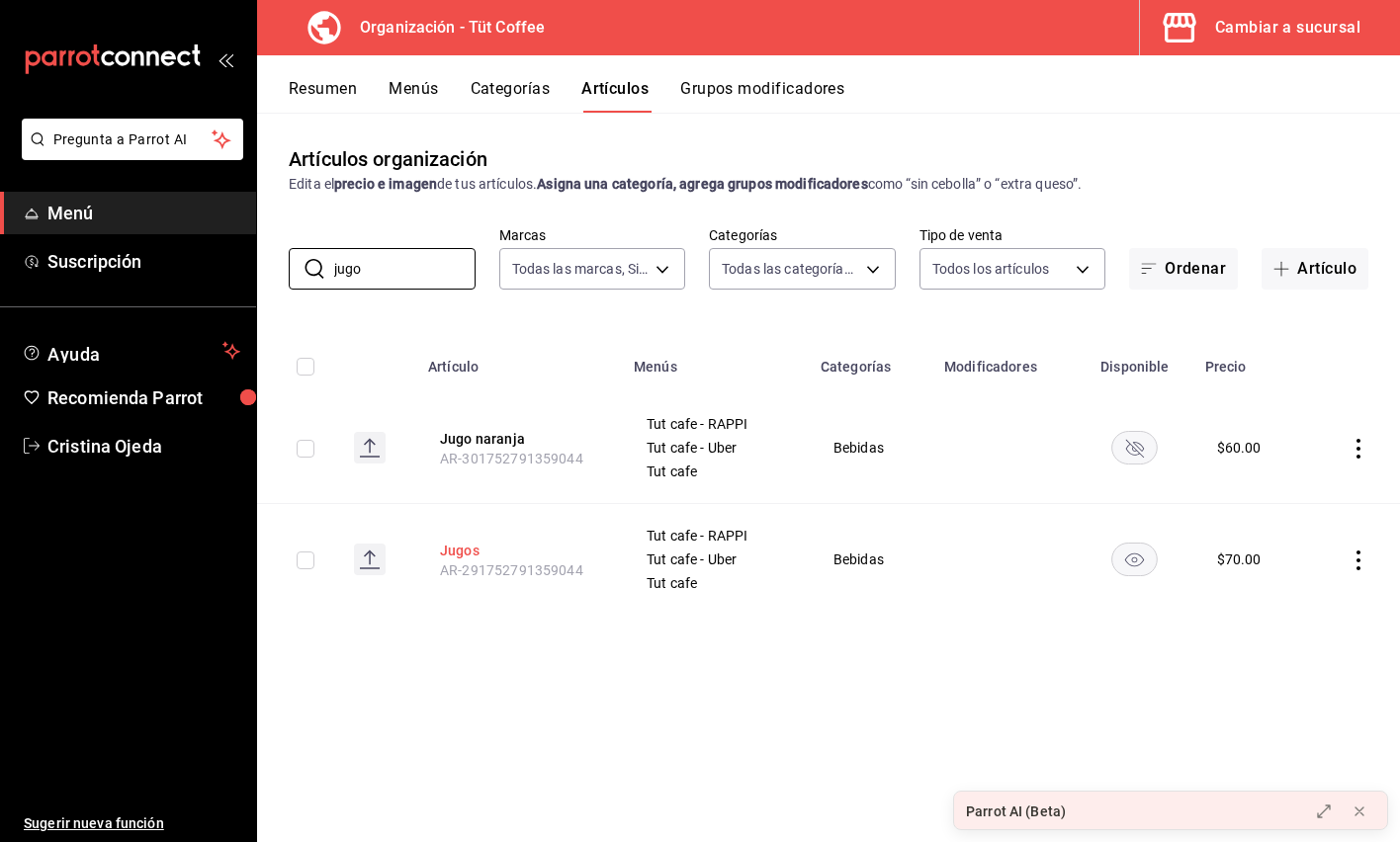 type on "jugo" 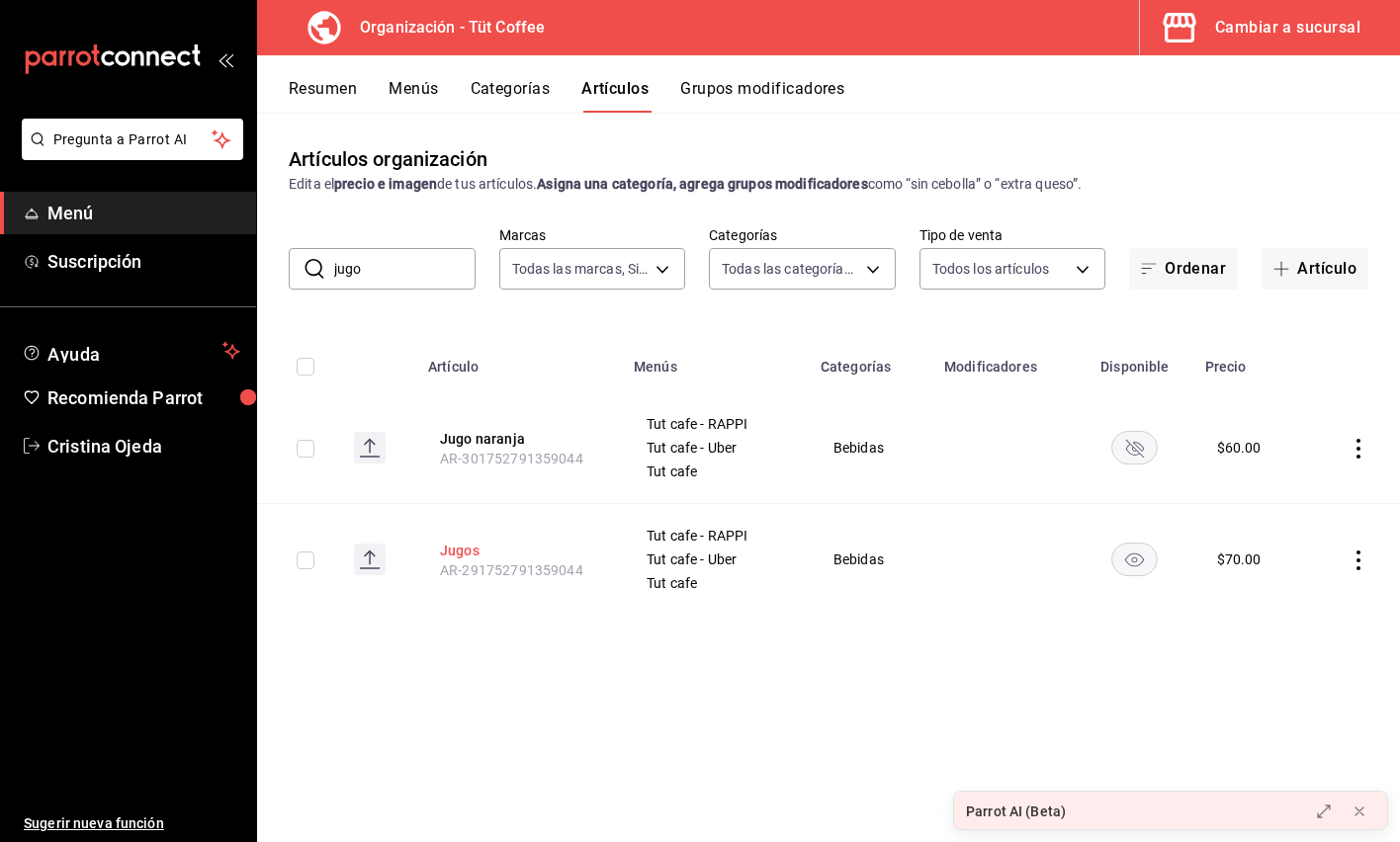 click on "Jugos" at bounding box center (519, 550) 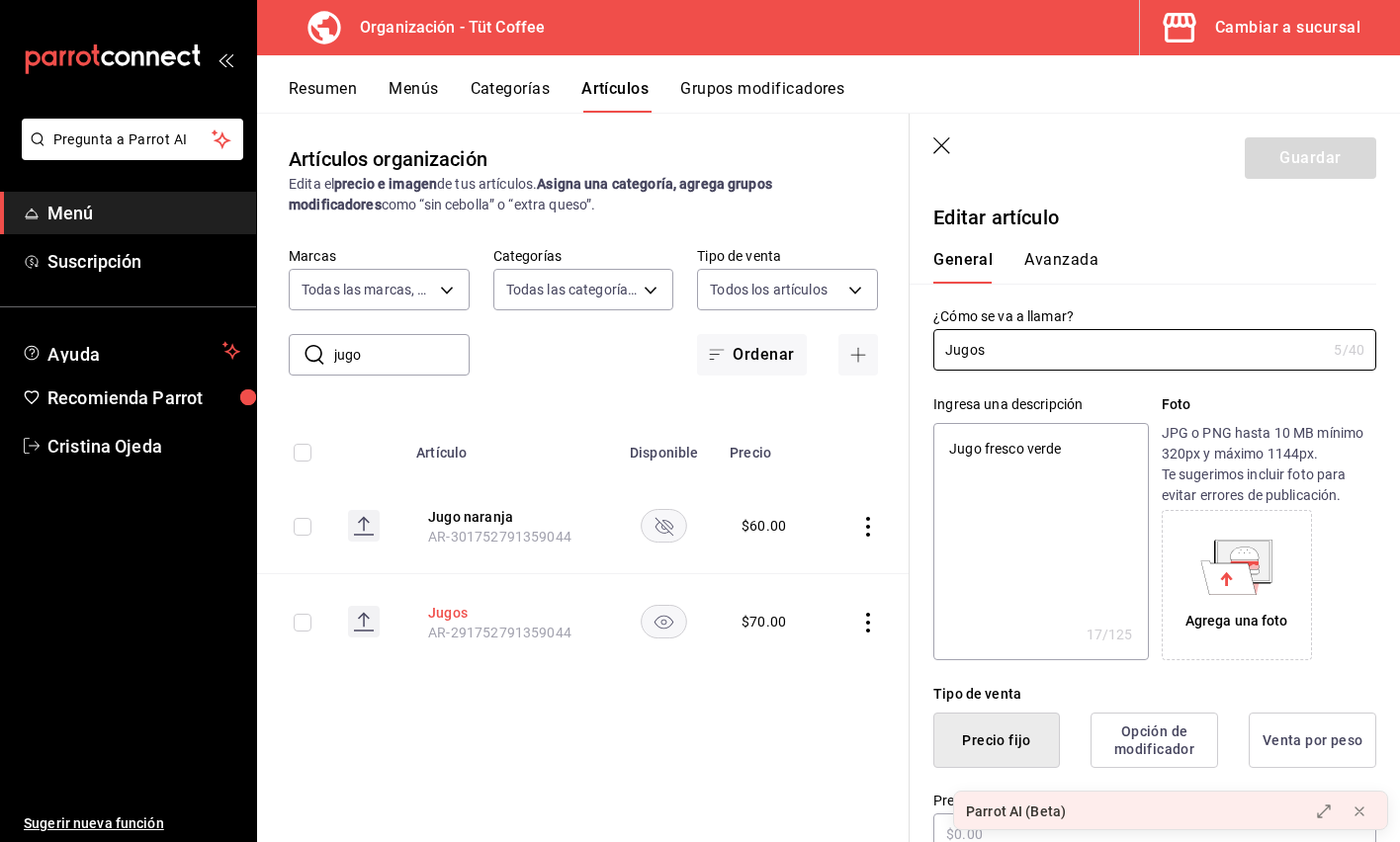 type on "x" 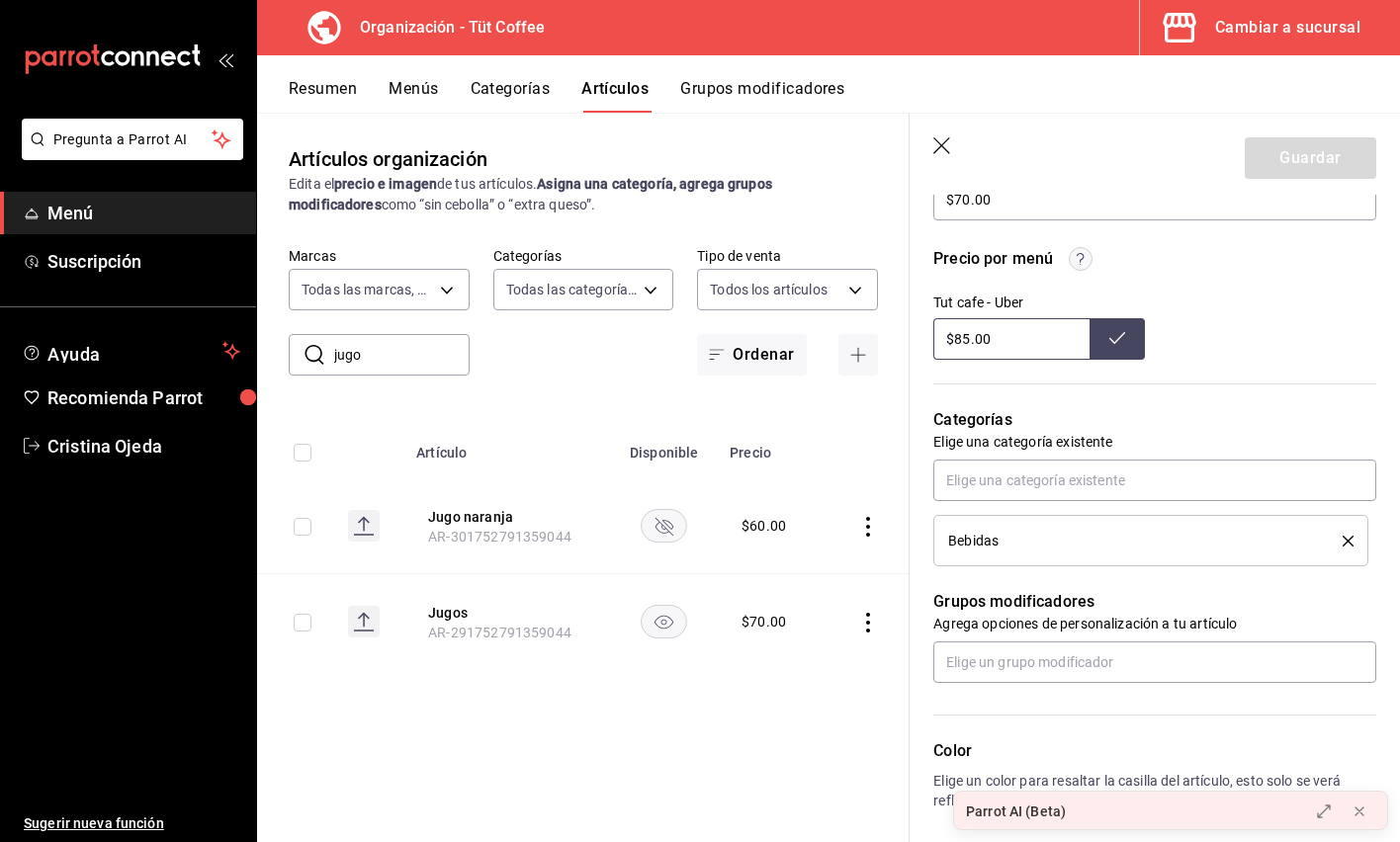 scroll, scrollTop: 635, scrollLeft: 0, axis: vertical 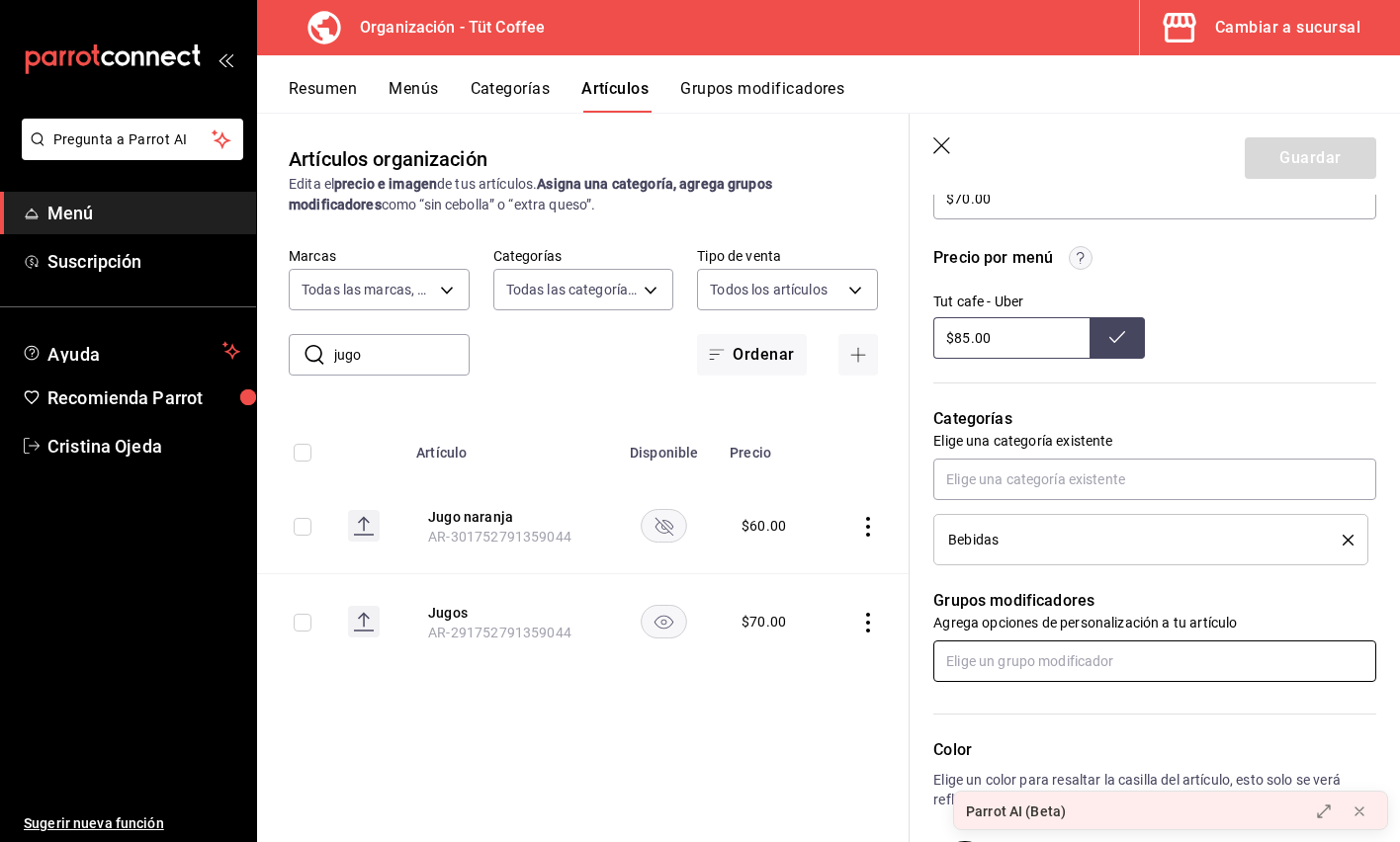 click at bounding box center (1155, 661) 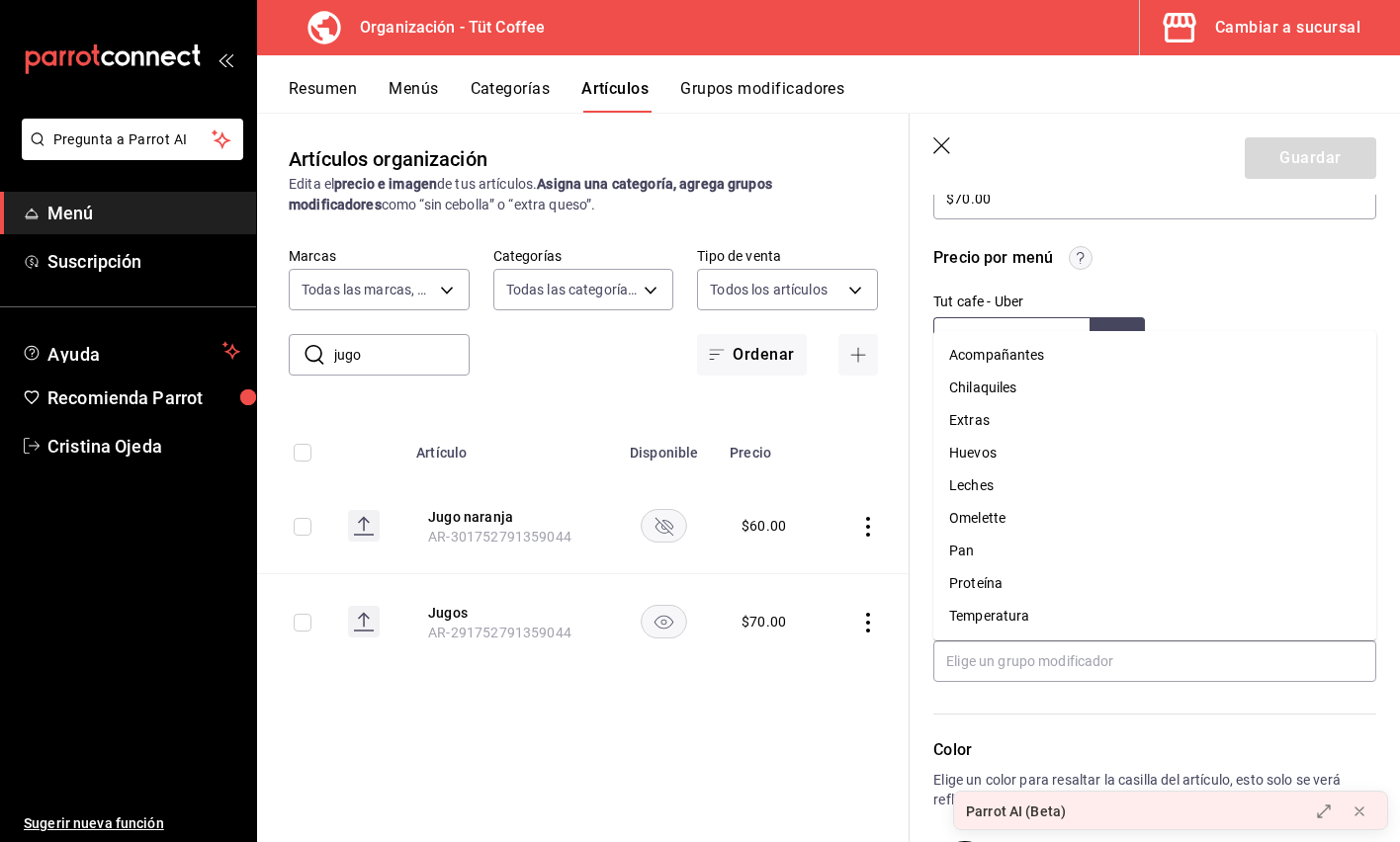 click on "Tut cafe - Uber $85.00" at bounding box center [1155, 326] 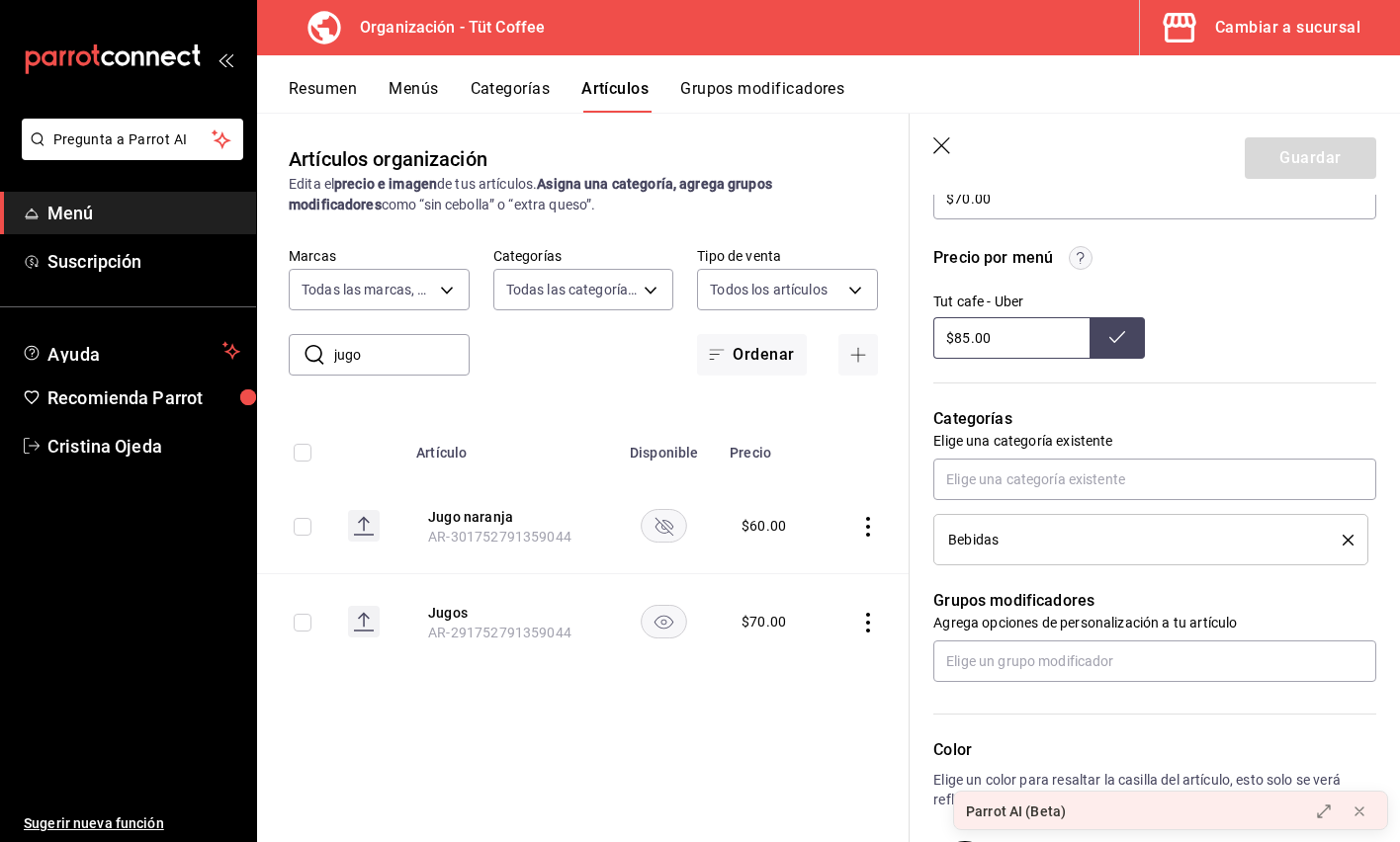 click 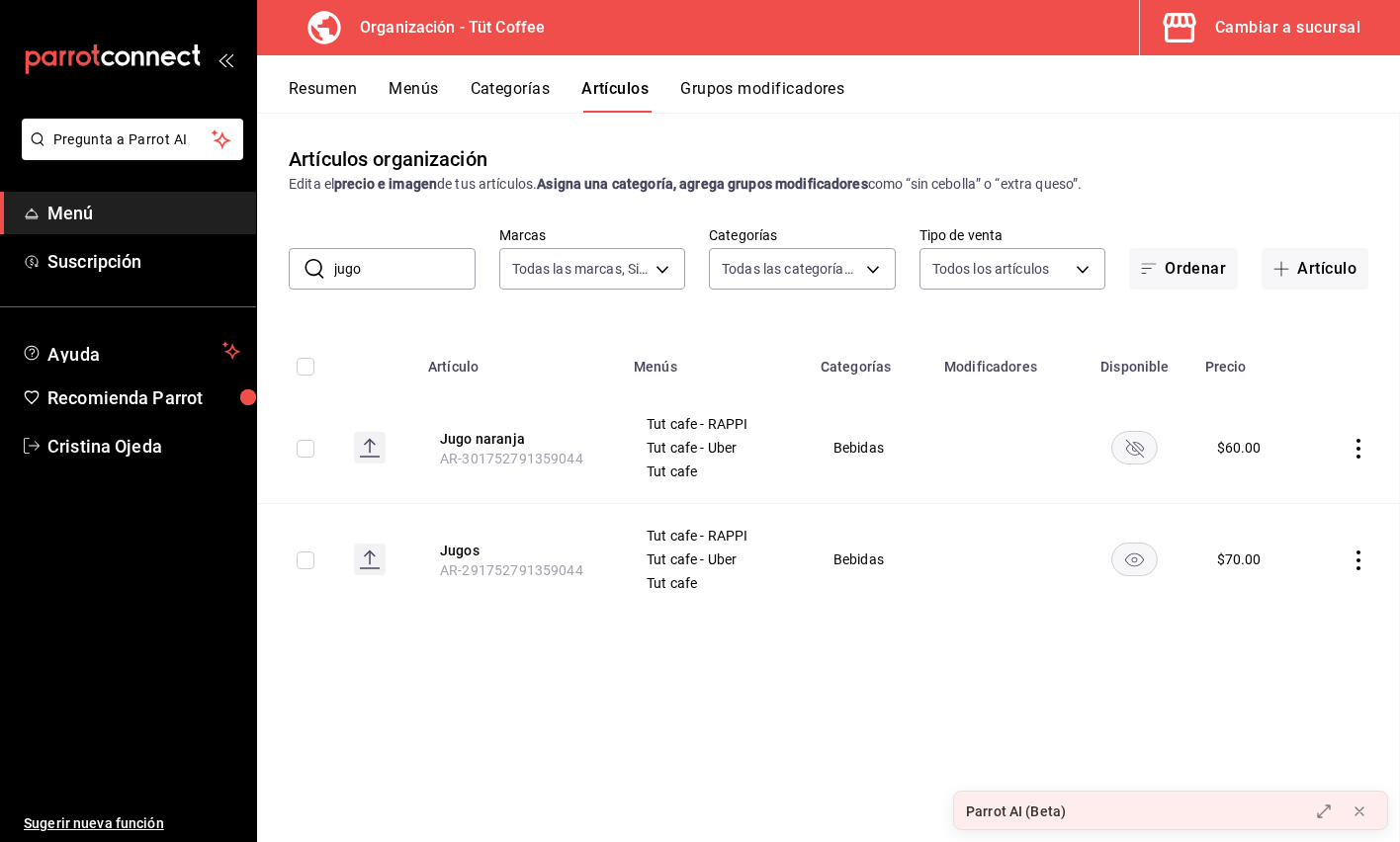 scroll, scrollTop: 0, scrollLeft: 0, axis: both 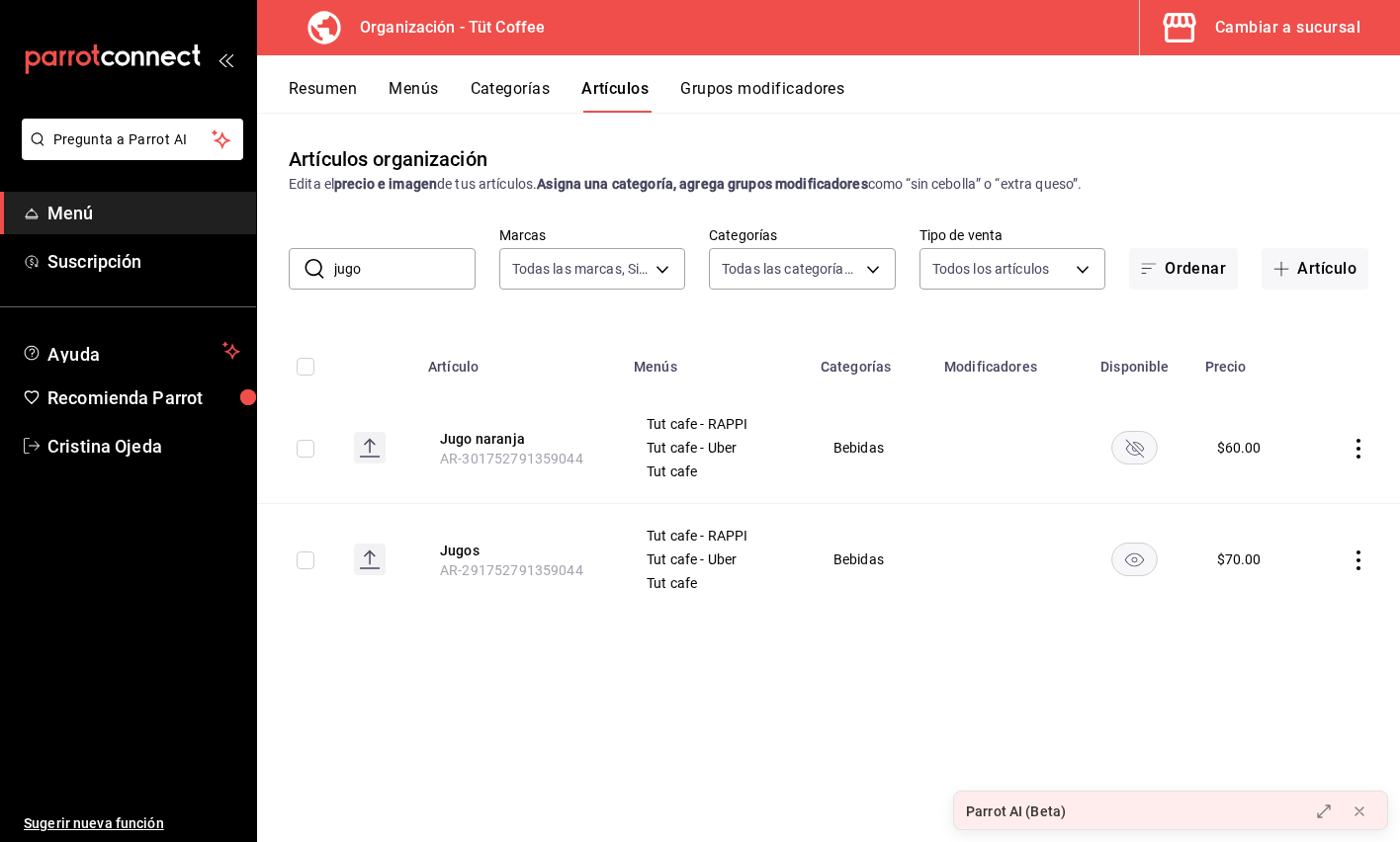 click on "Grupos modificadores" at bounding box center (762, 96) 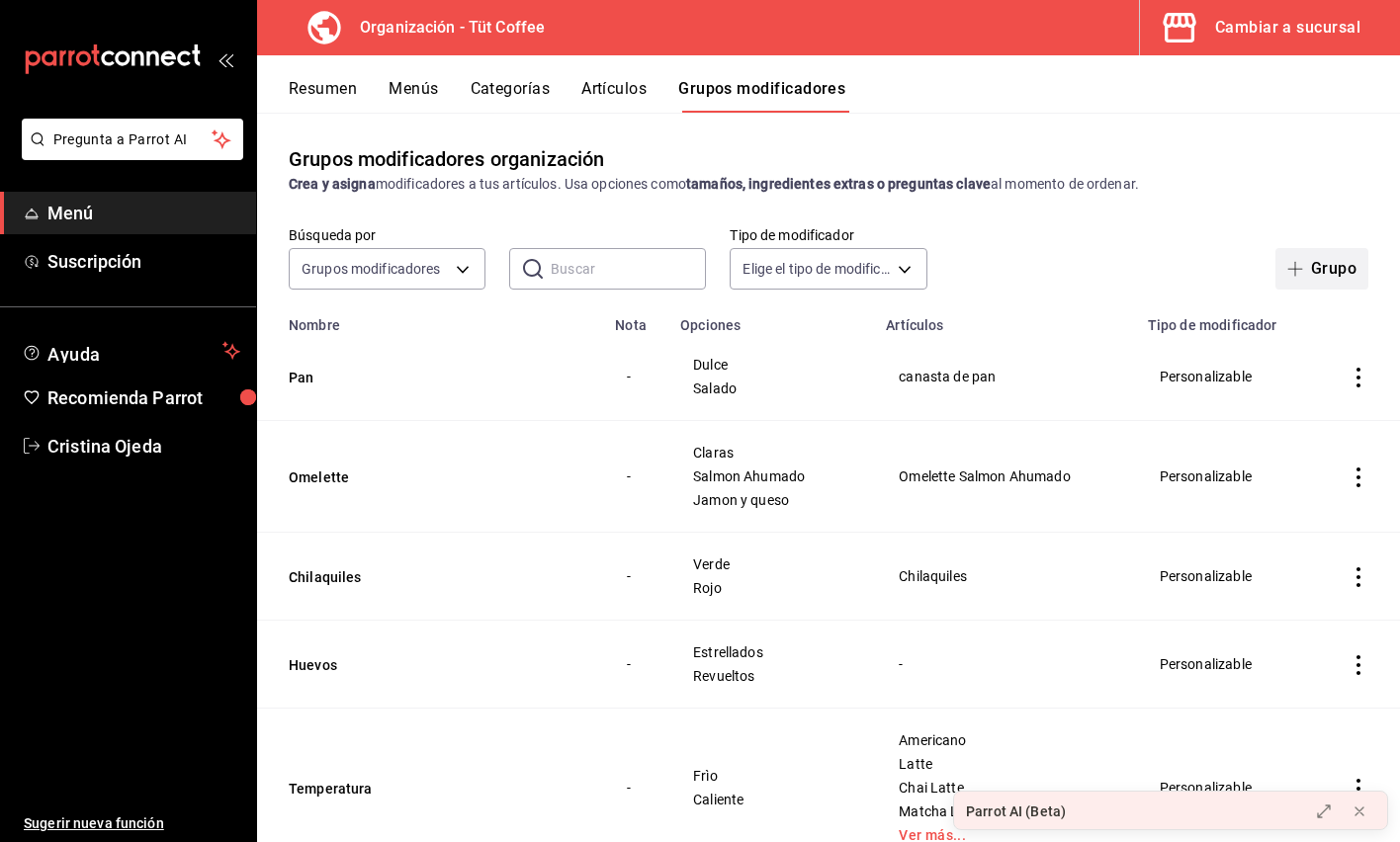 click on "Grupo" at bounding box center [1322, 269] 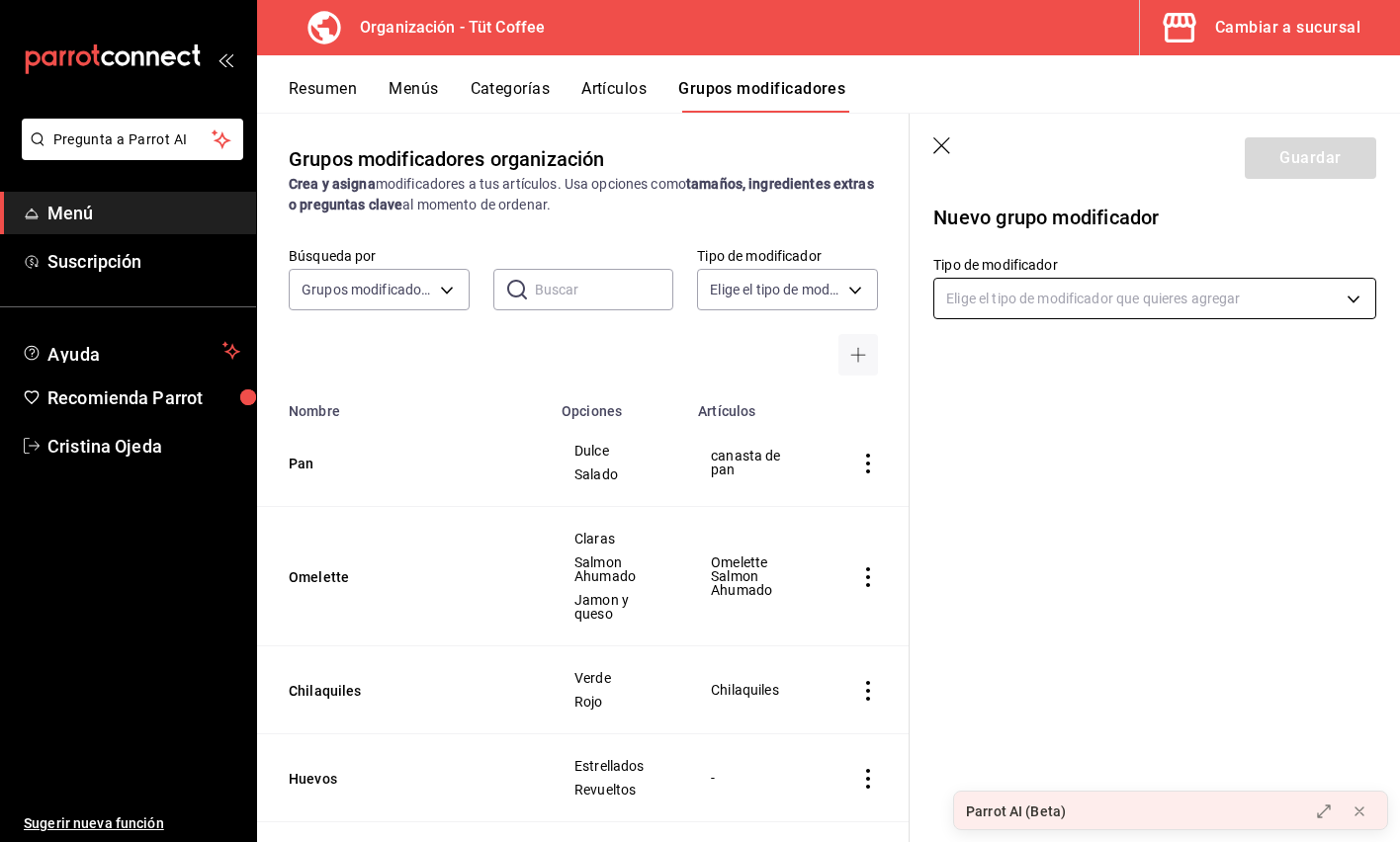 click on "Pregunta a Parrot AI Menú   Suscripción   Ayuda Recomienda Parrot   [NAME]   Sugerir nueva función   Organización - Tüt Coffee Cambiar a sucursal Resumen Menús Categorías Artículos Grupos modificadores Grupos modificadores organización Crea y asigna  modificadores a tus artículos. Usa opciones como  tamaños, ingredientes extras o preguntas clave  al momento de ordenar. Búsqueda por Grupos modificadores GROUP ​ ​ Tipo de modificador Elige el tipo de modificador Nombre Opciones Artículos Pan Dulce Salado canasta de pan Omelette Claras Salmon Ahumado Jamon y queso Omelette Salmon Ahumado Chilaquiles Verde Rojo Chilaquiles Huevos Estrellados Revueltos - Temperatura Frìo Caliente Americano Latte Chai Latte Matcha Latte Ver más... Acompañantes Chips Papas a la francesa Ensalada - Extras Miel Mantequilla Salsa verde Salsa roja Ver más... Smoothie platano canela Smoothie cocoa Smoothie mango Smoothie moras coco Ver más... Leches Deslactosada Deslactosada light Entera Almendra Ver más..." at bounding box center [700, 421] 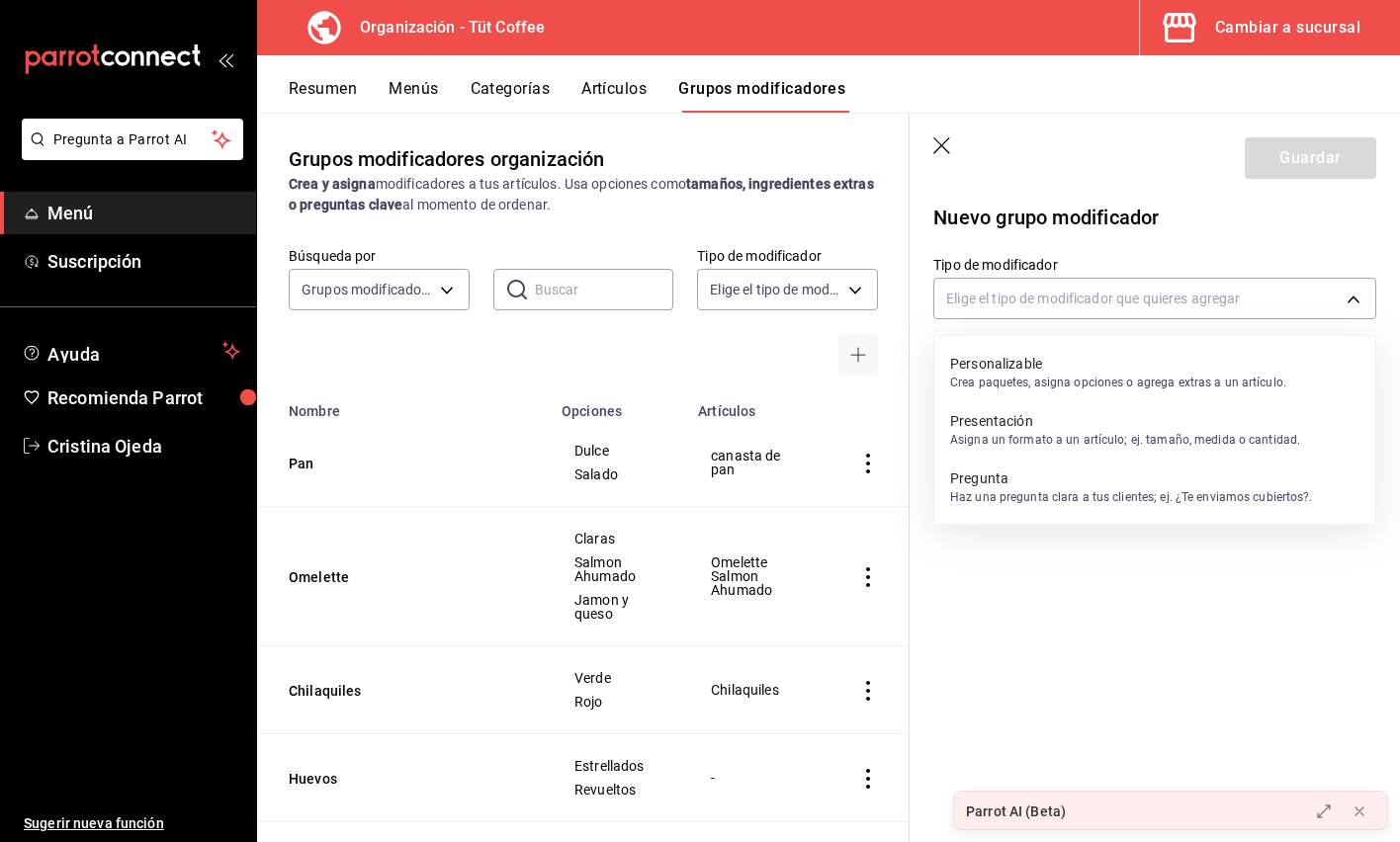 click on "Crea paquetes, asigna opciones o agrega extras a un artículo." at bounding box center [1118, 382] 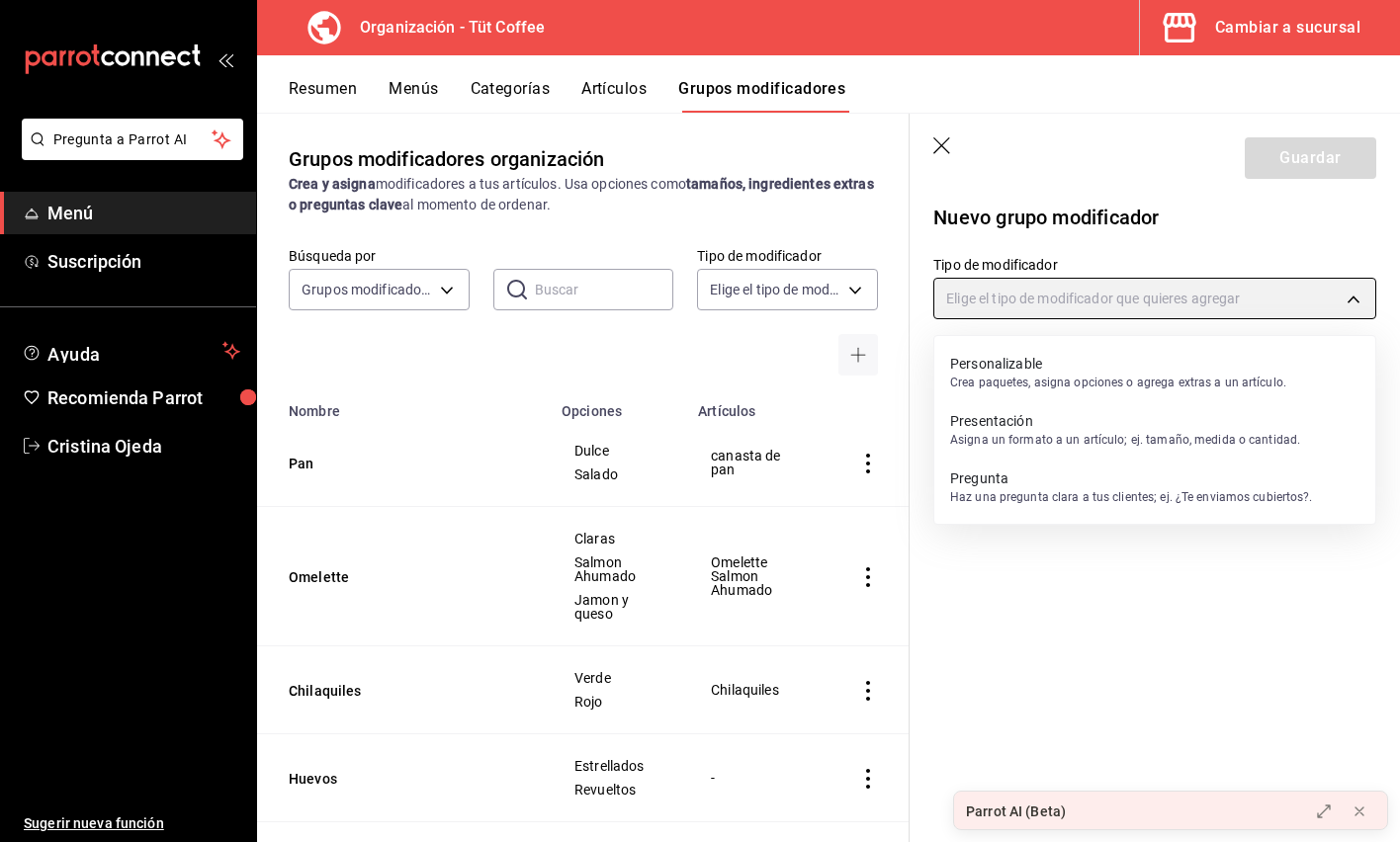 type on "CUSTOMIZABLE" 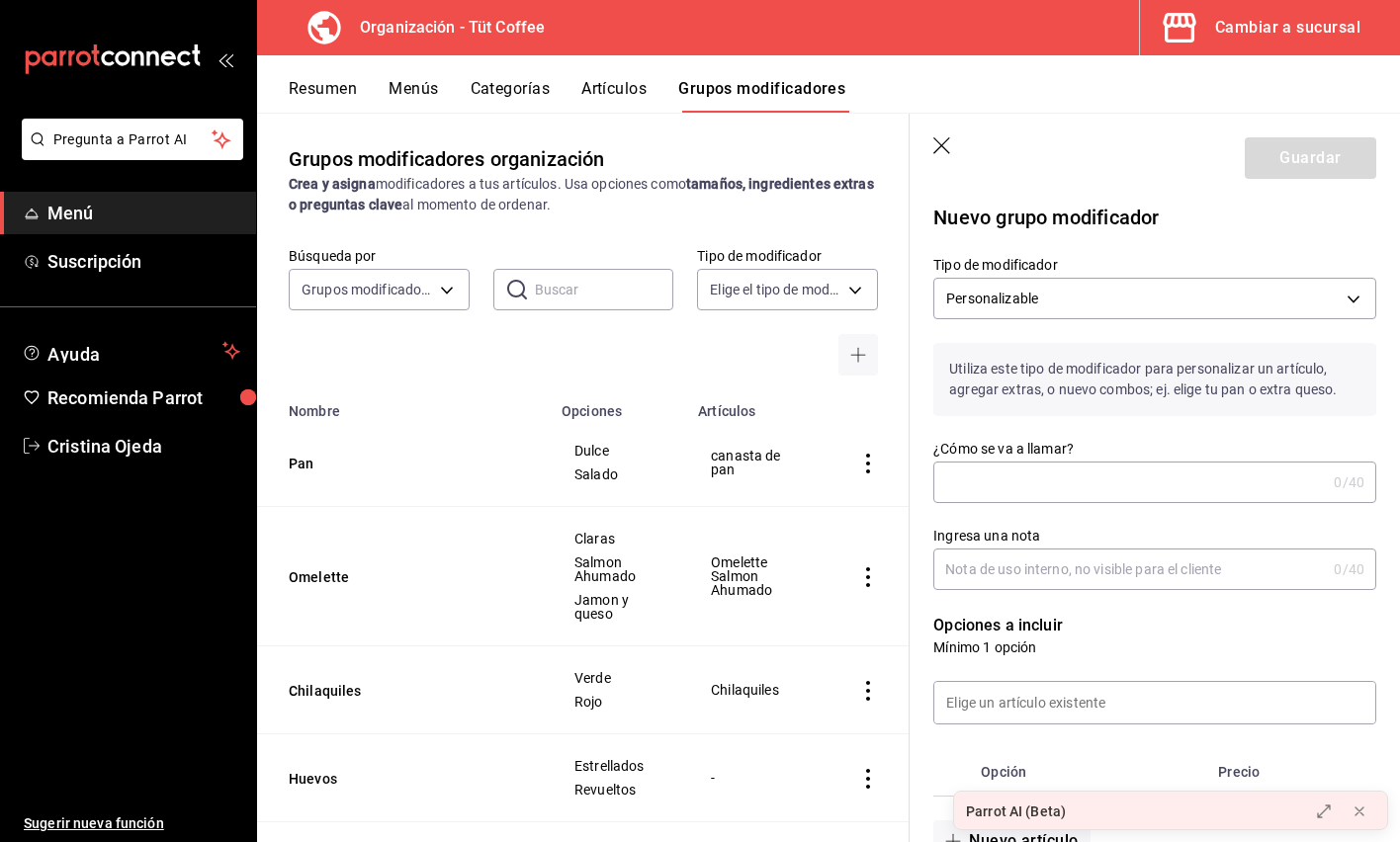 click on "¿Cómo se va a llamar?" at bounding box center [1129, 482] 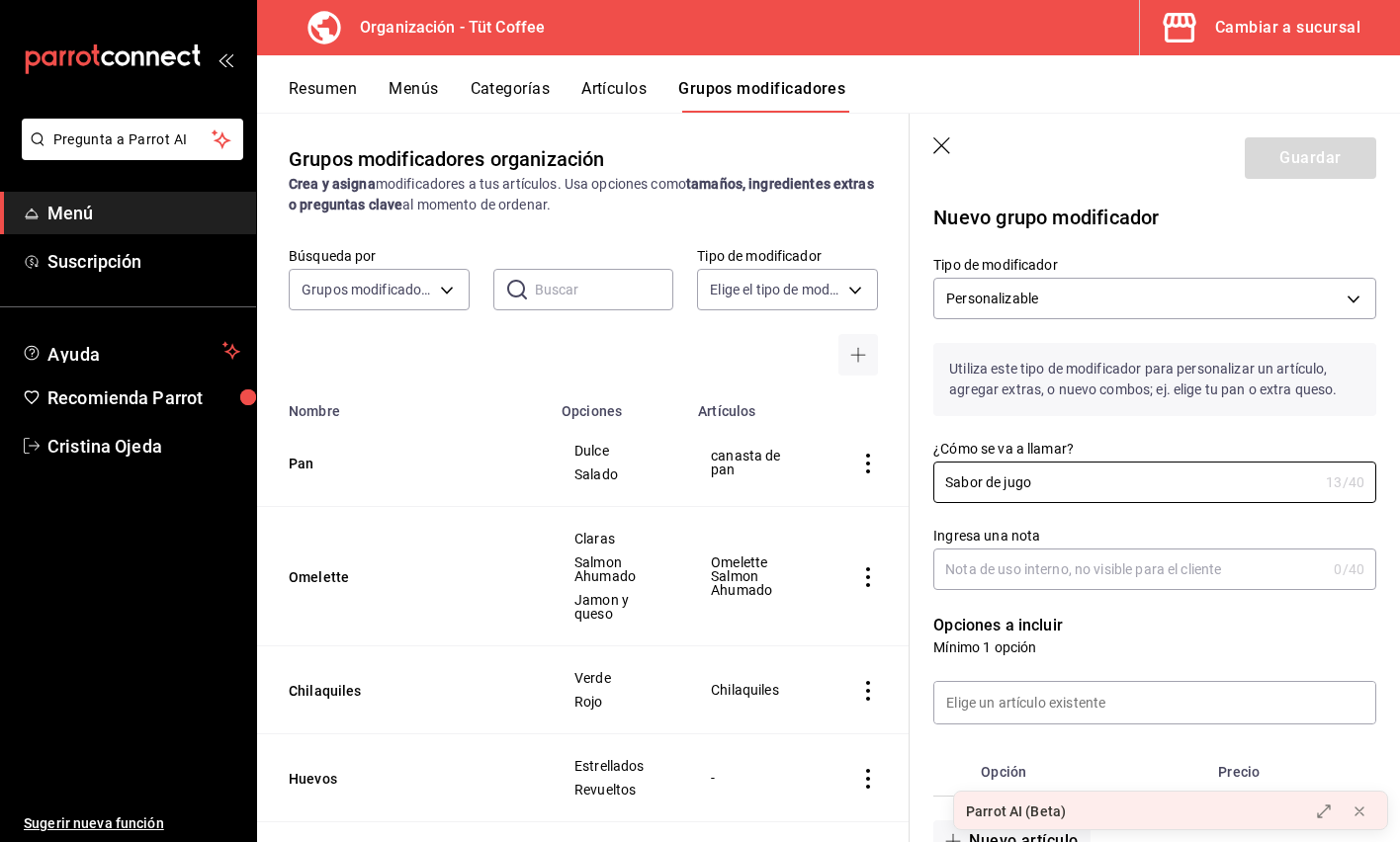 type on "Sabor de jugo" 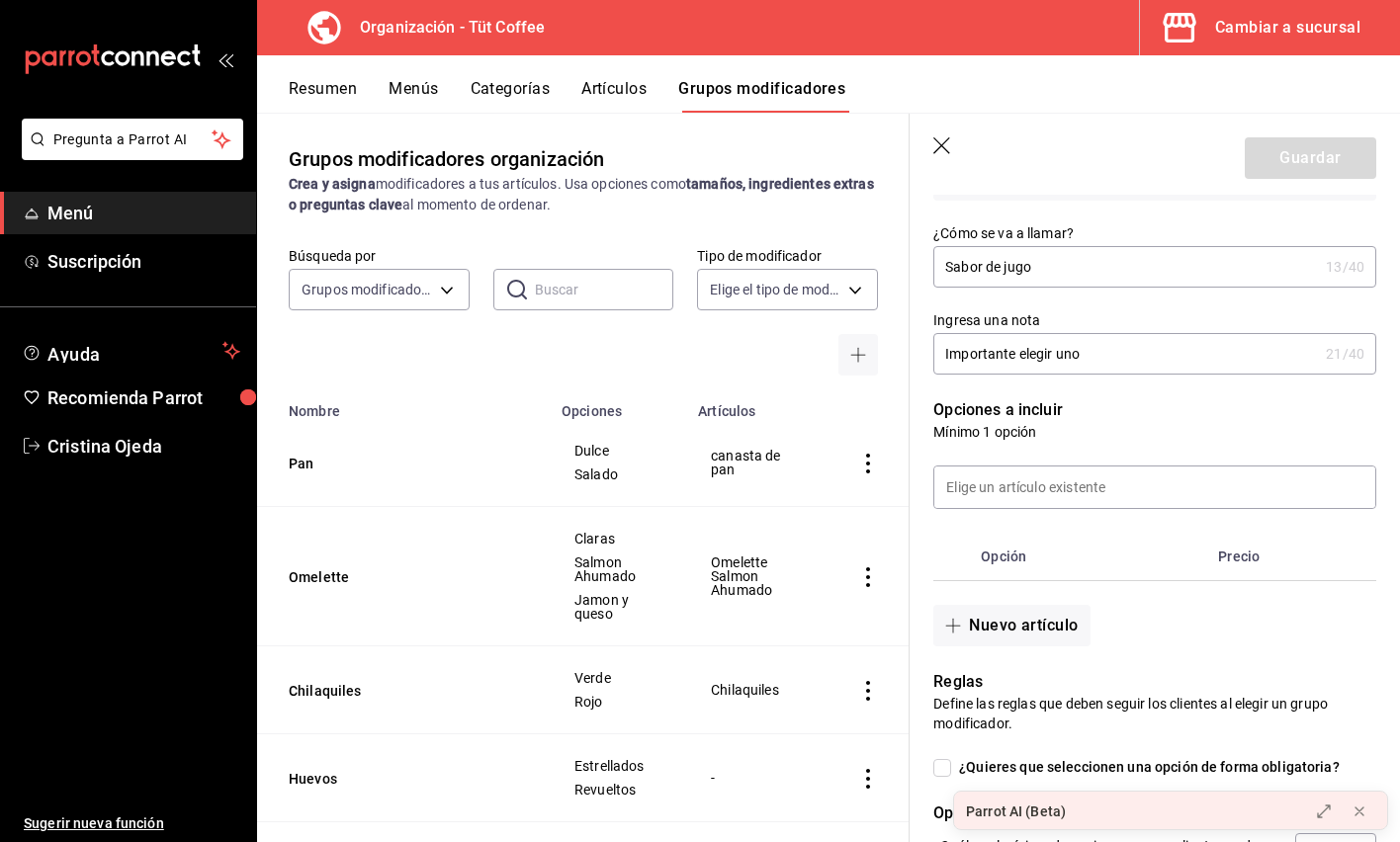 scroll, scrollTop: 216, scrollLeft: 0, axis: vertical 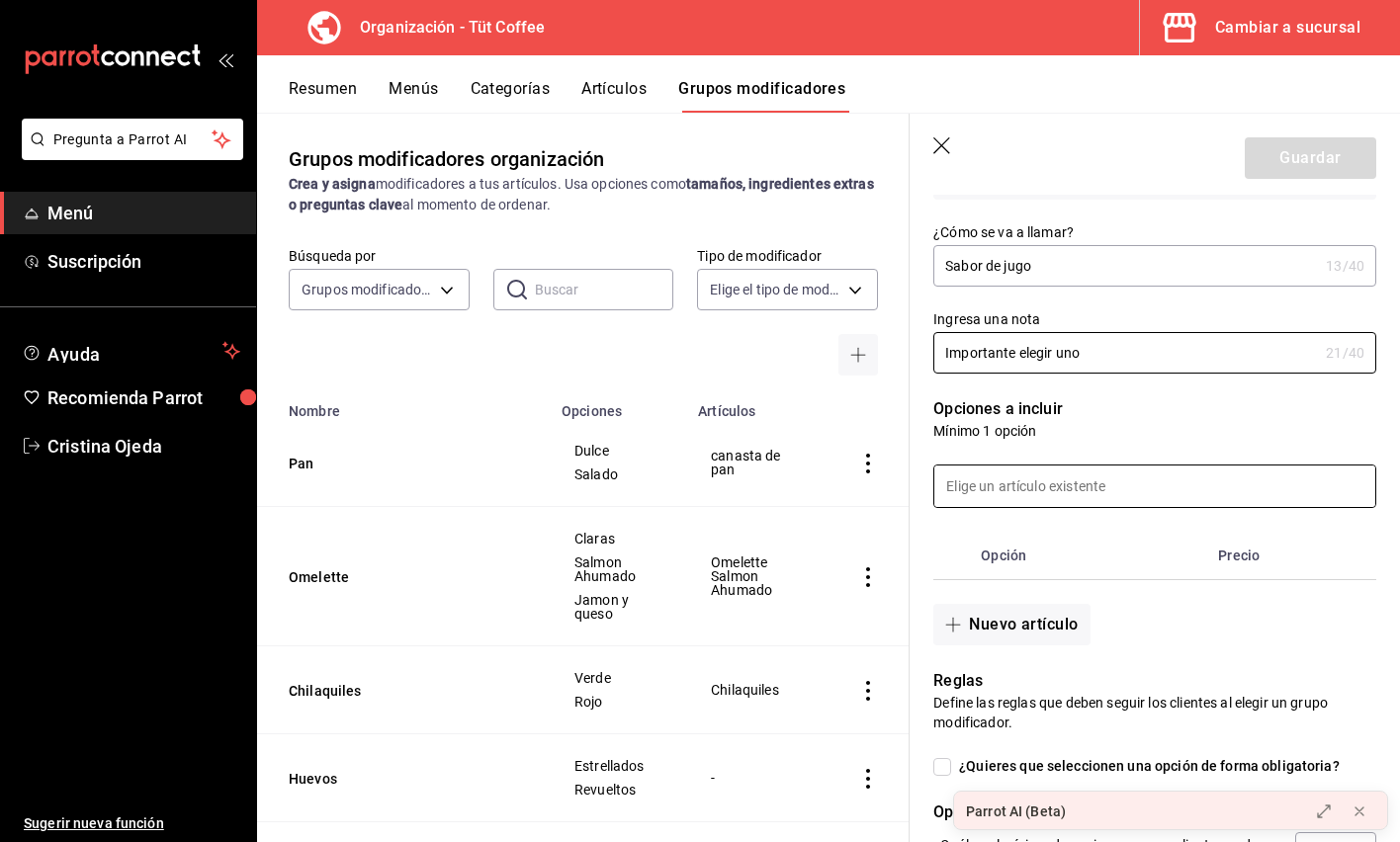type on "Importante elegir uno" 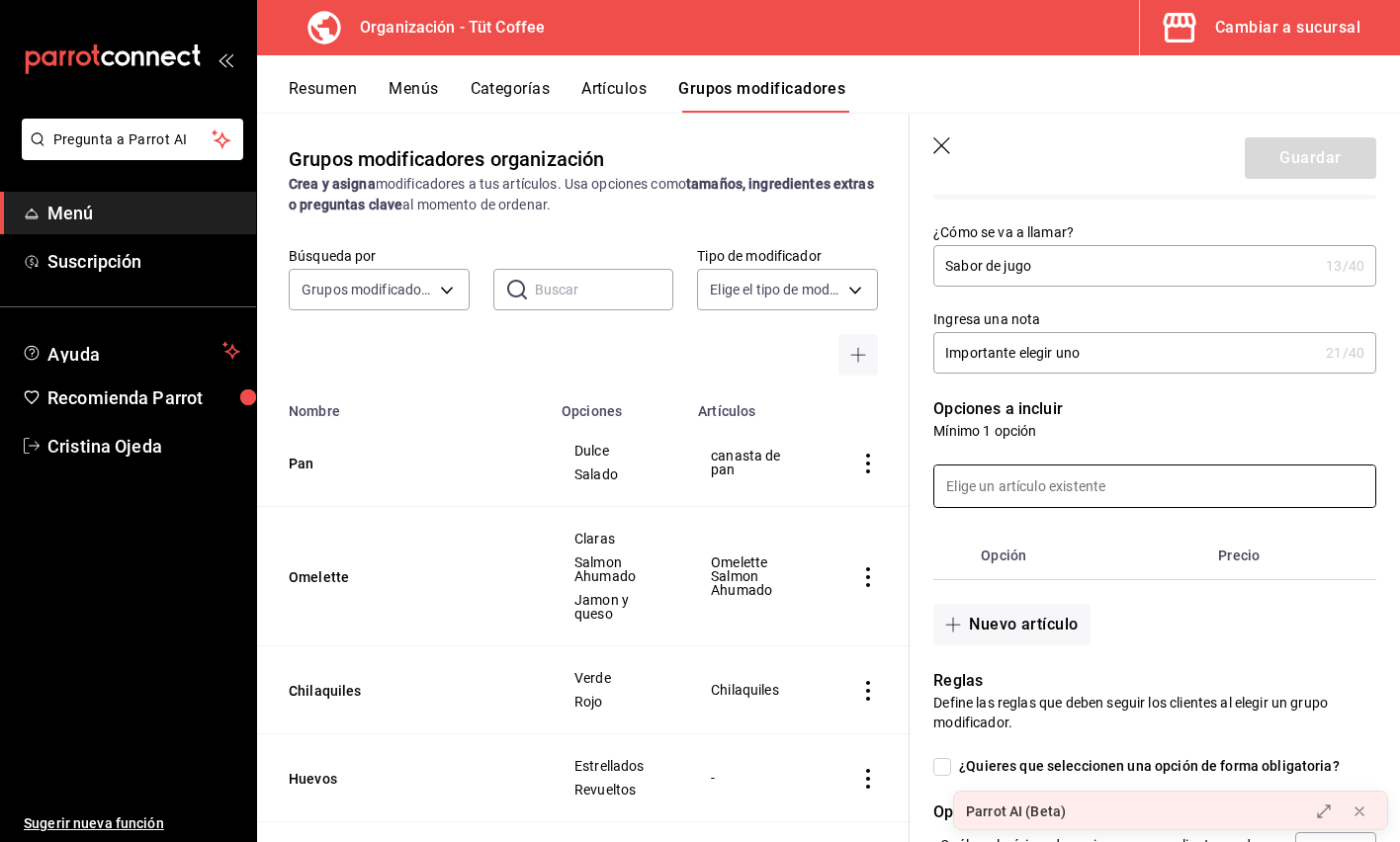 click at bounding box center [1155, 486] 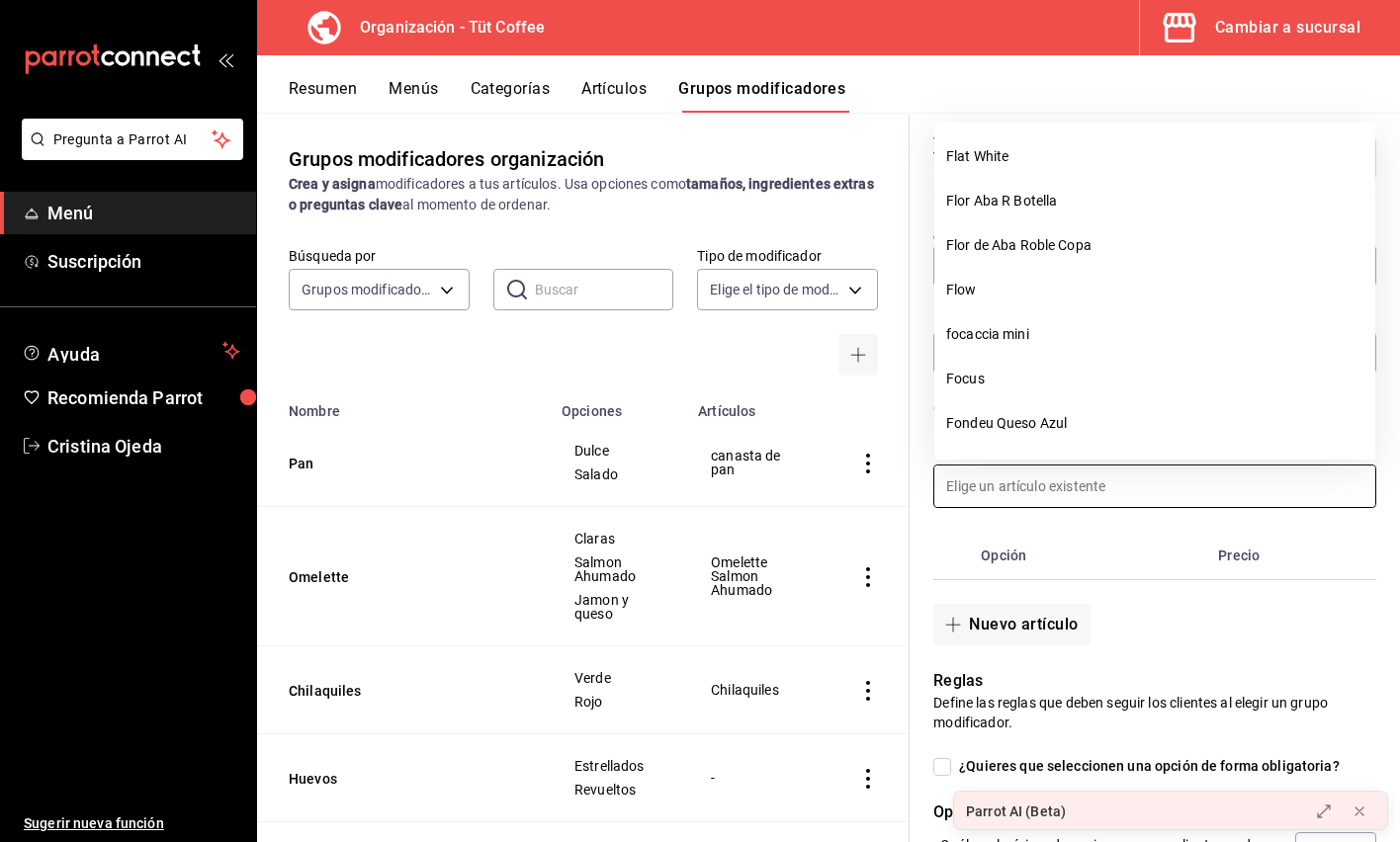 scroll, scrollTop: 2840, scrollLeft: 0, axis: vertical 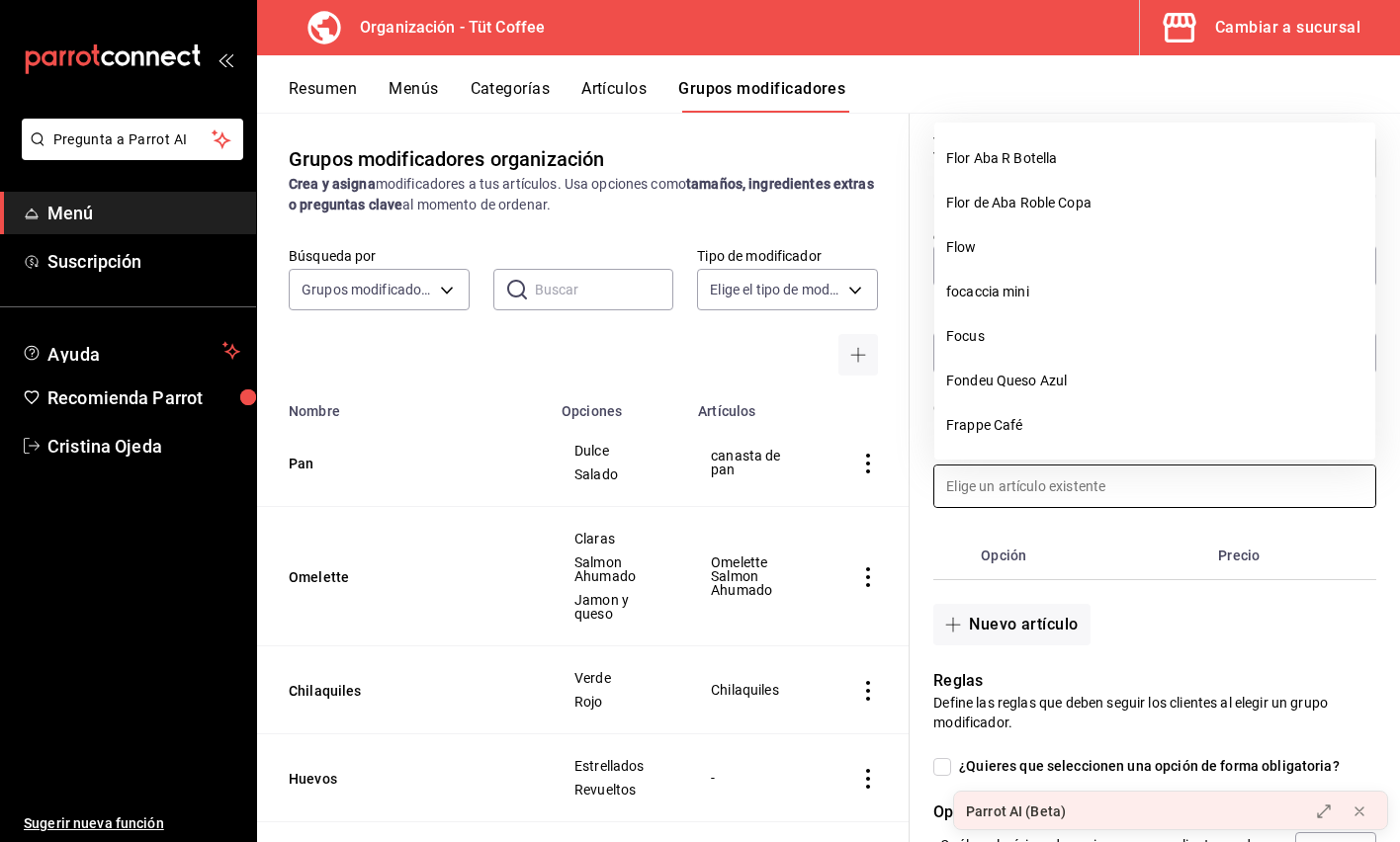 click on "Nuevo artículo" at bounding box center [1143, 613] 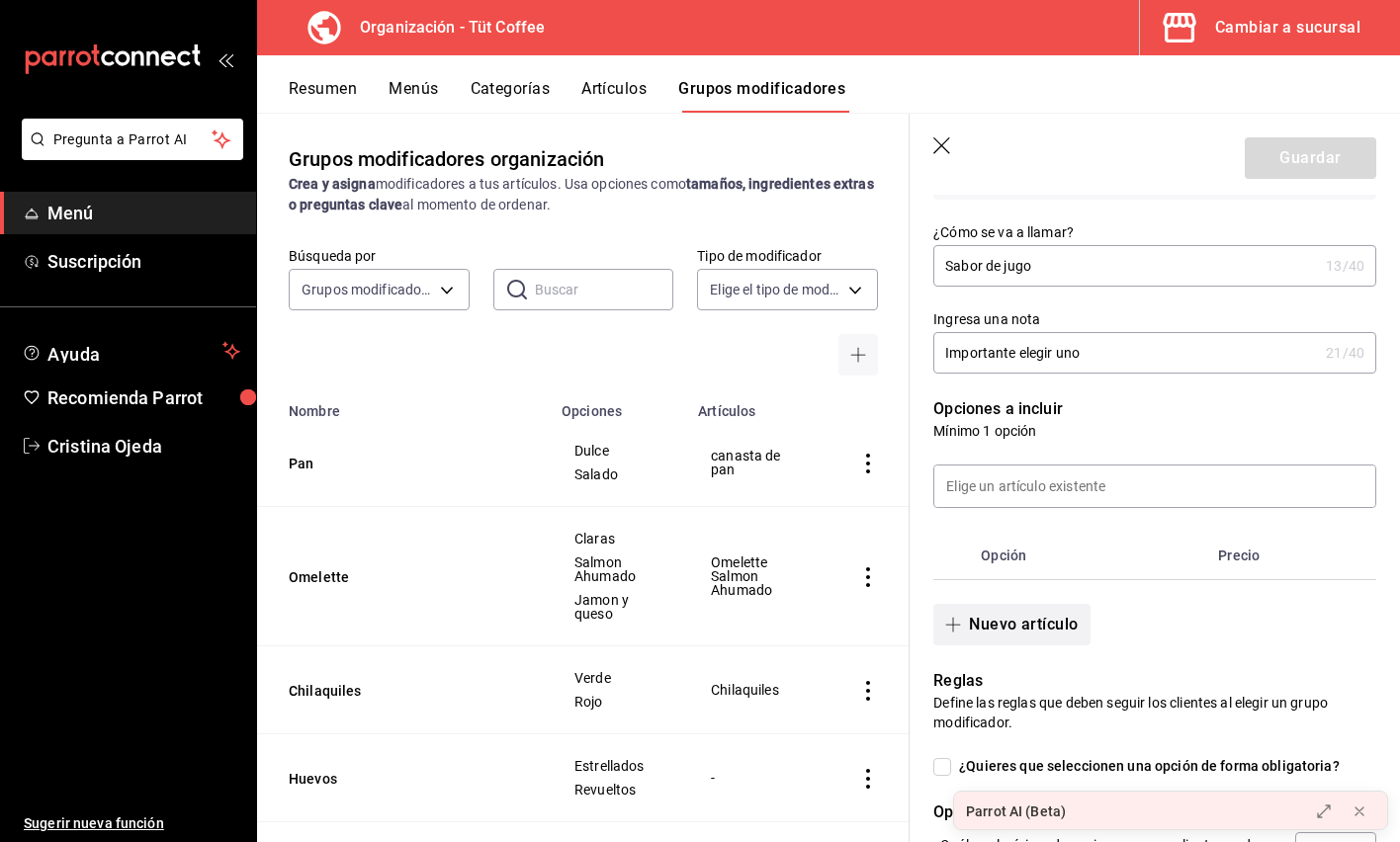 click on "Nuevo artículo" at bounding box center (1011, 625) 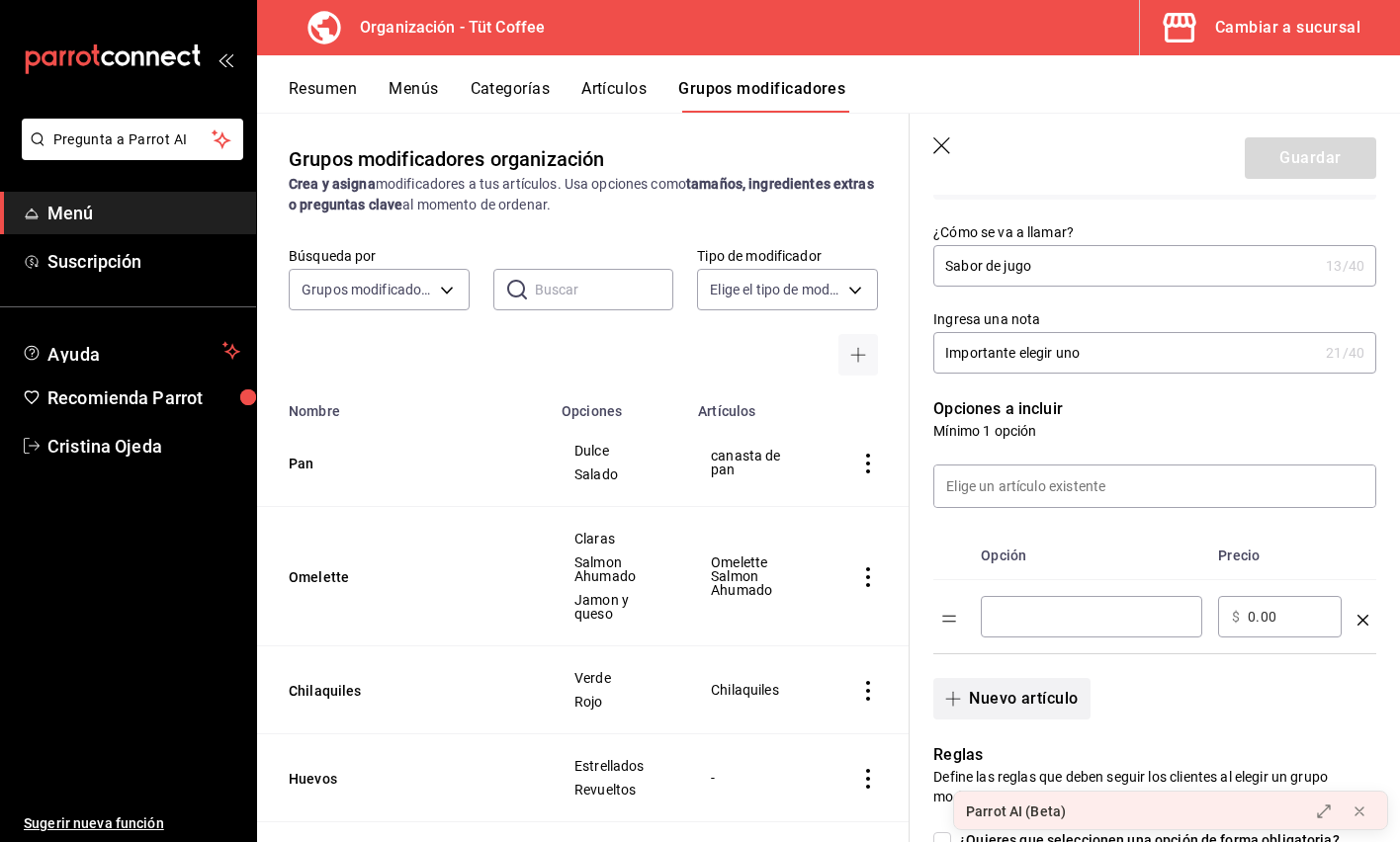 click at bounding box center [1092, 617] 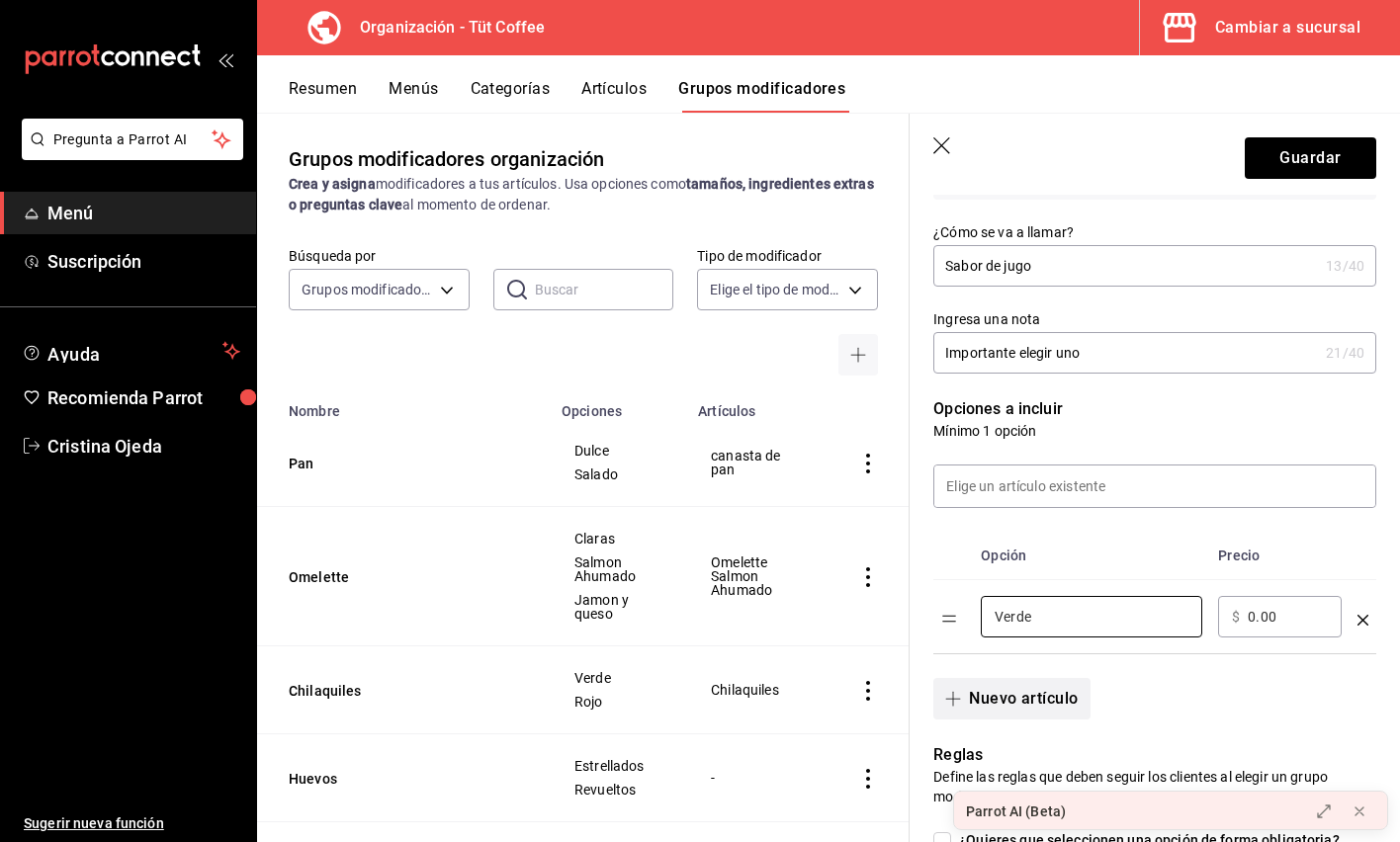 type on "Verde" 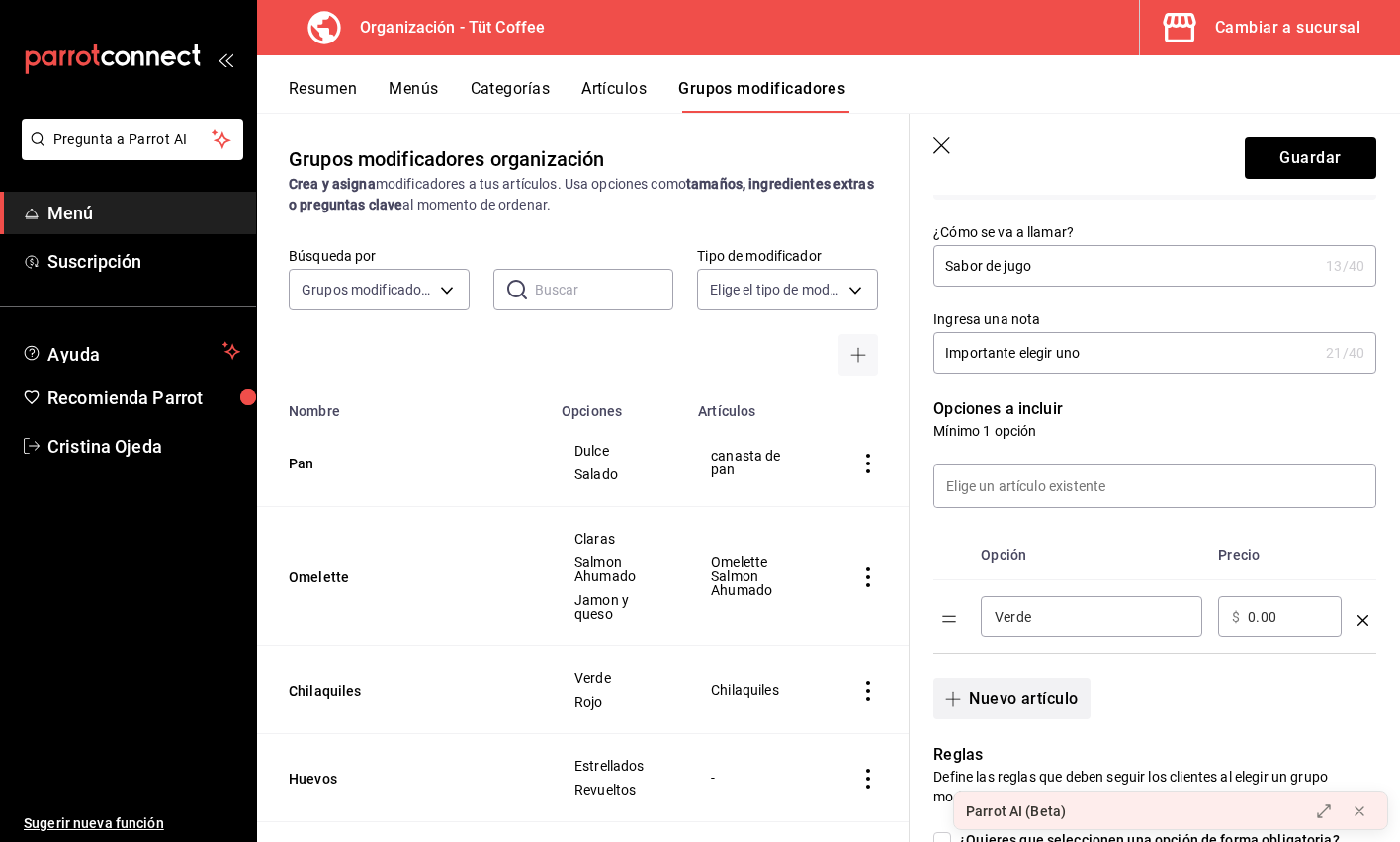 click on "Nuevo artículo" at bounding box center (1011, 699) 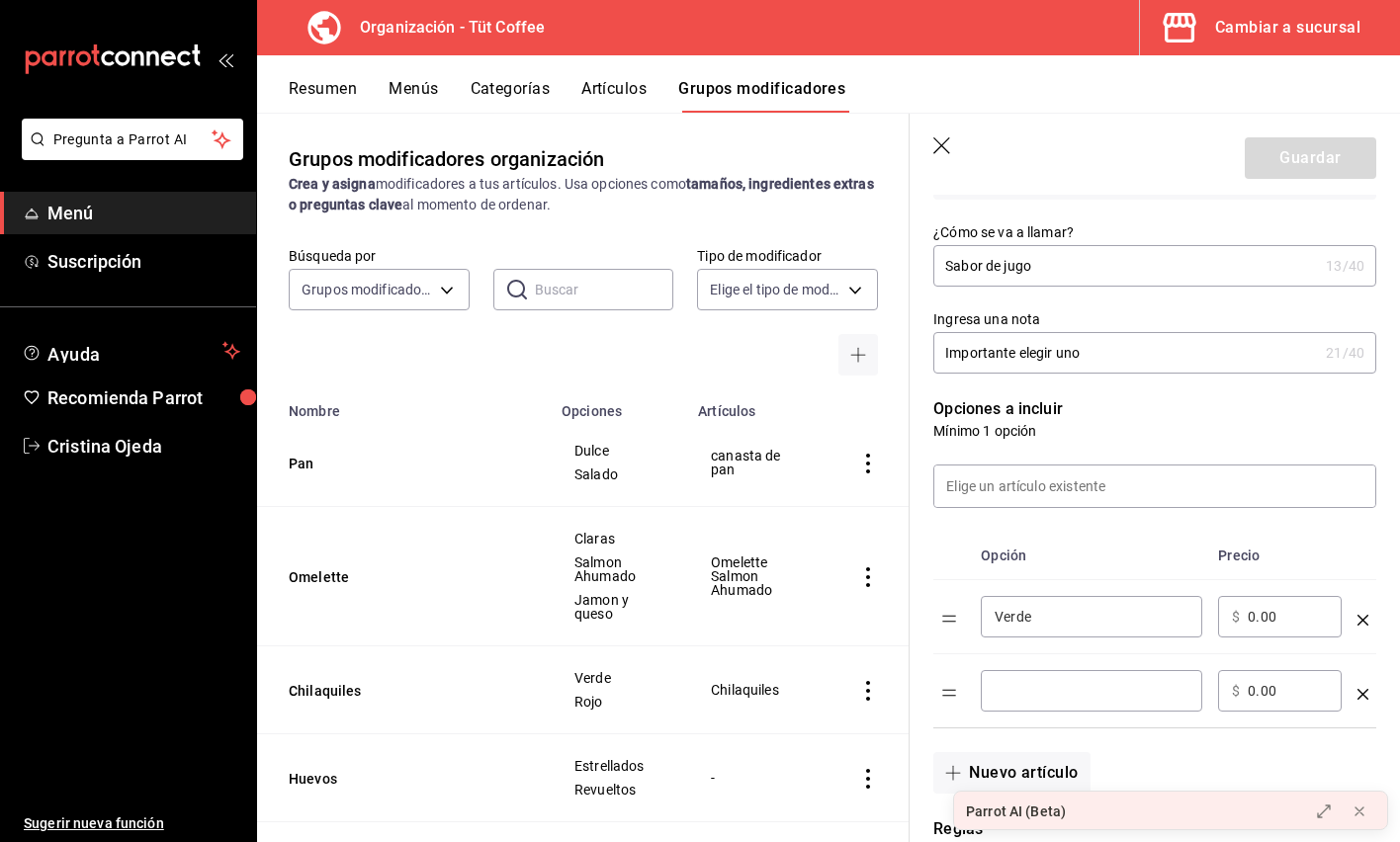 click at bounding box center (1092, 691) 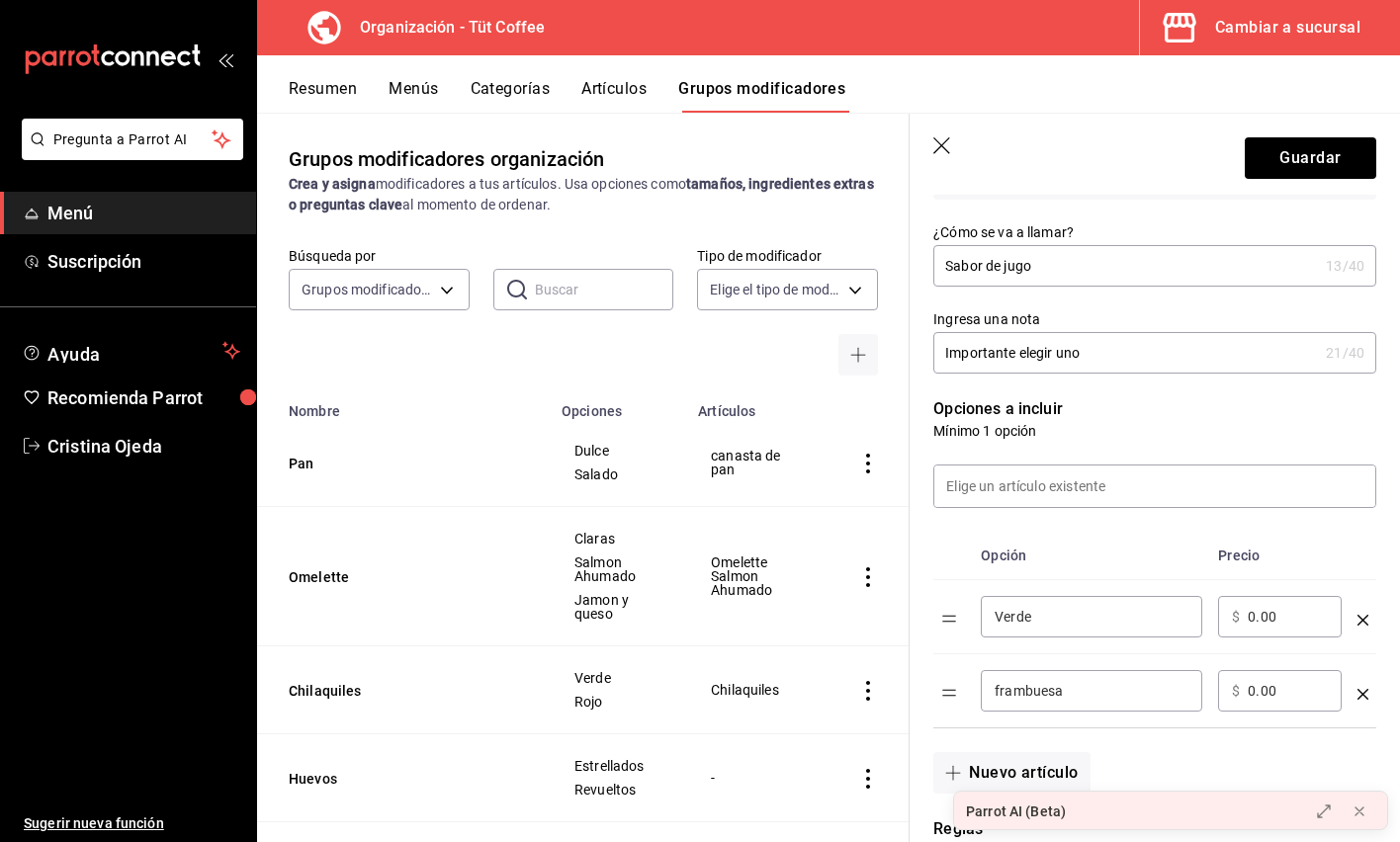 click on "frambuesa" at bounding box center [1092, 691] 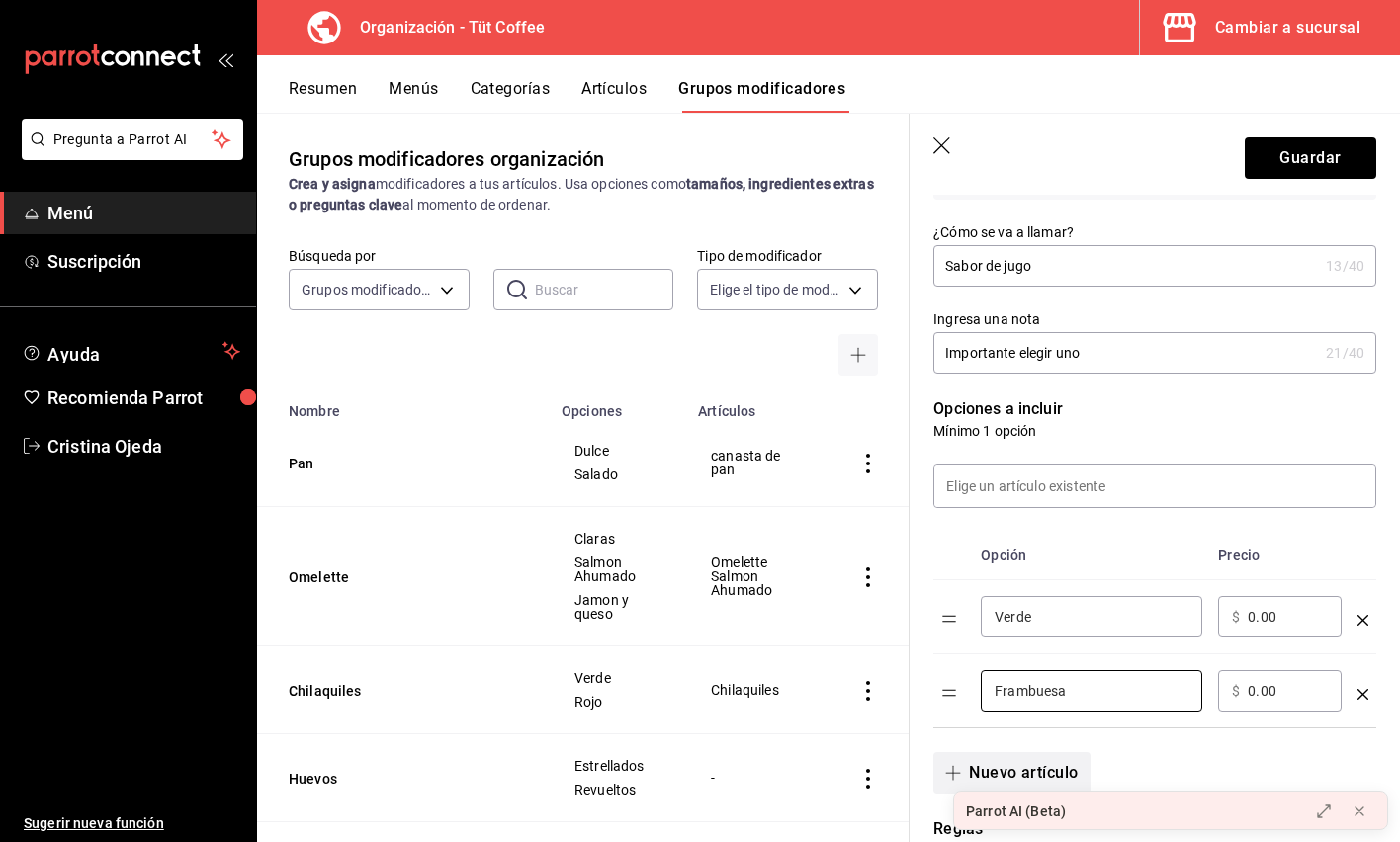 type on "Frambuesa" 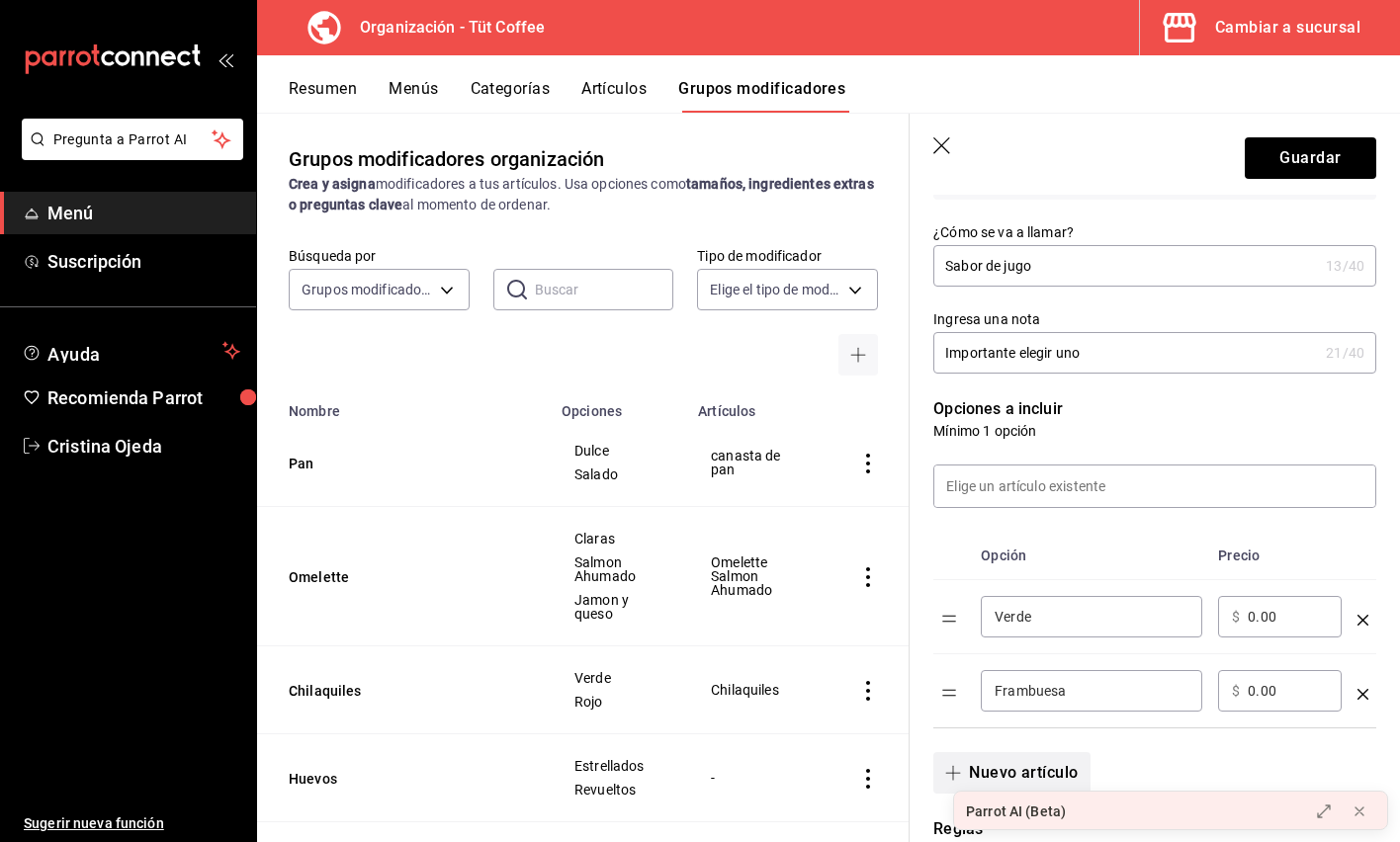 click on "Nuevo artículo" at bounding box center [1011, 773] 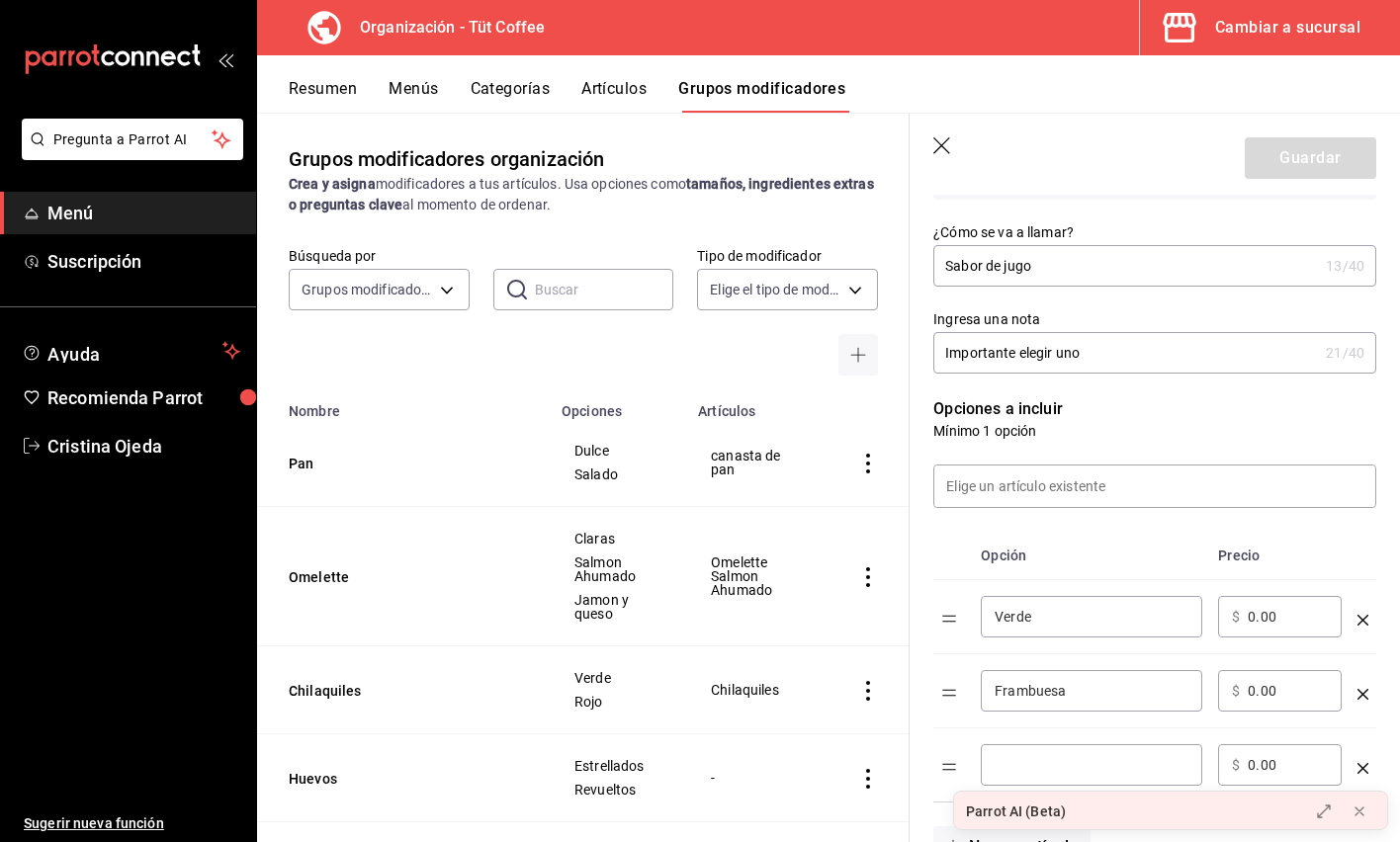 click at bounding box center [1092, 765] 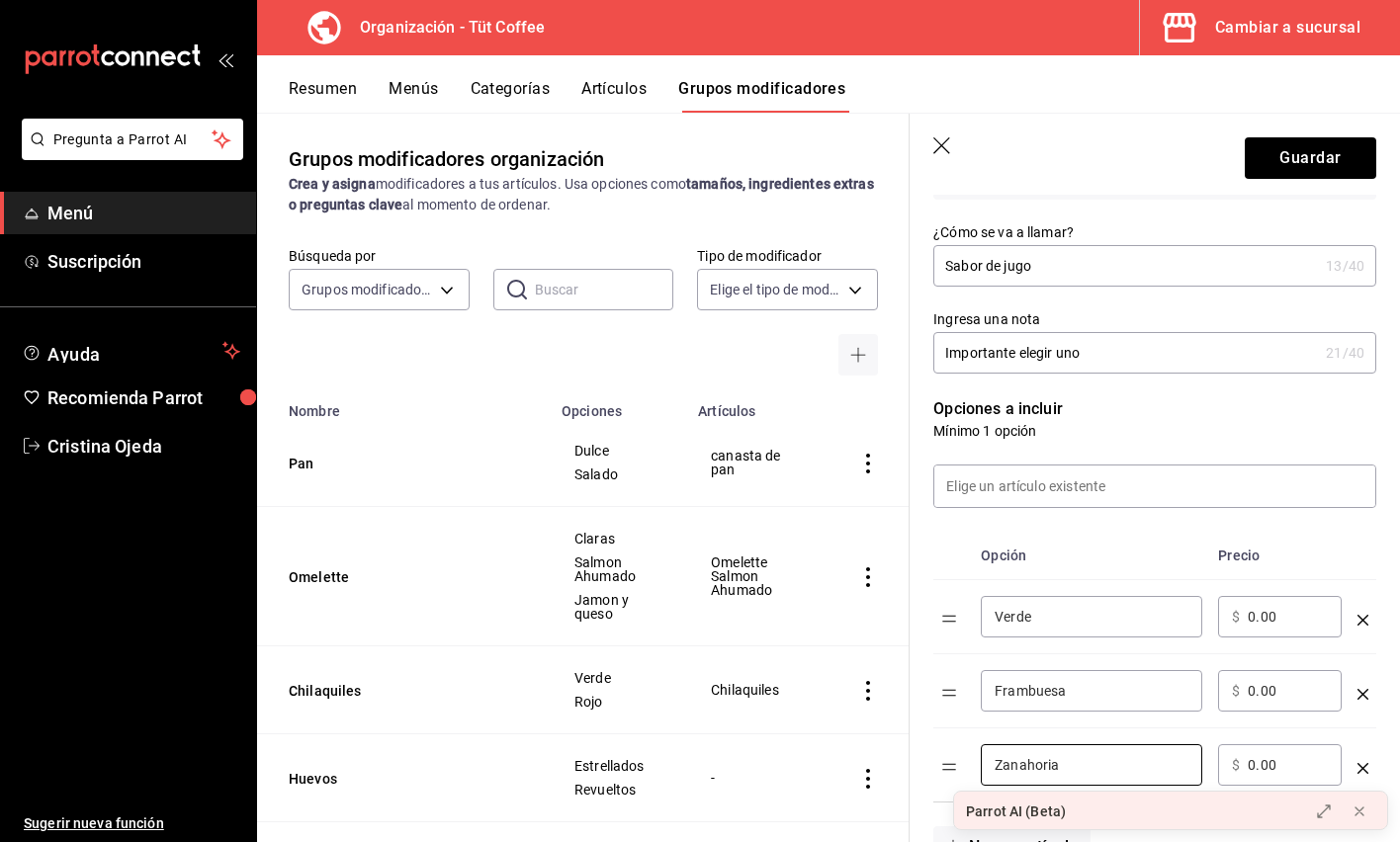 scroll, scrollTop: 542, scrollLeft: 0, axis: vertical 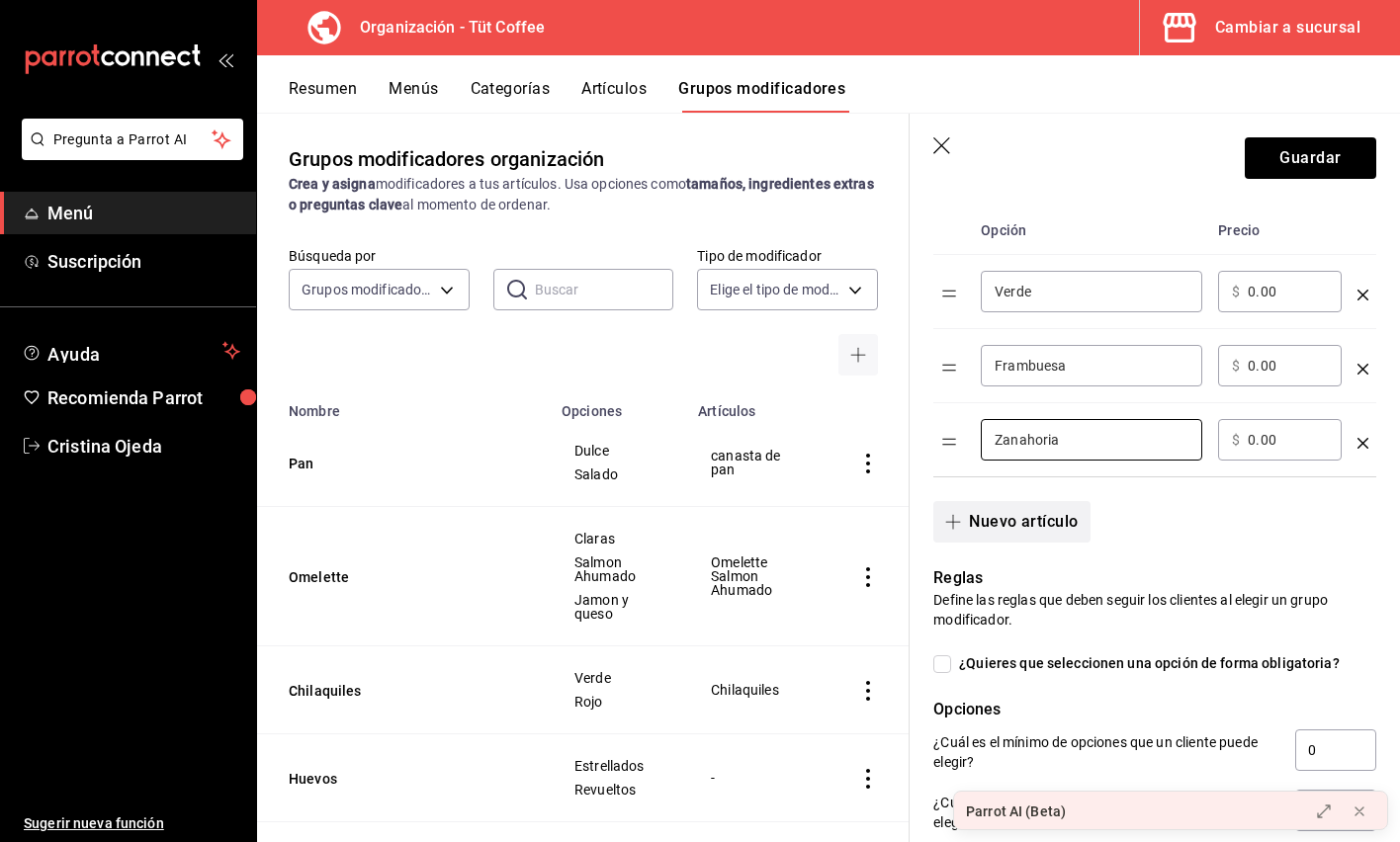 type on "Zanahoria" 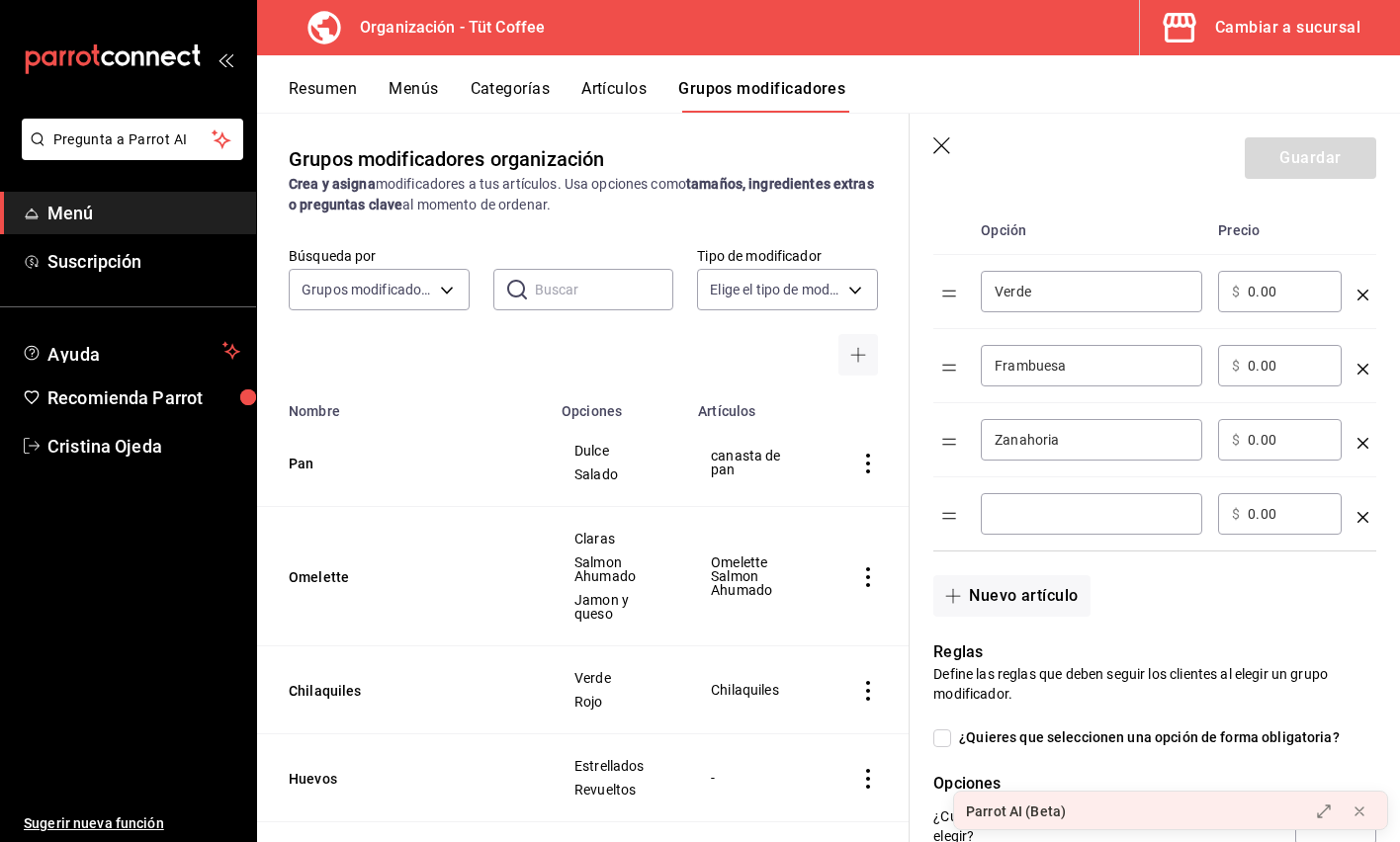 click on "​" at bounding box center [1092, 514] 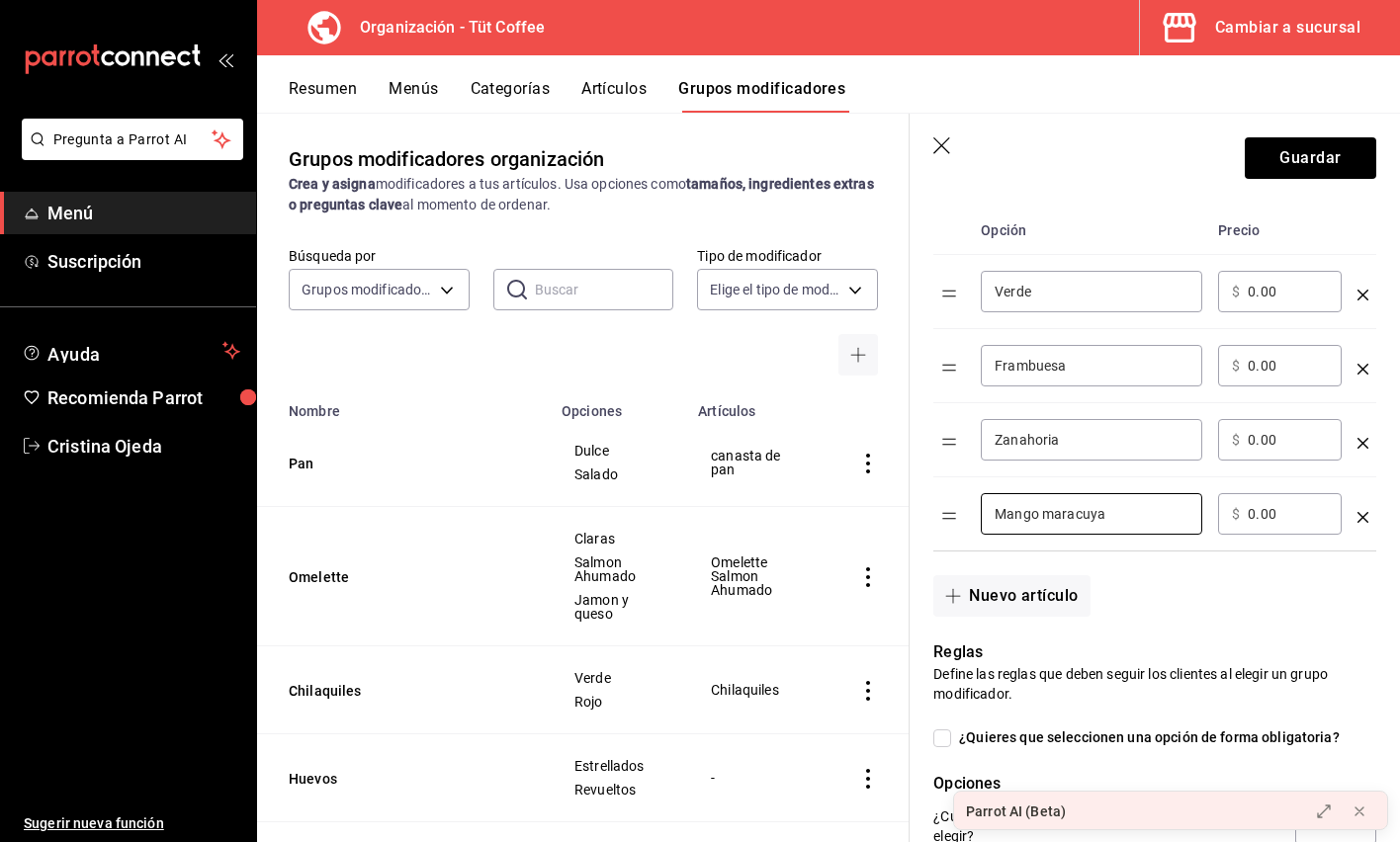 type on "Mango maracuya" 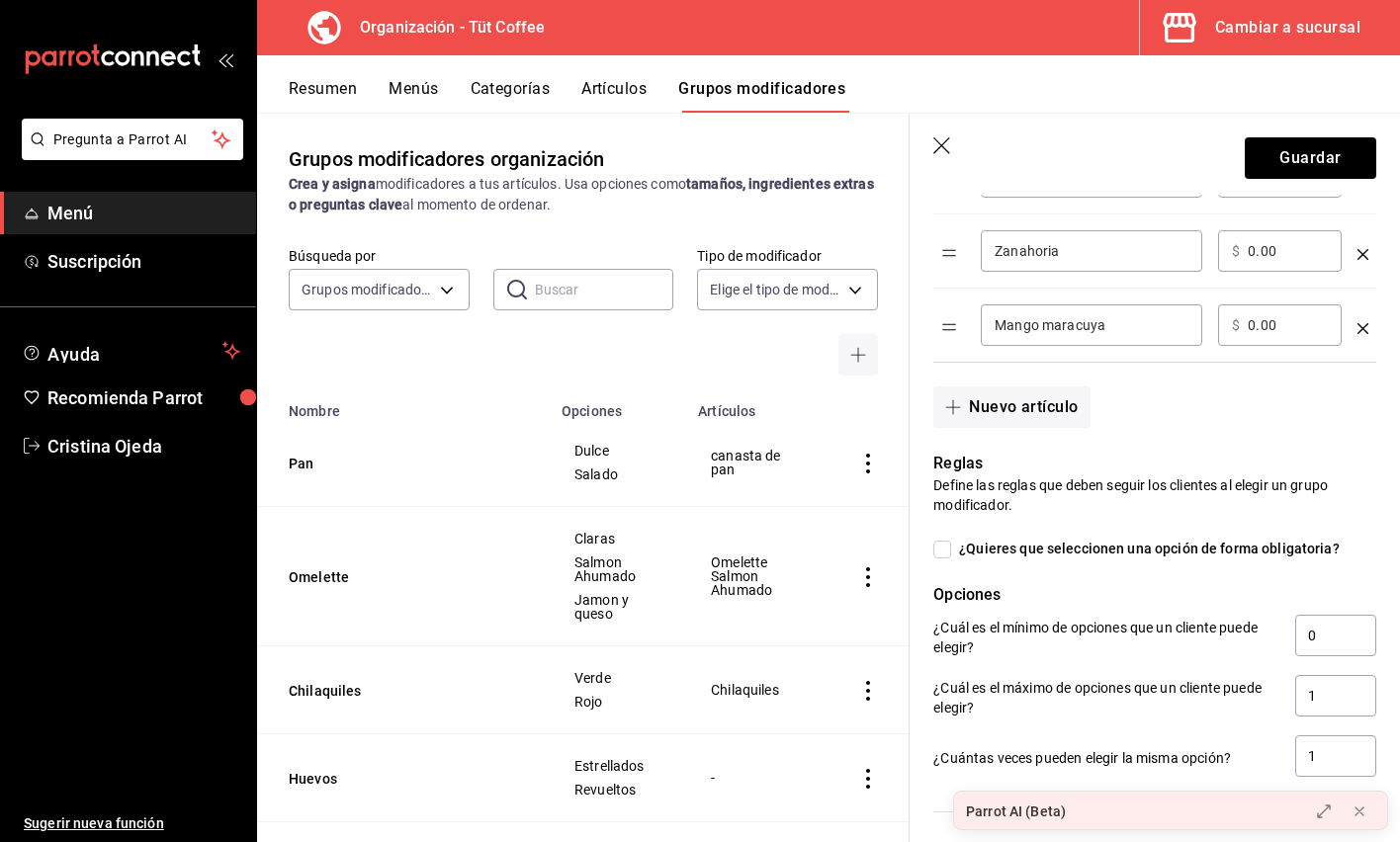 scroll, scrollTop: 783, scrollLeft: 0, axis: vertical 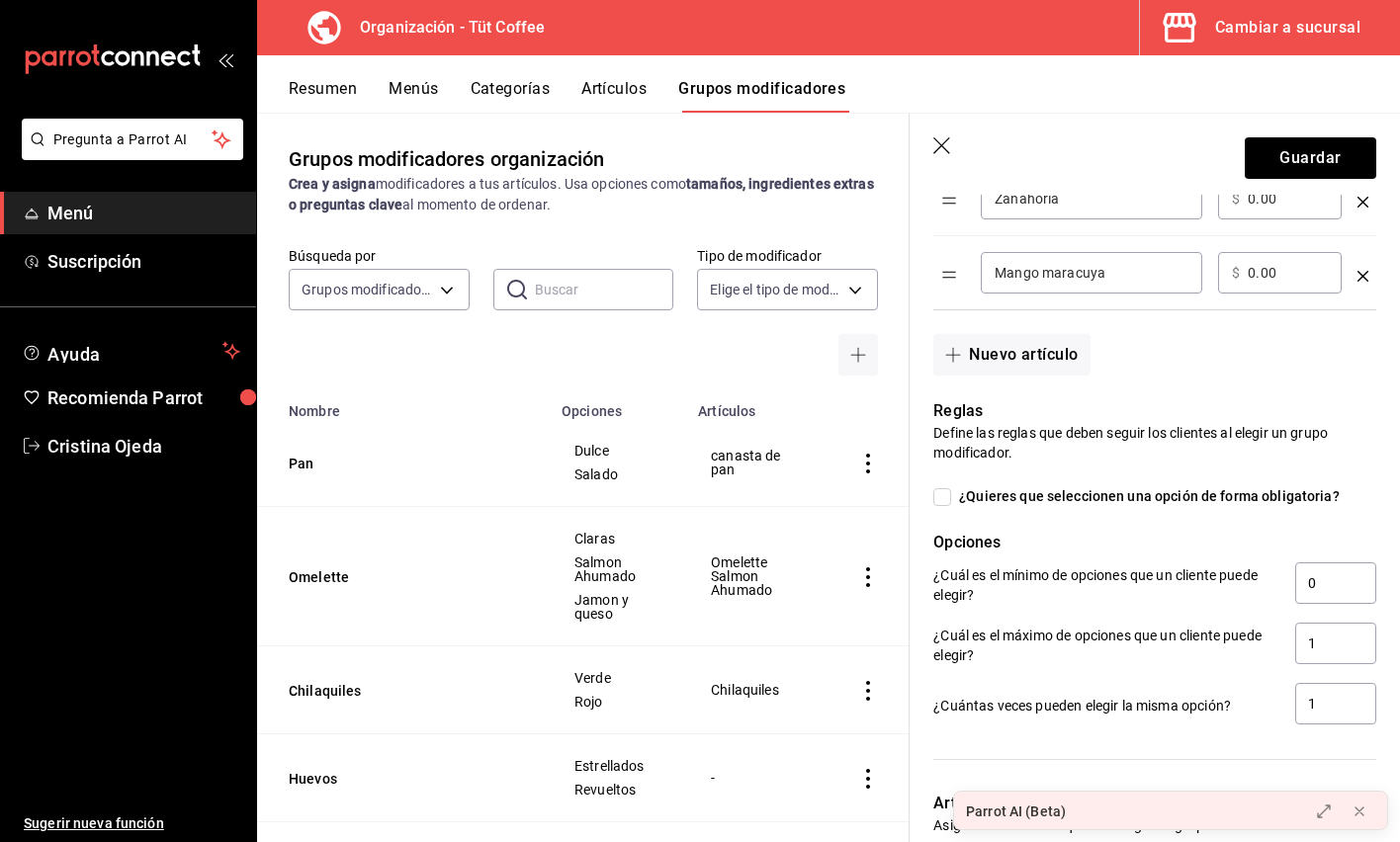 click on "¿Quieres que seleccionen una opción de forma obligatoria?" at bounding box center [942, 497] 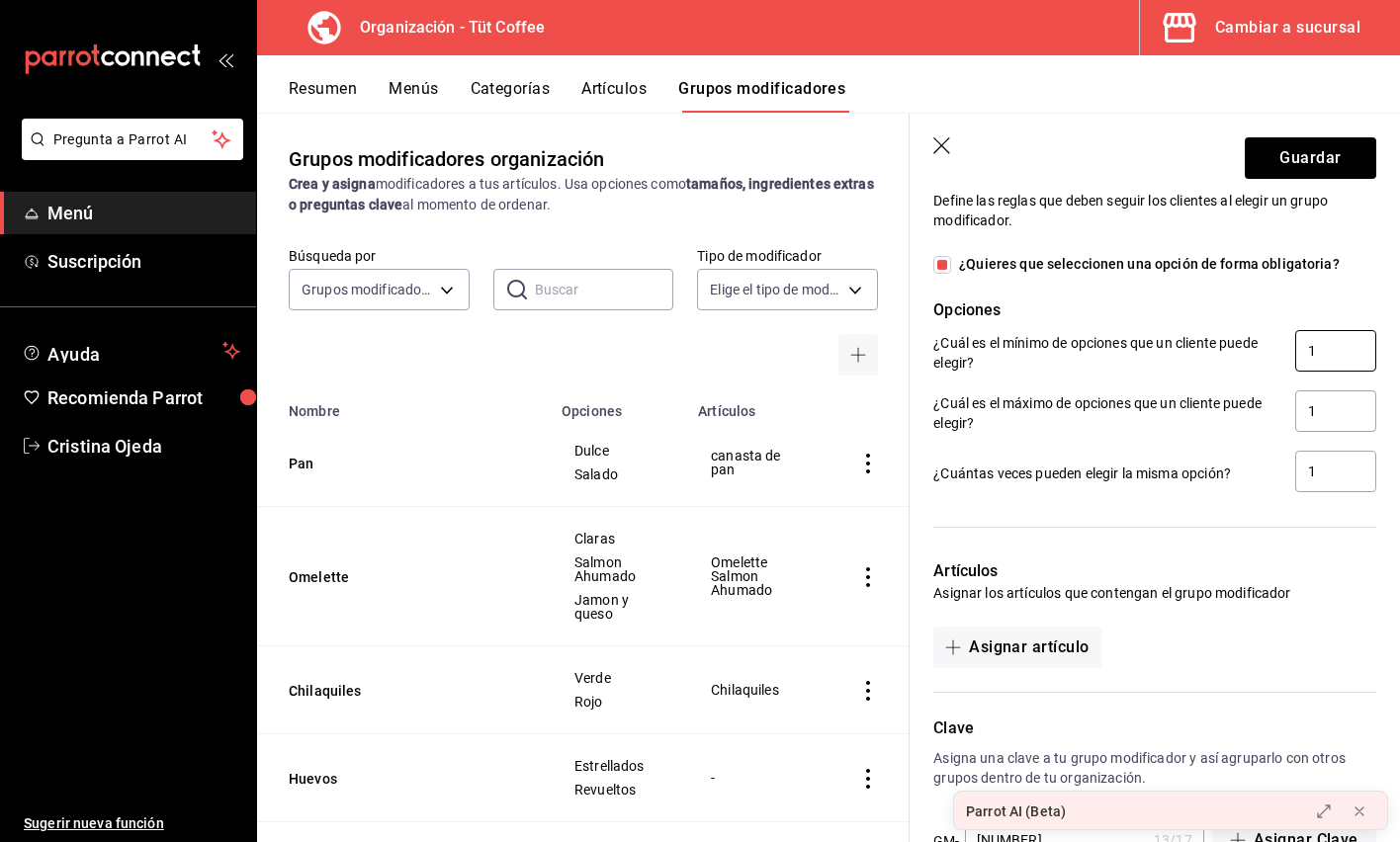 scroll, scrollTop: 1075, scrollLeft: 0, axis: vertical 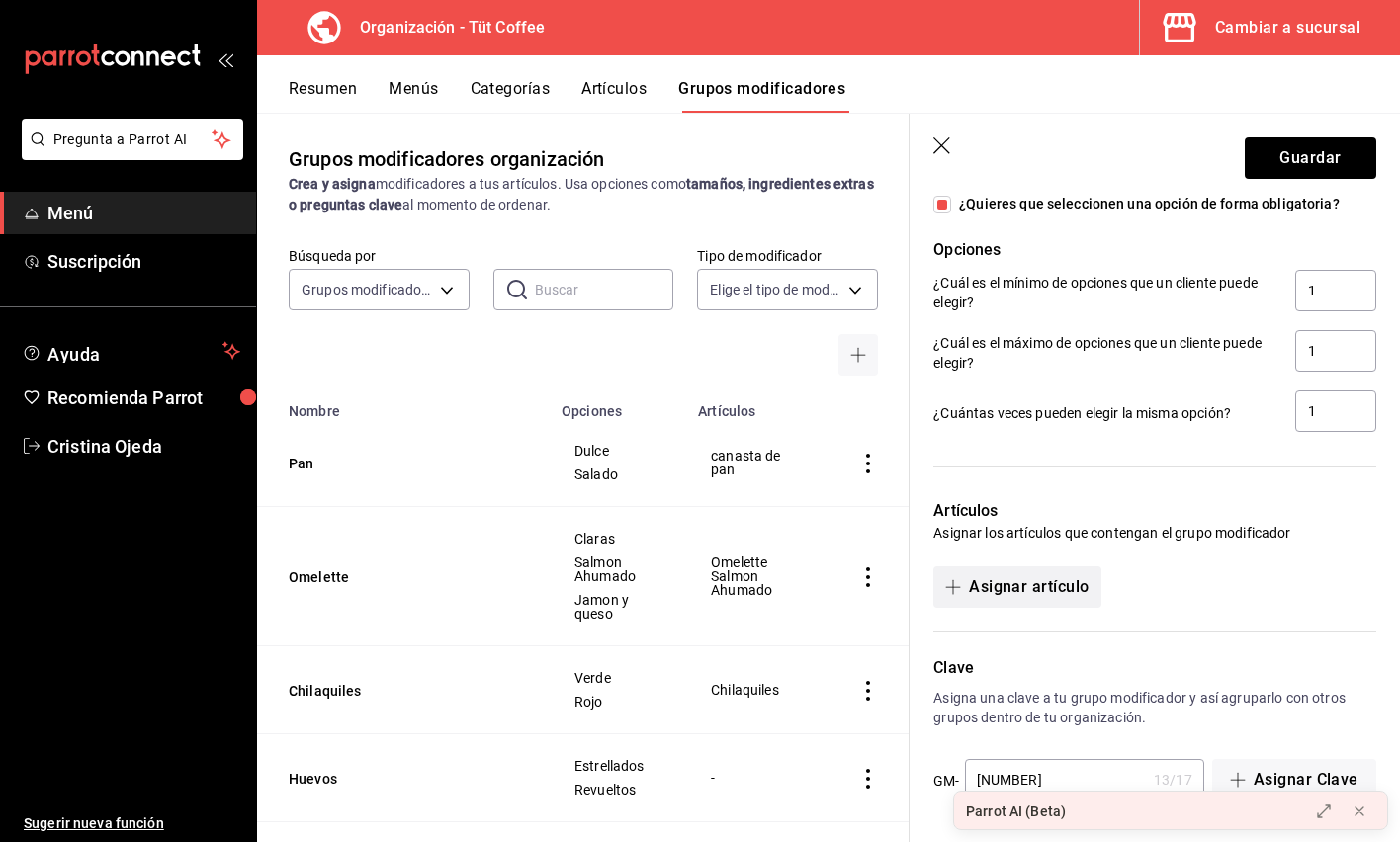 click on "Asignar artículo" at bounding box center (1016, 587) 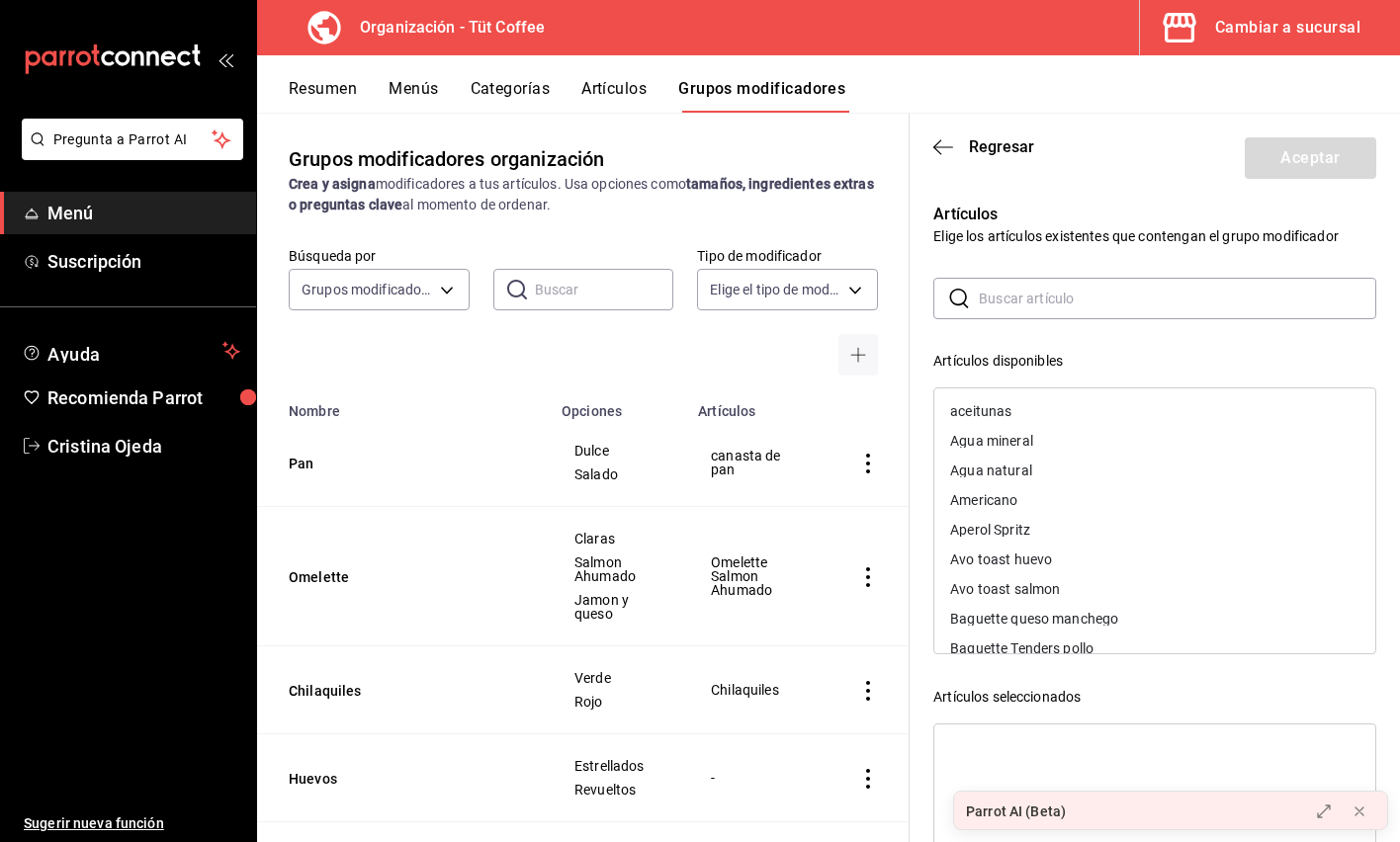 click at bounding box center (1178, 298) 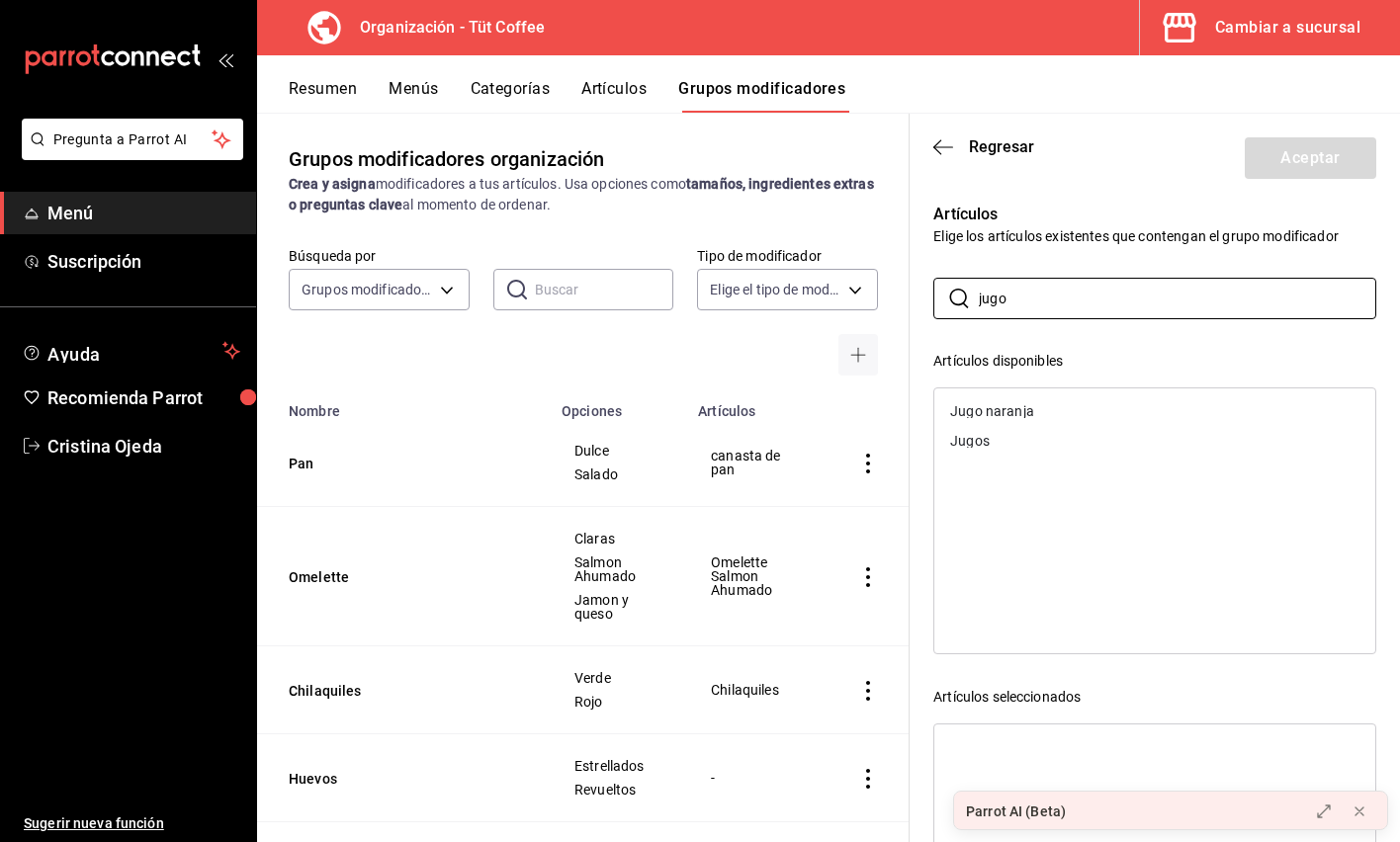 type on "jugo" 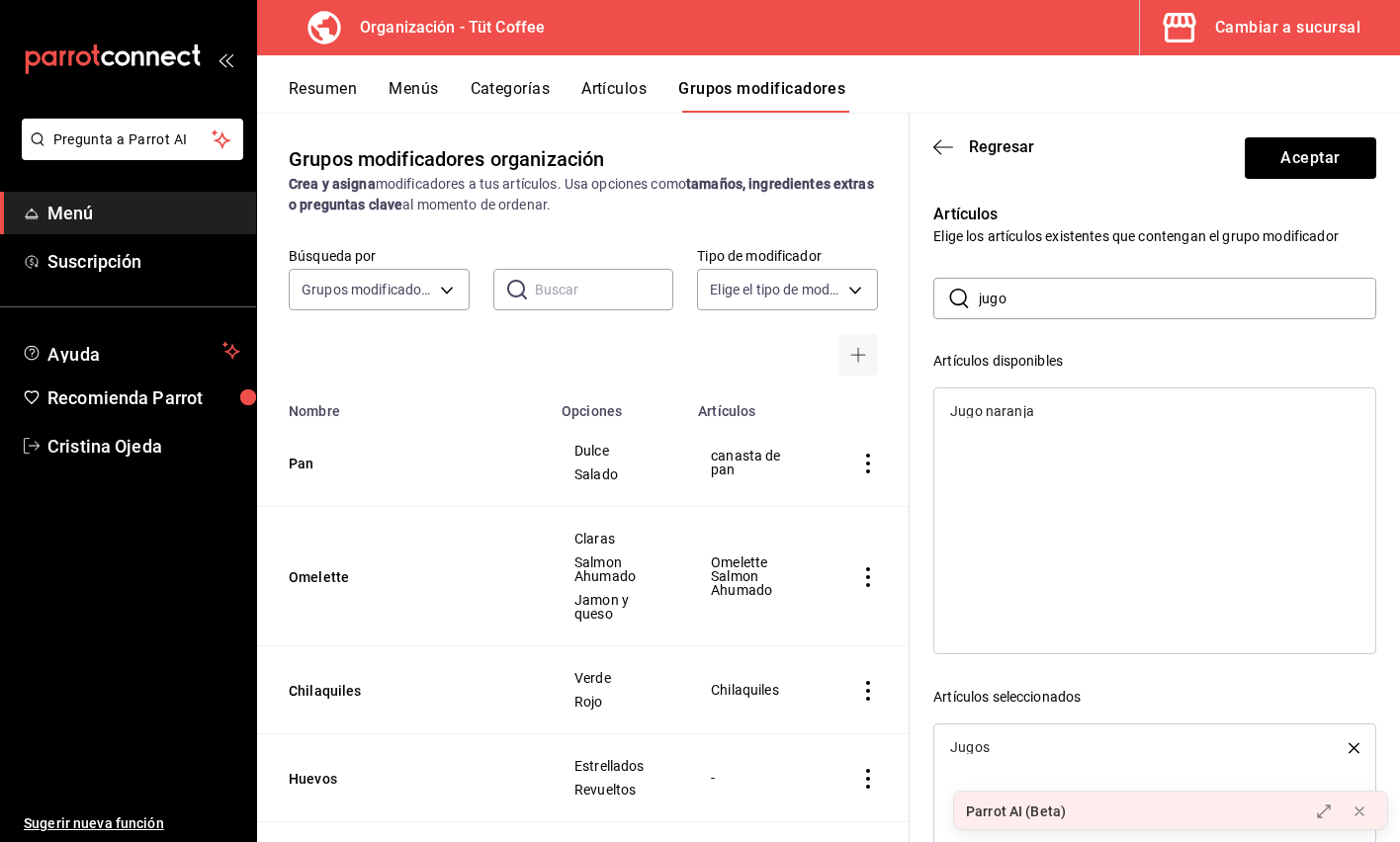 scroll, scrollTop: 181, scrollLeft: 0, axis: vertical 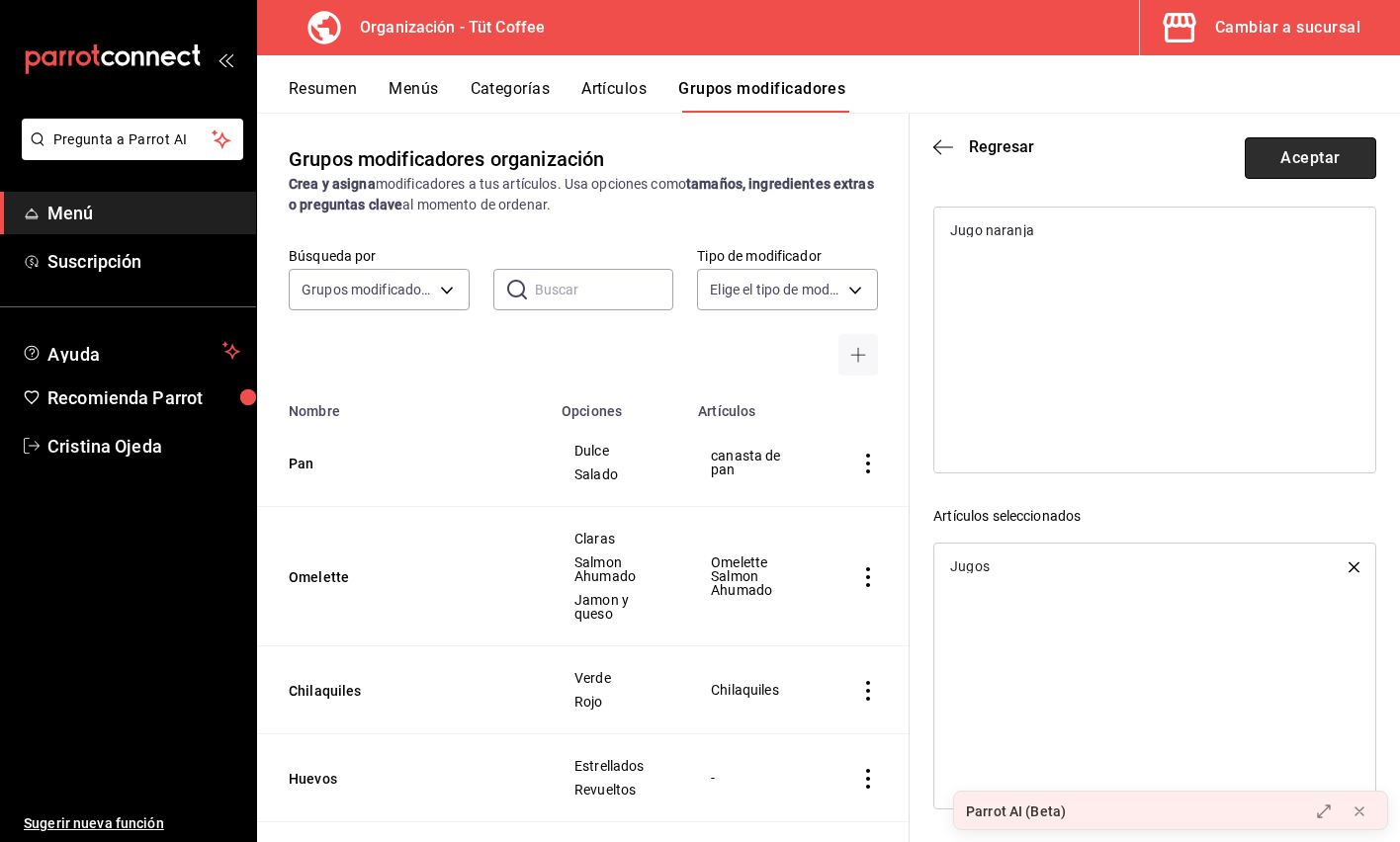click on "Aceptar" at bounding box center [1310, 158] 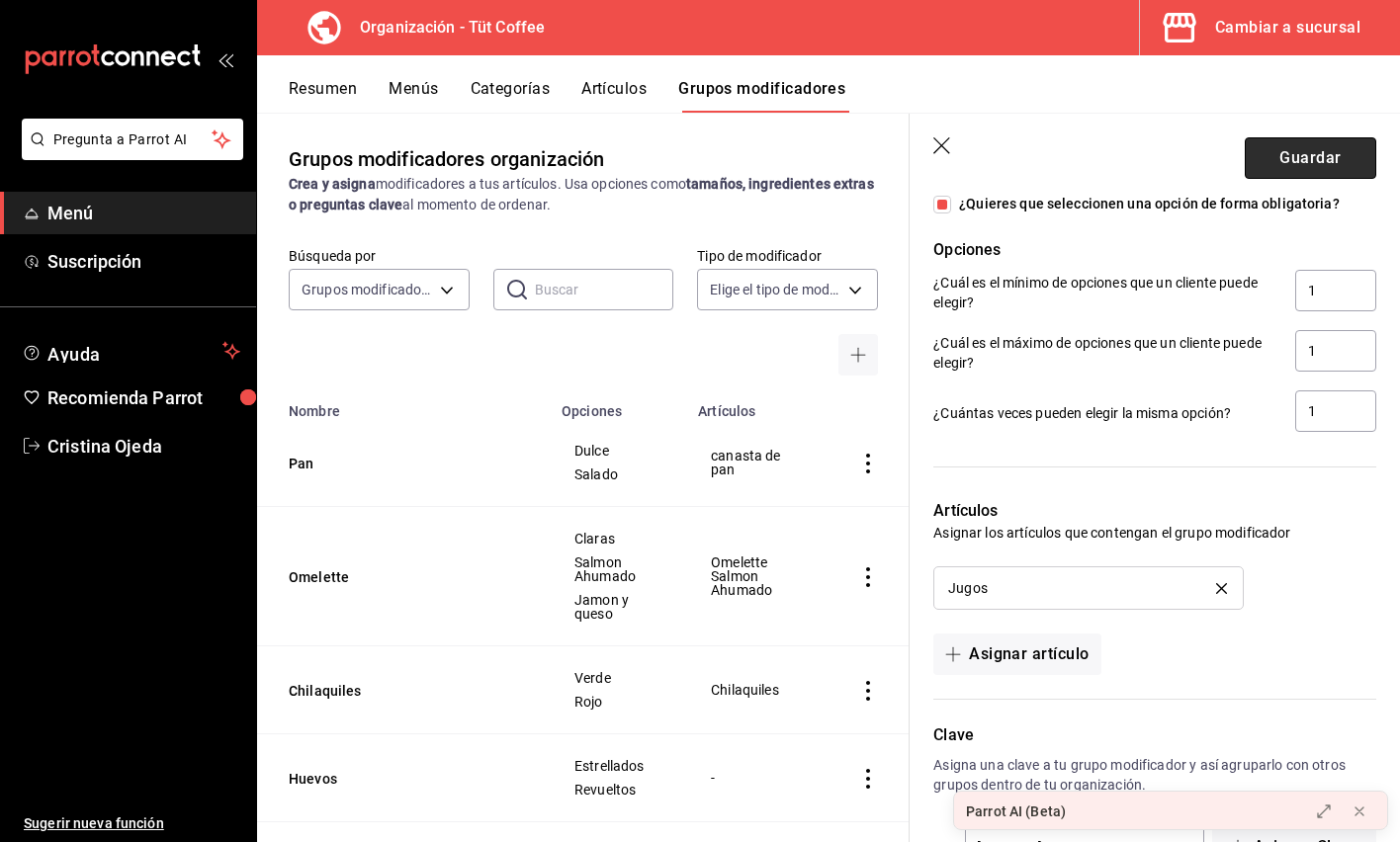 click on "Guardar" at bounding box center (1310, 158) 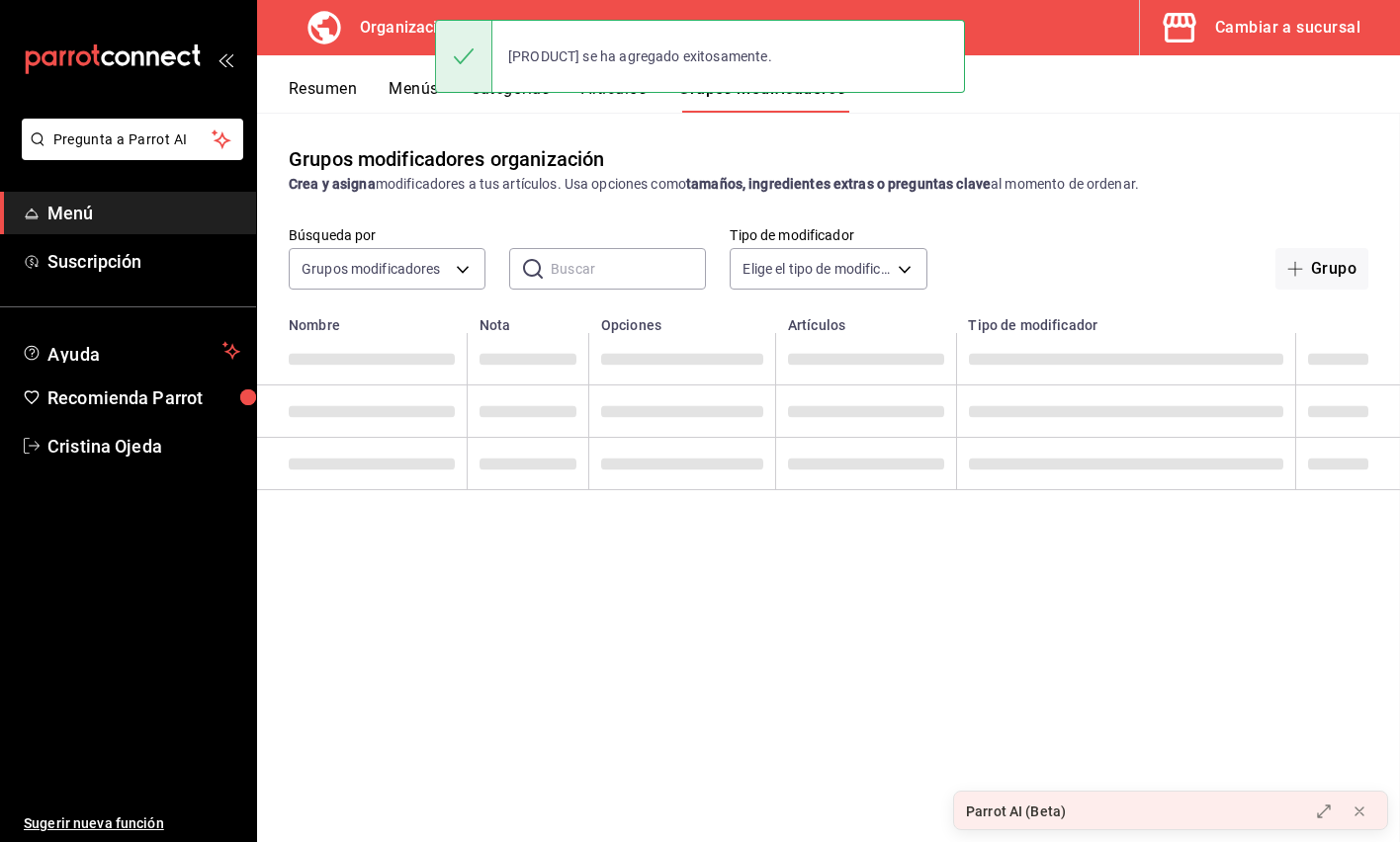scroll, scrollTop: 0, scrollLeft: 0, axis: both 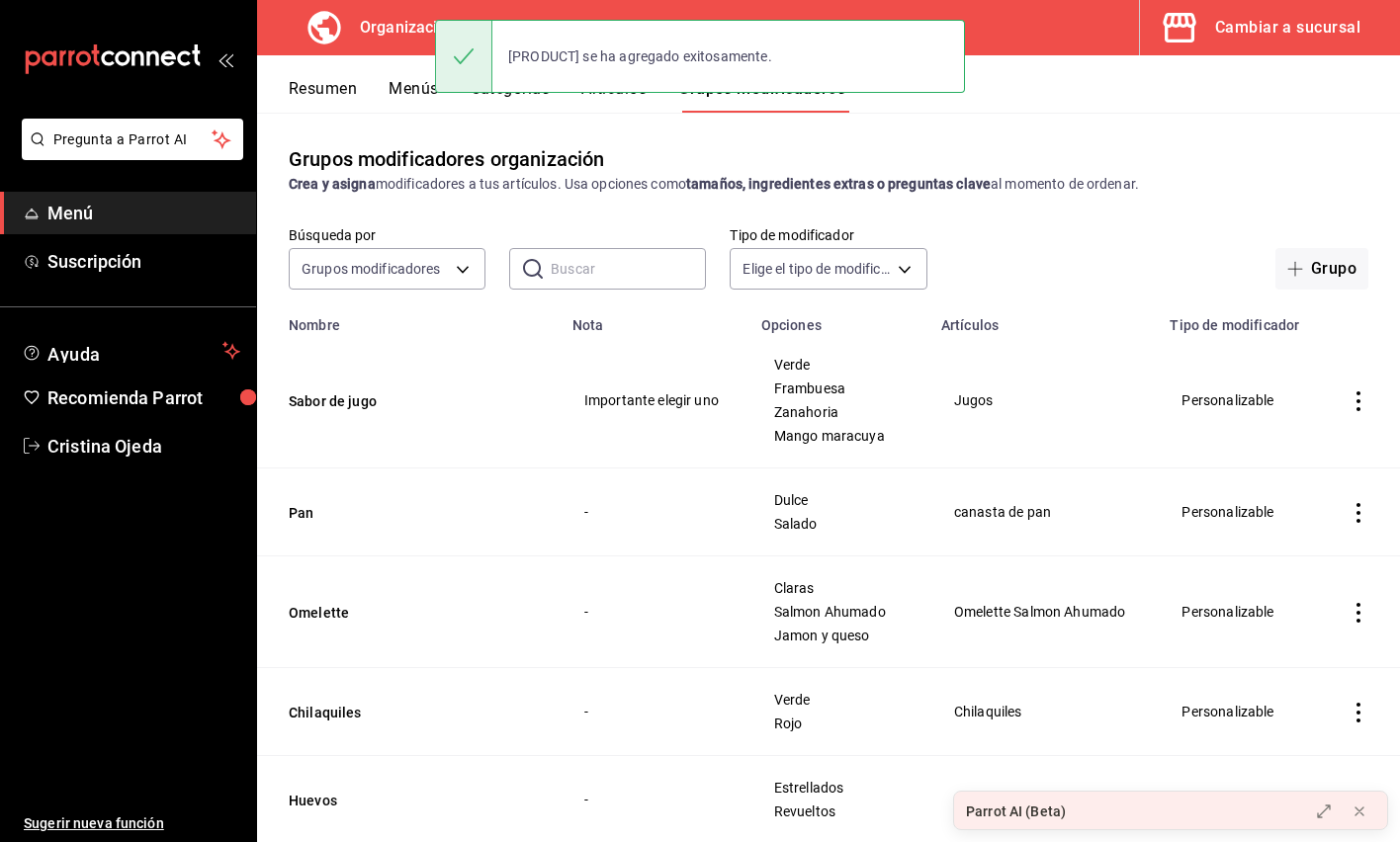 click on "Menús" at bounding box center [413, 96] 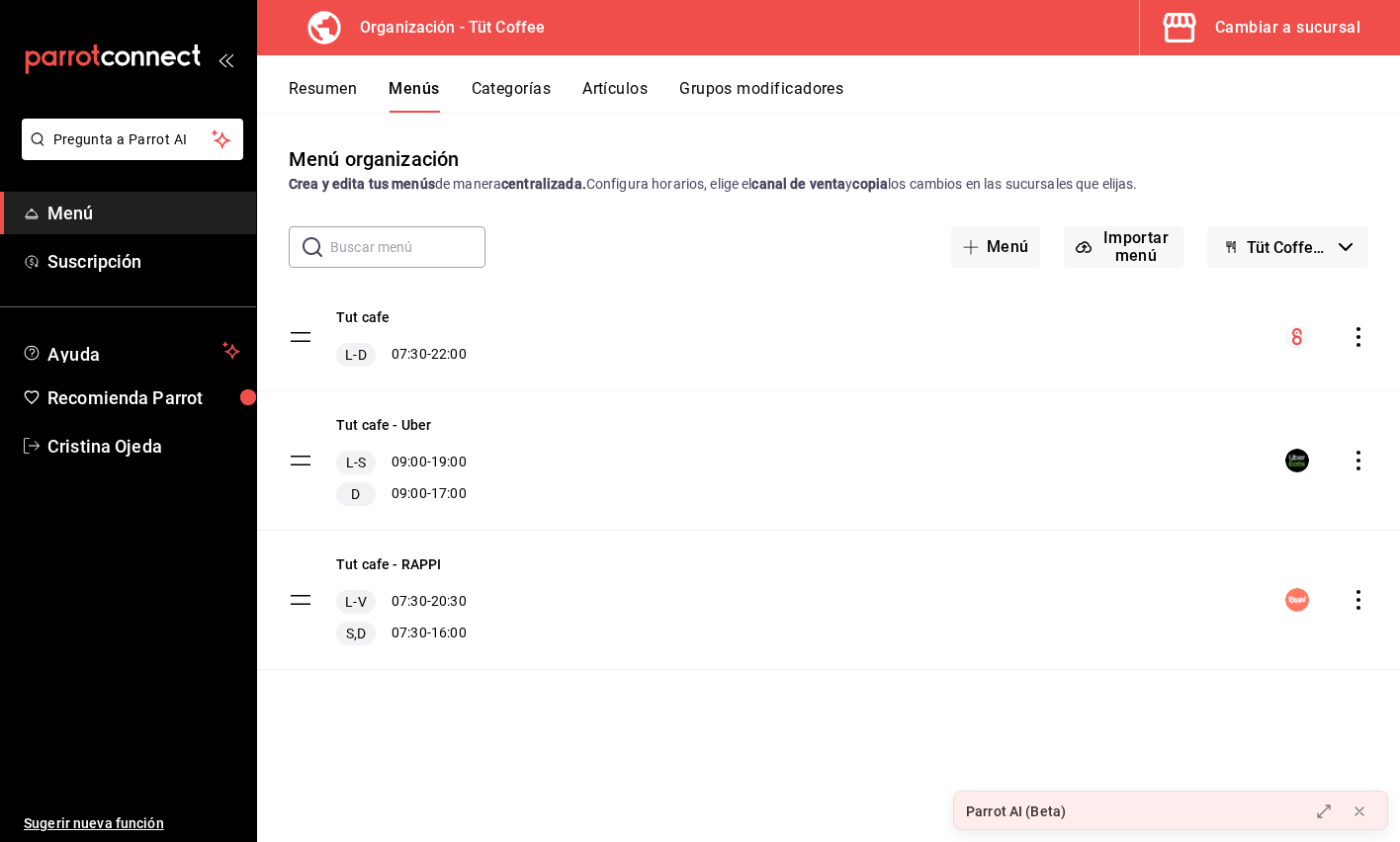 click 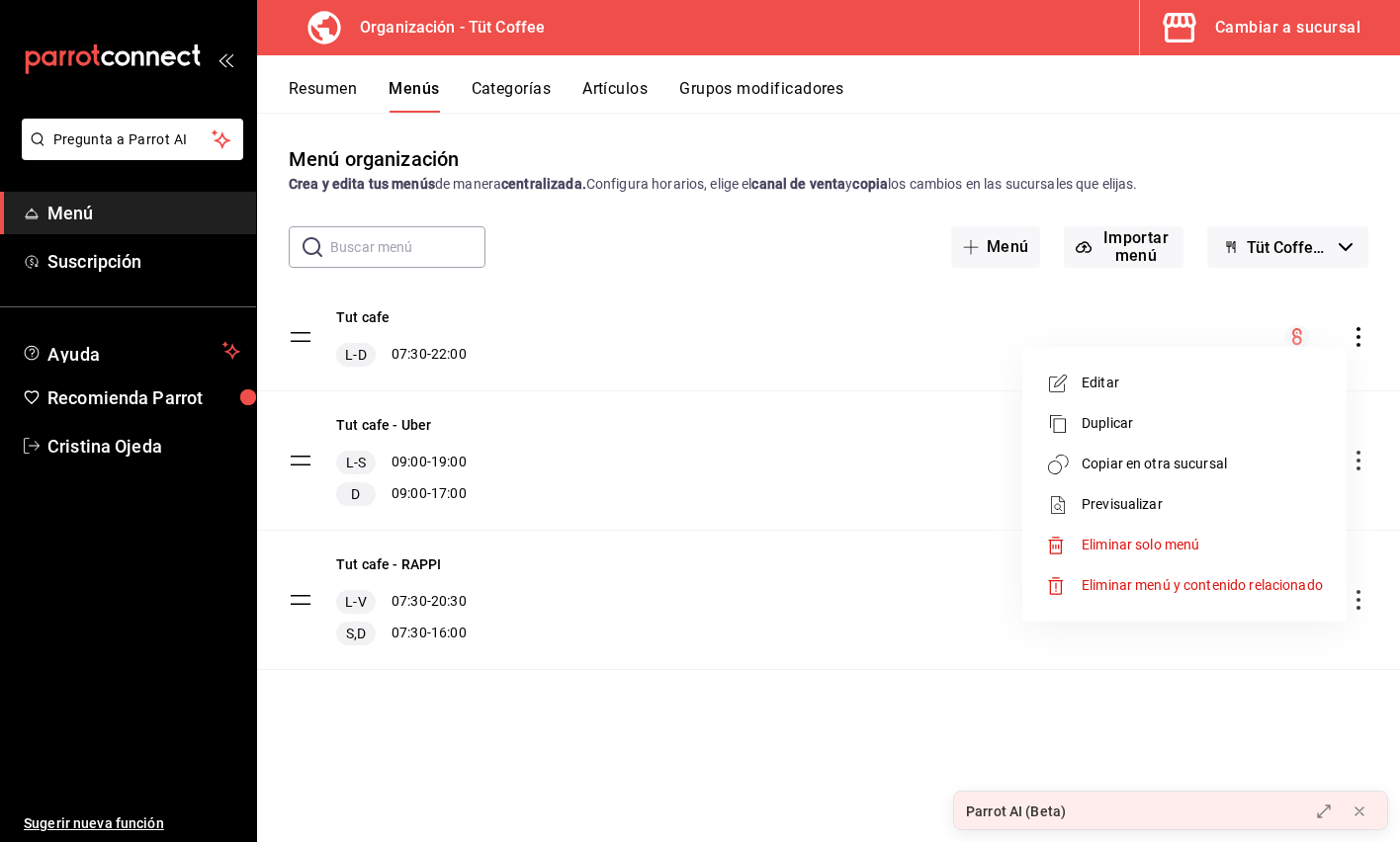 click on "Copiar en otra sucursal" at bounding box center [1202, 463] 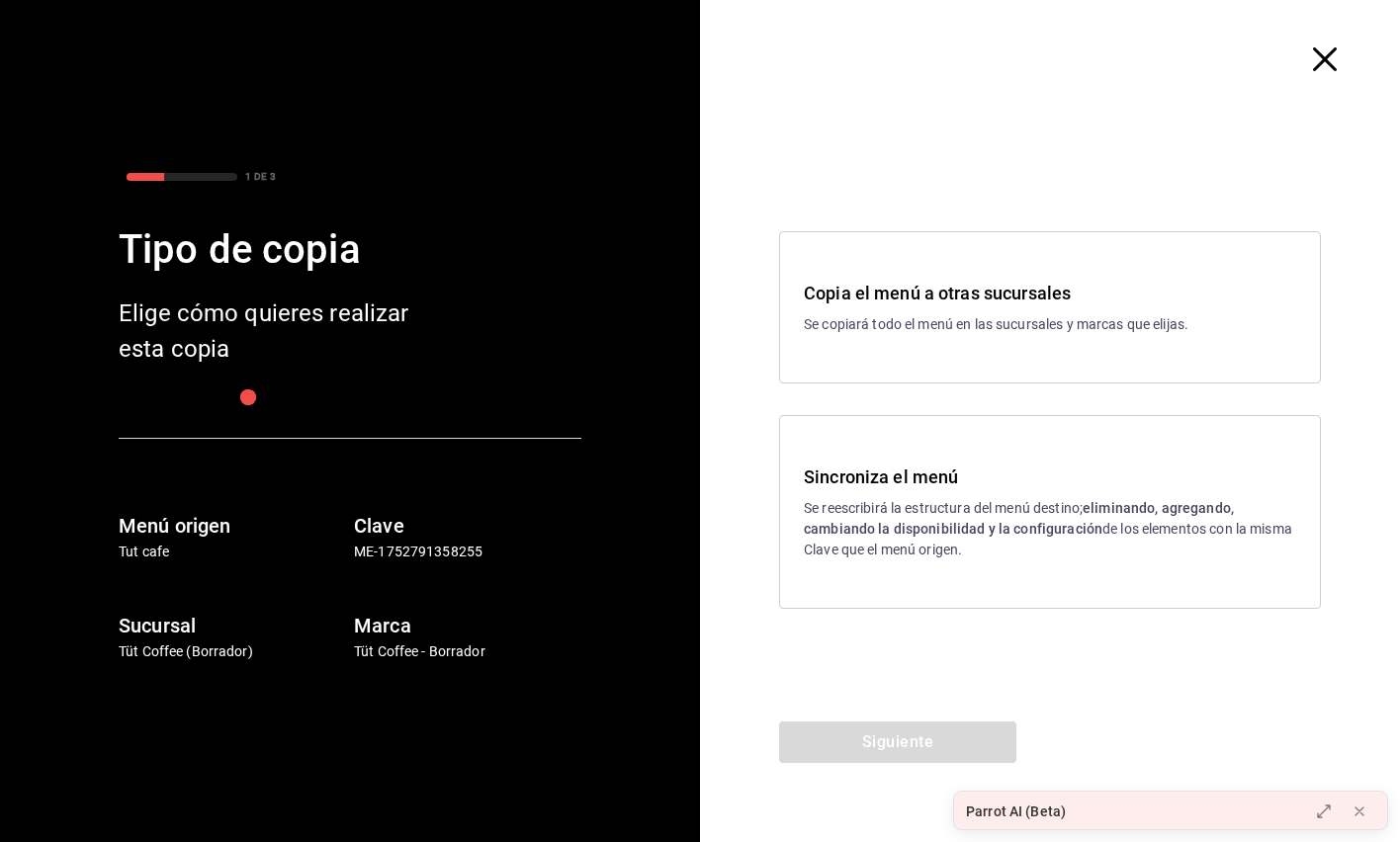 click on "Sincroniza el menú Se reescribirá la estructura del menú destino;  eliminando, agregando, cambiando la disponibilidad y la configuración  de los elementos con la misma Clave que el menú origen." at bounding box center (1050, 512) 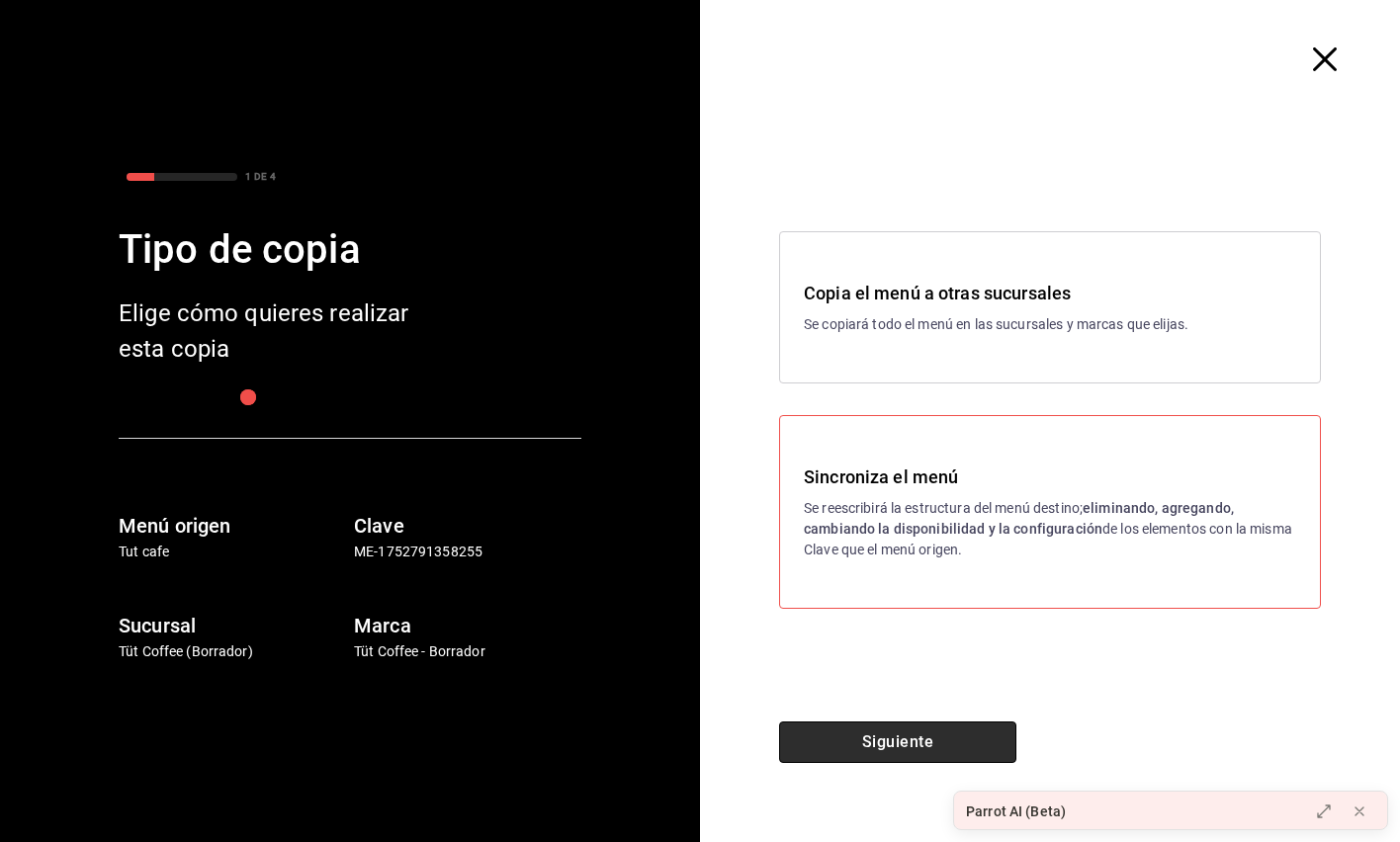 click on "Siguiente" at bounding box center (898, 742) 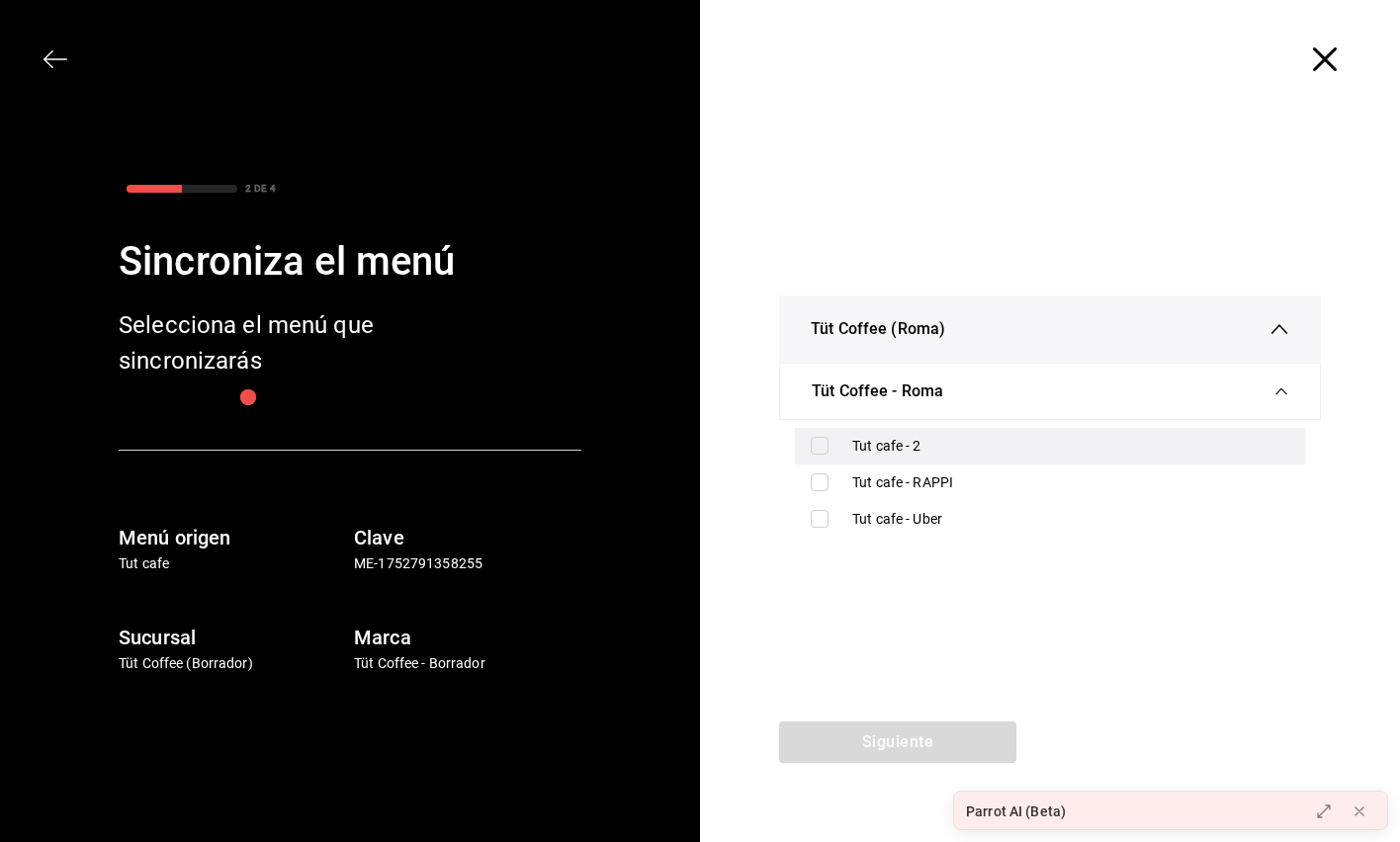 click on "Tut cafe - 2" at bounding box center [1071, 446] 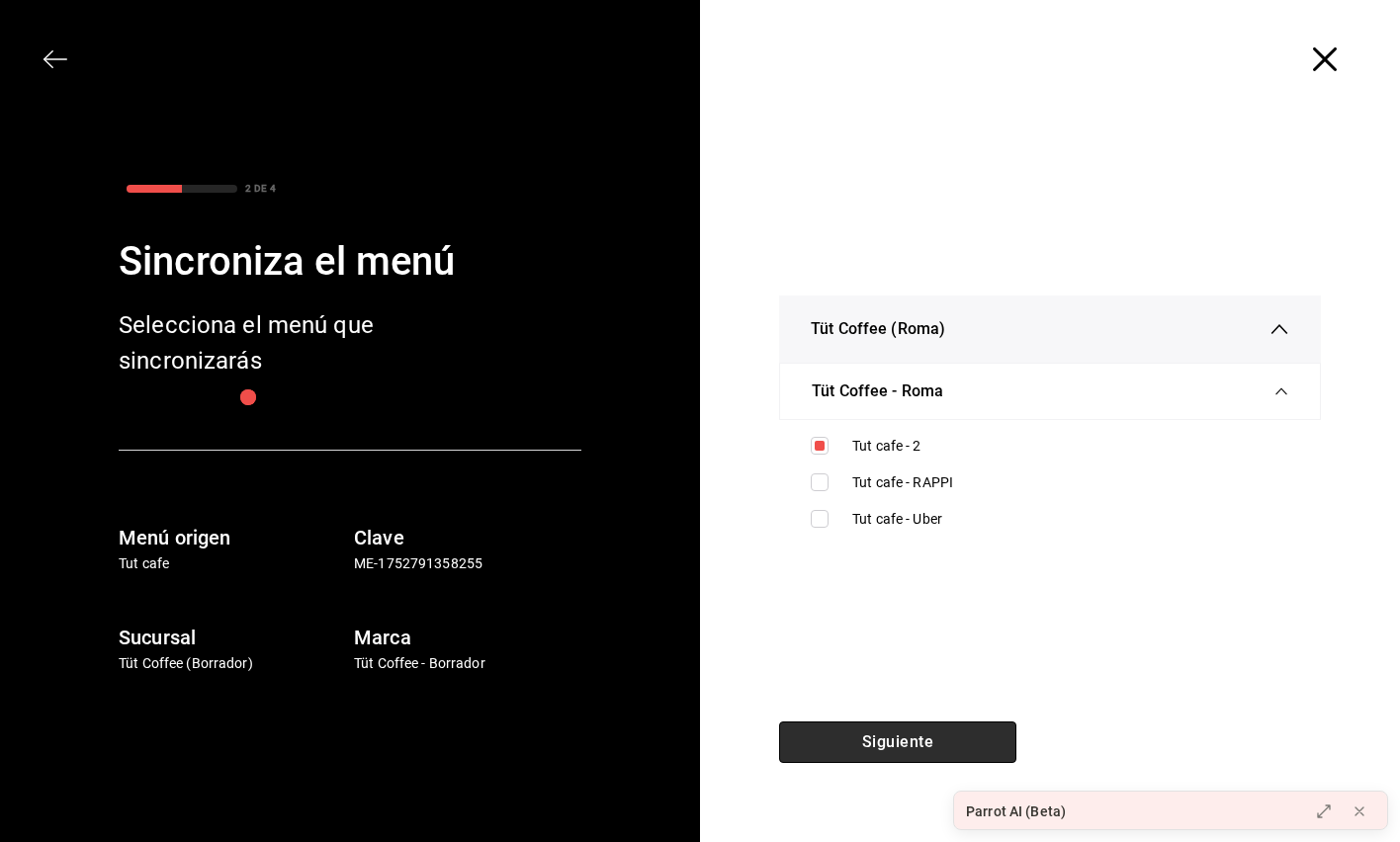 click on "Siguiente" at bounding box center [898, 742] 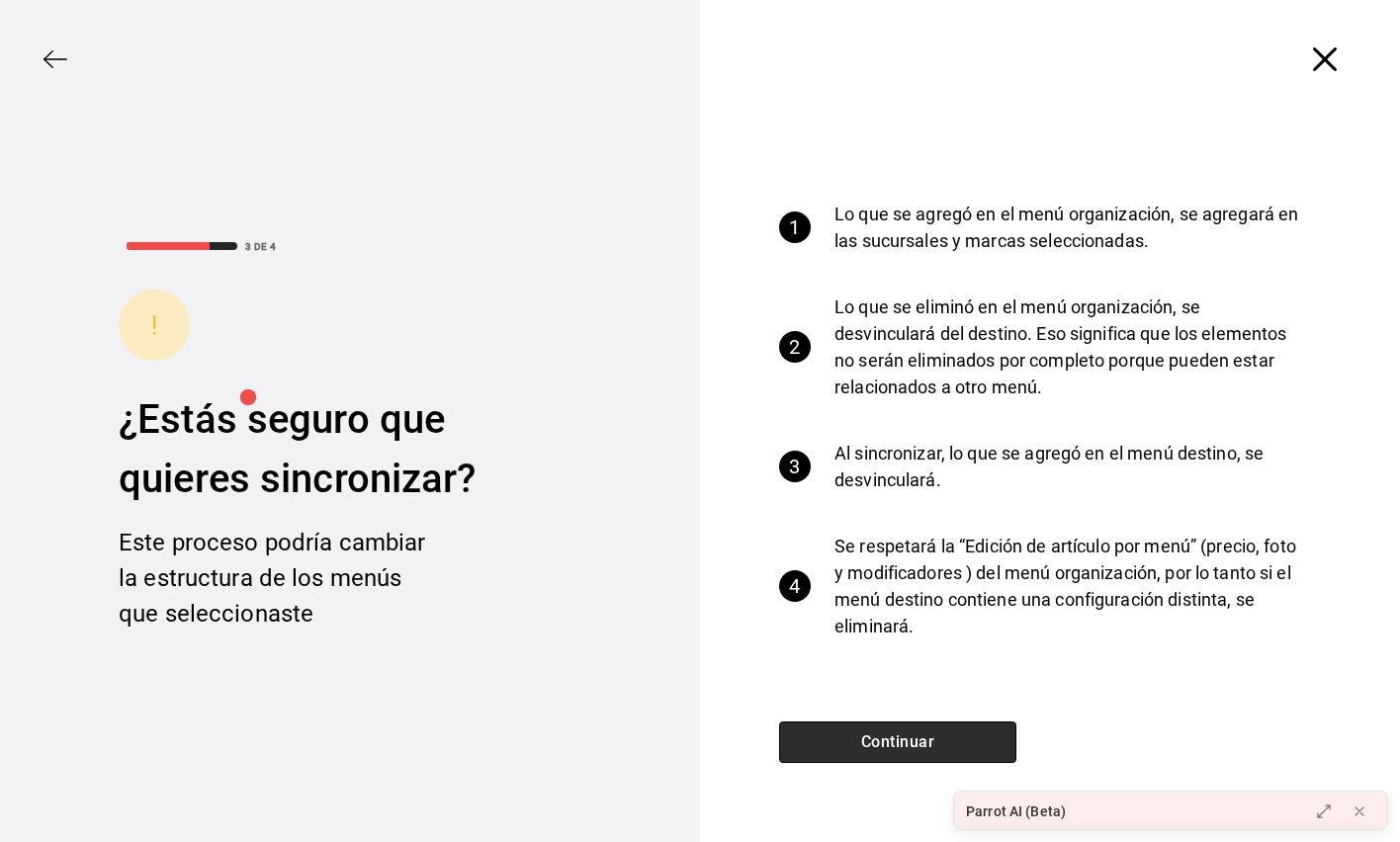 click on "Continuar" at bounding box center [898, 742] 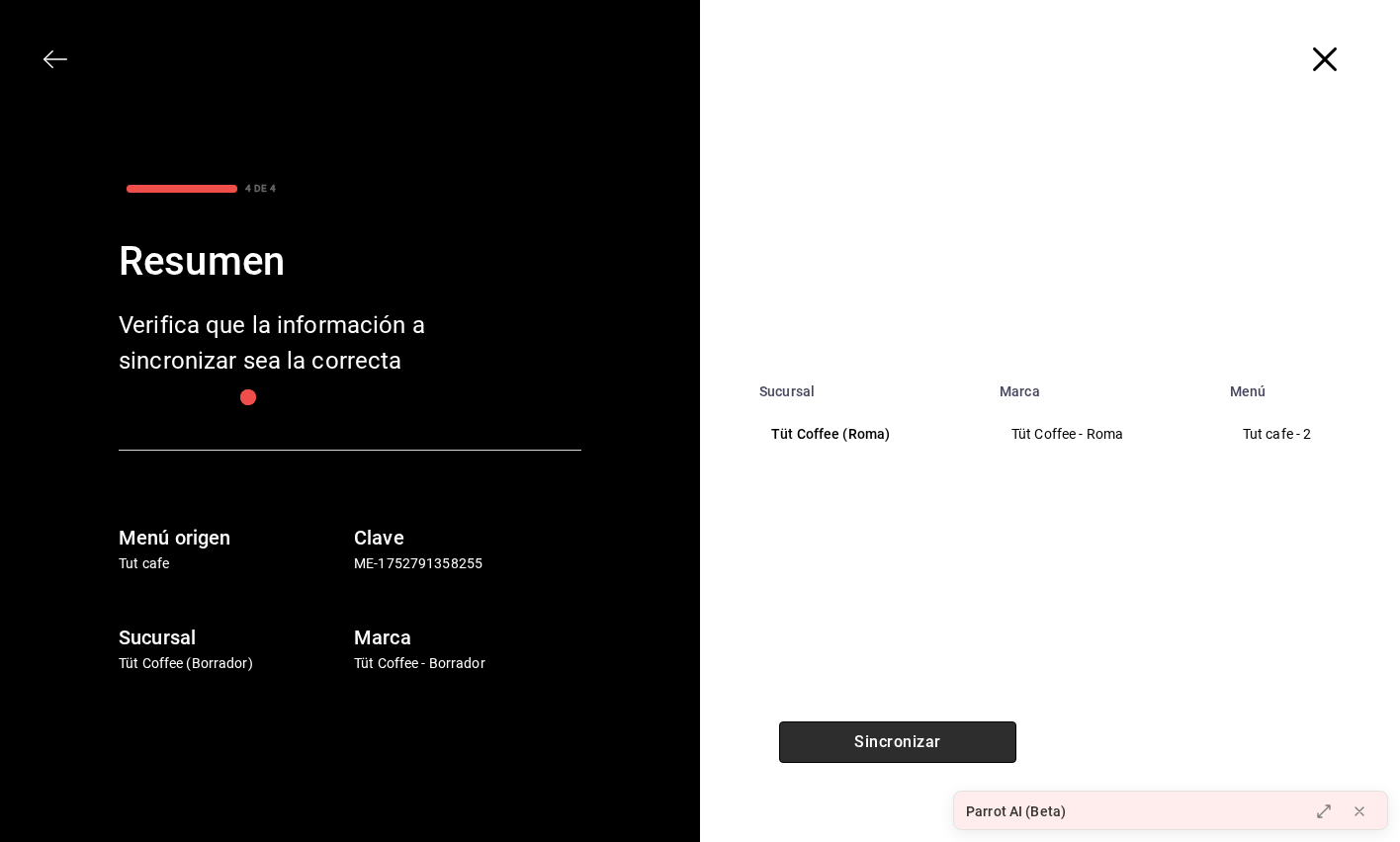 click on "Sincronizar" at bounding box center [898, 742] 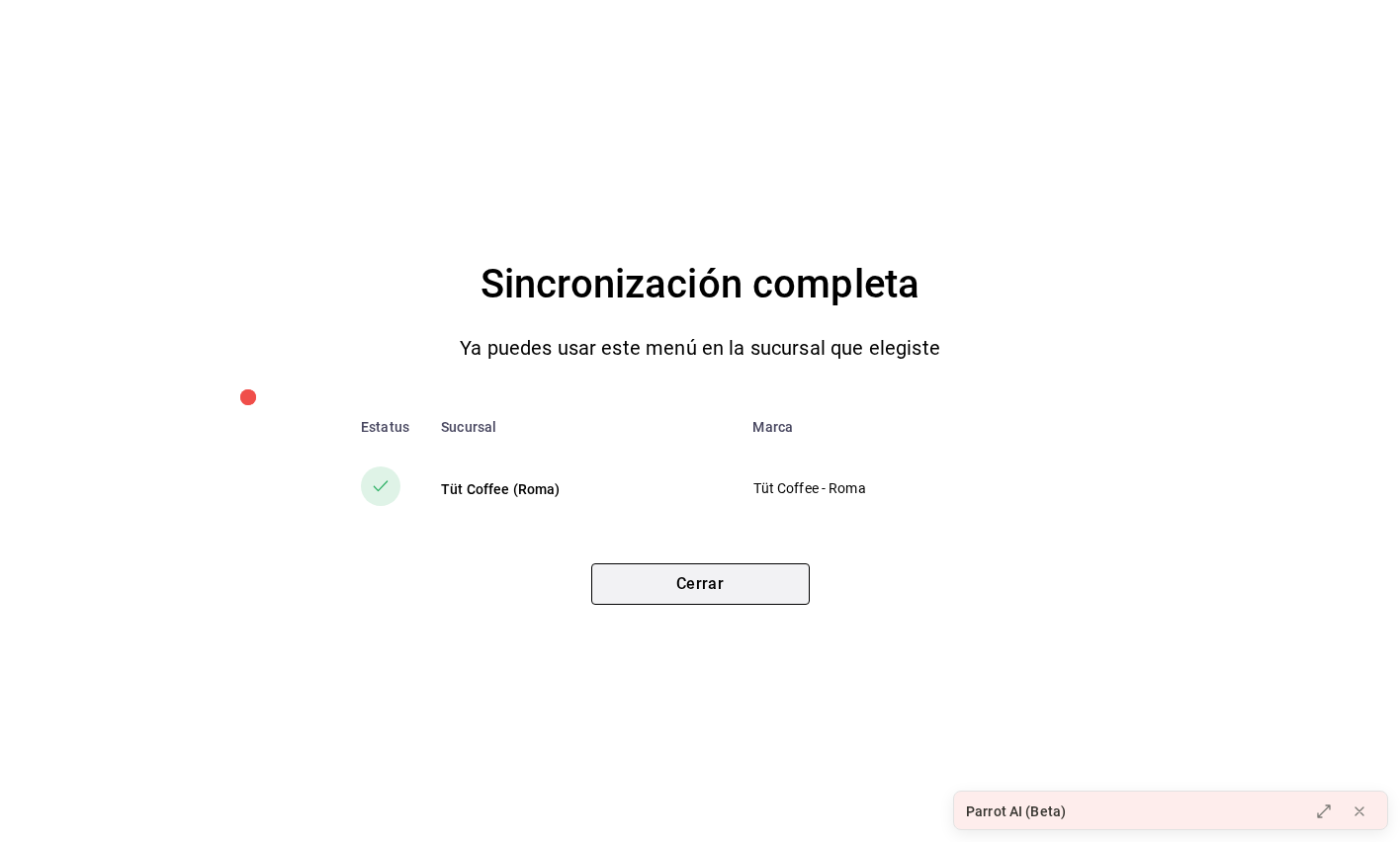 click on "Cerrar" at bounding box center [700, 584] 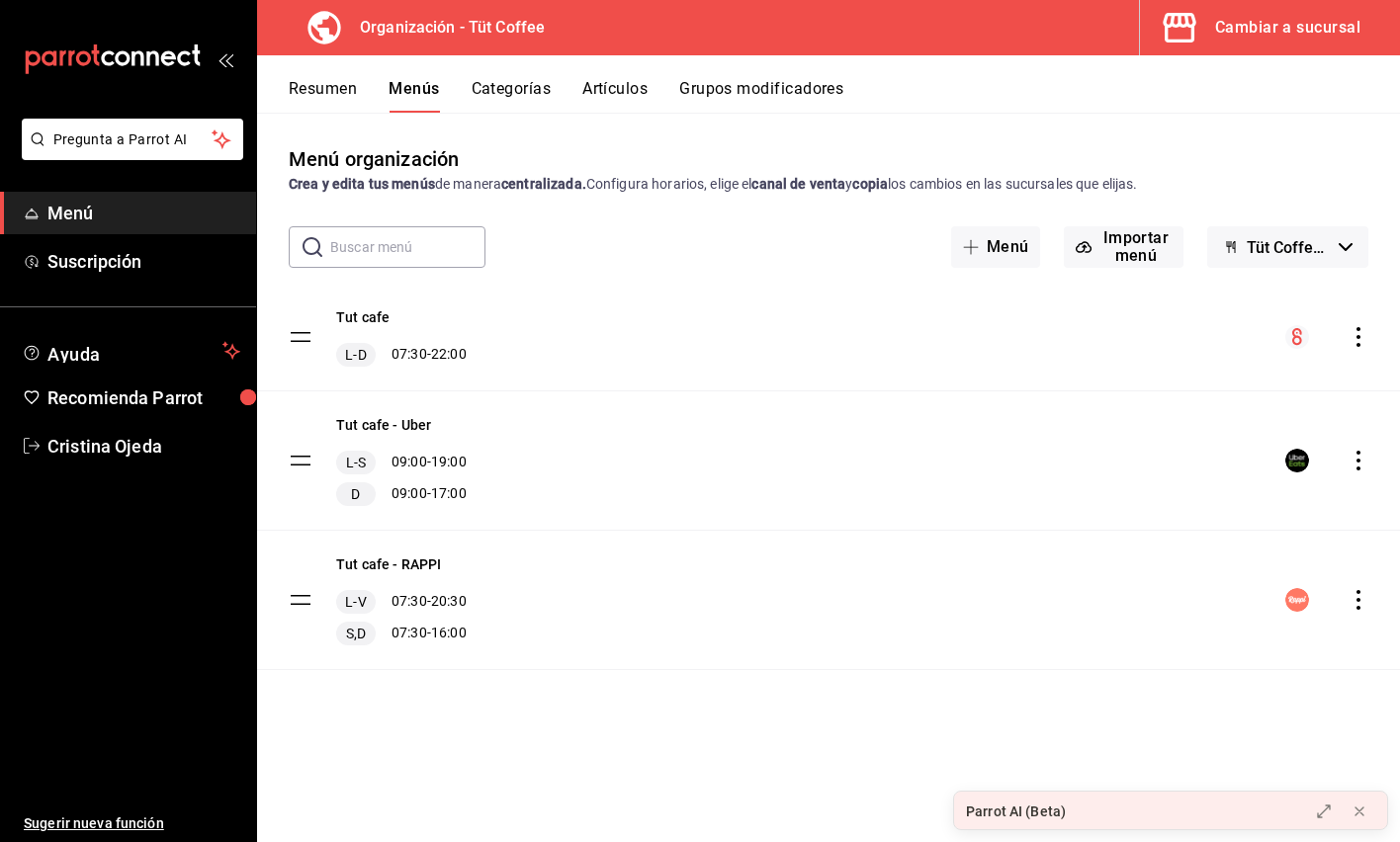 click on "Cambiar a sucursal" at bounding box center [1287, 28] 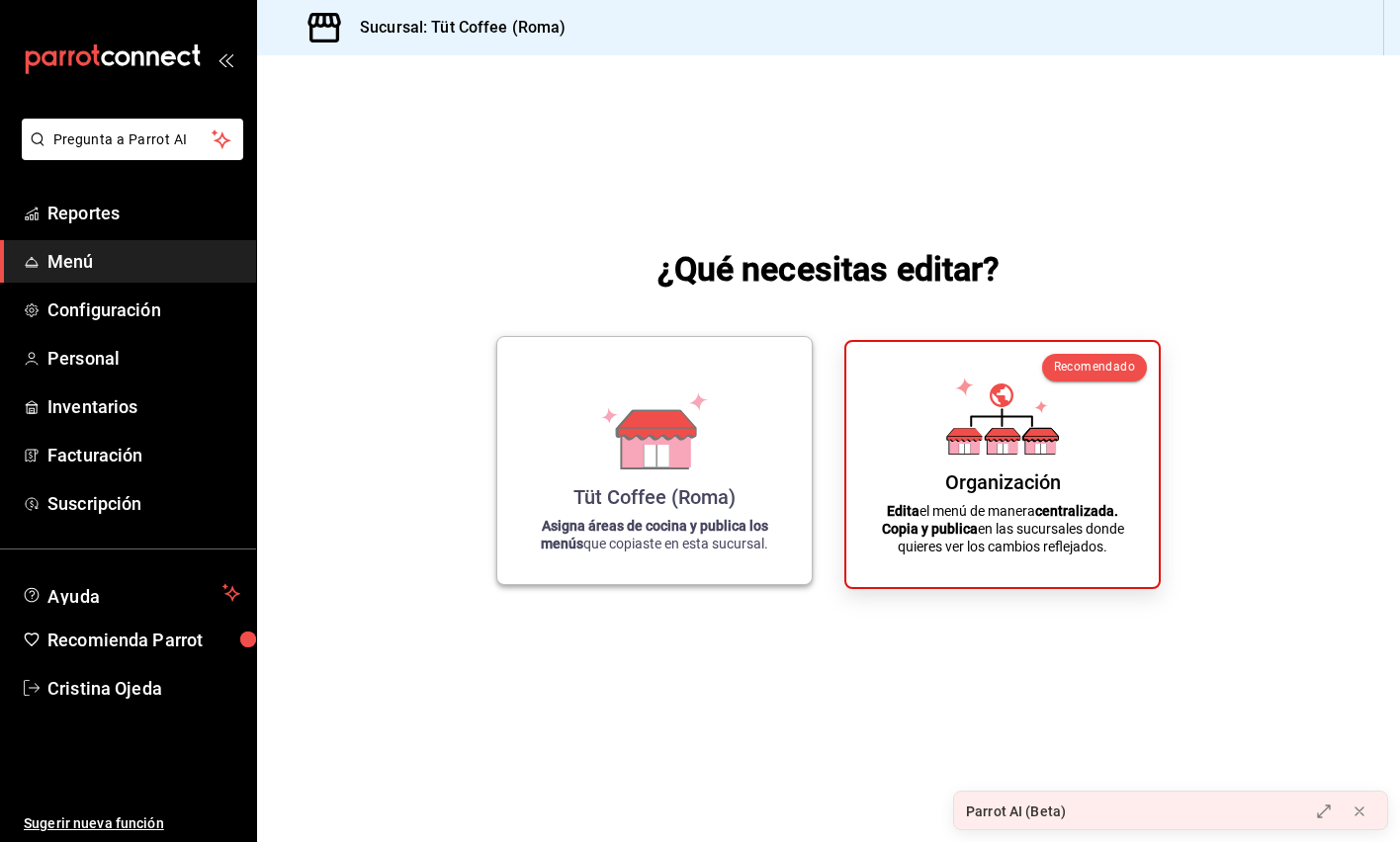 click 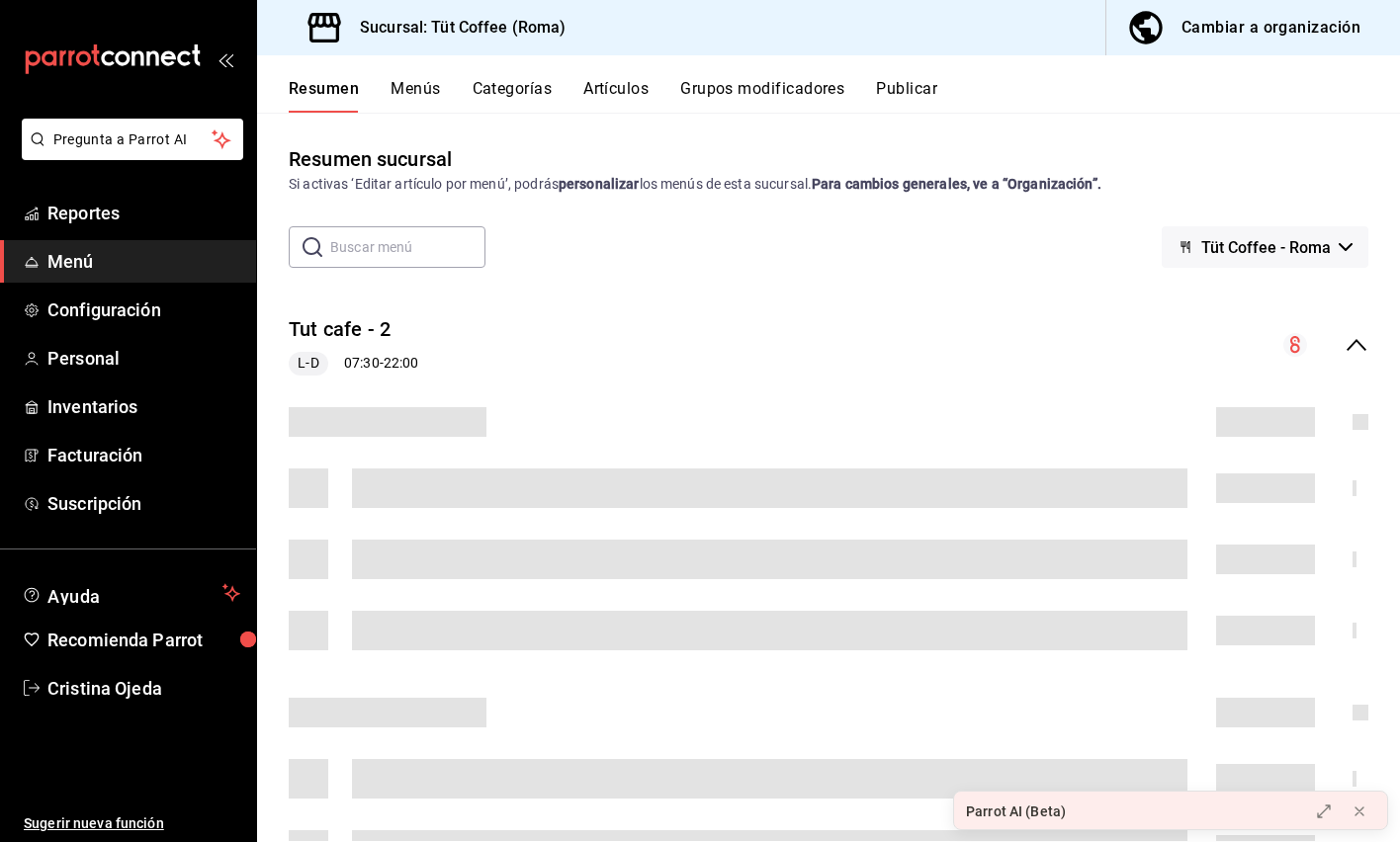 click on "Publicar" at bounding box center [907, 96] 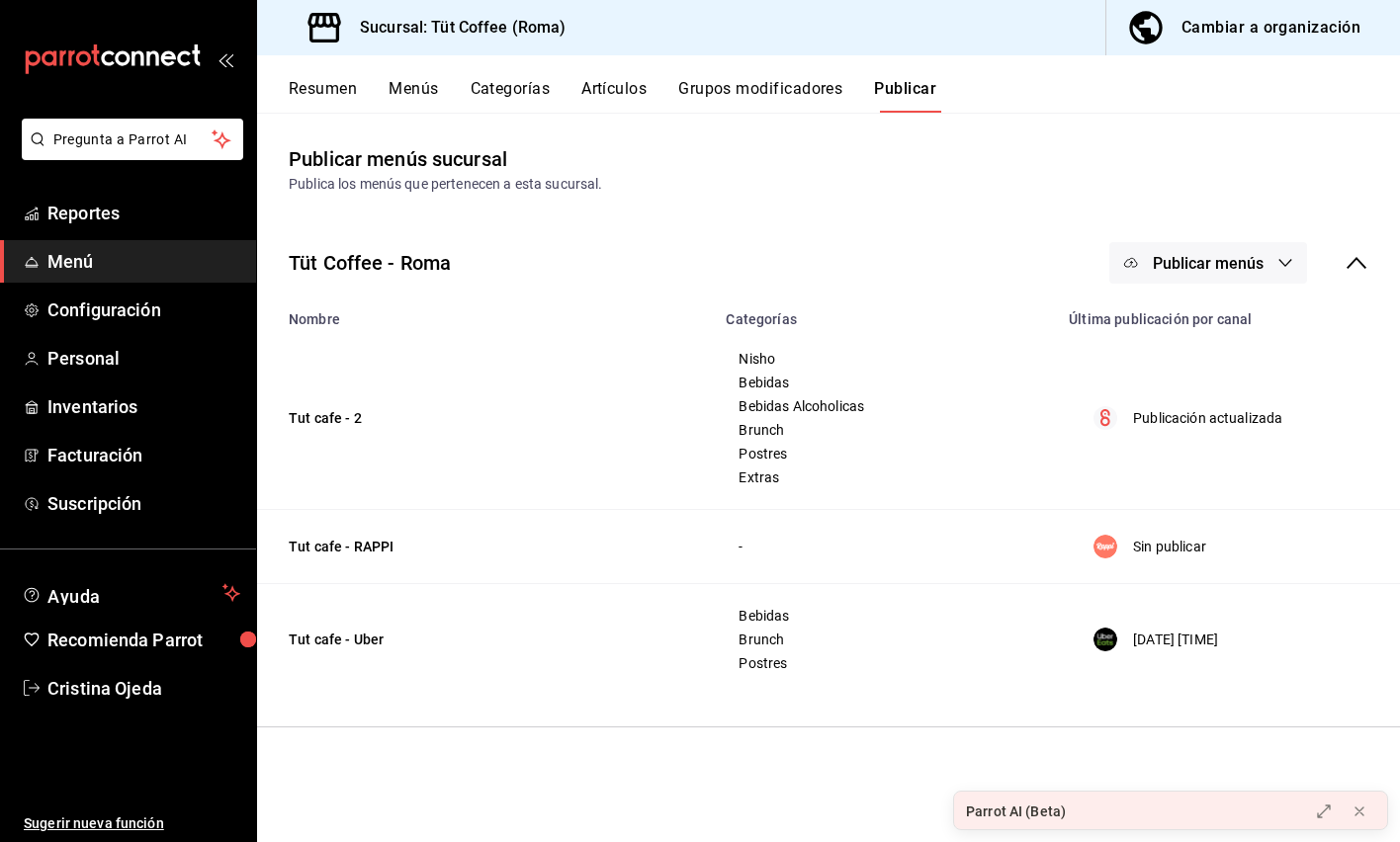click on "Publicar menús" at bounding box center [1208, 263] 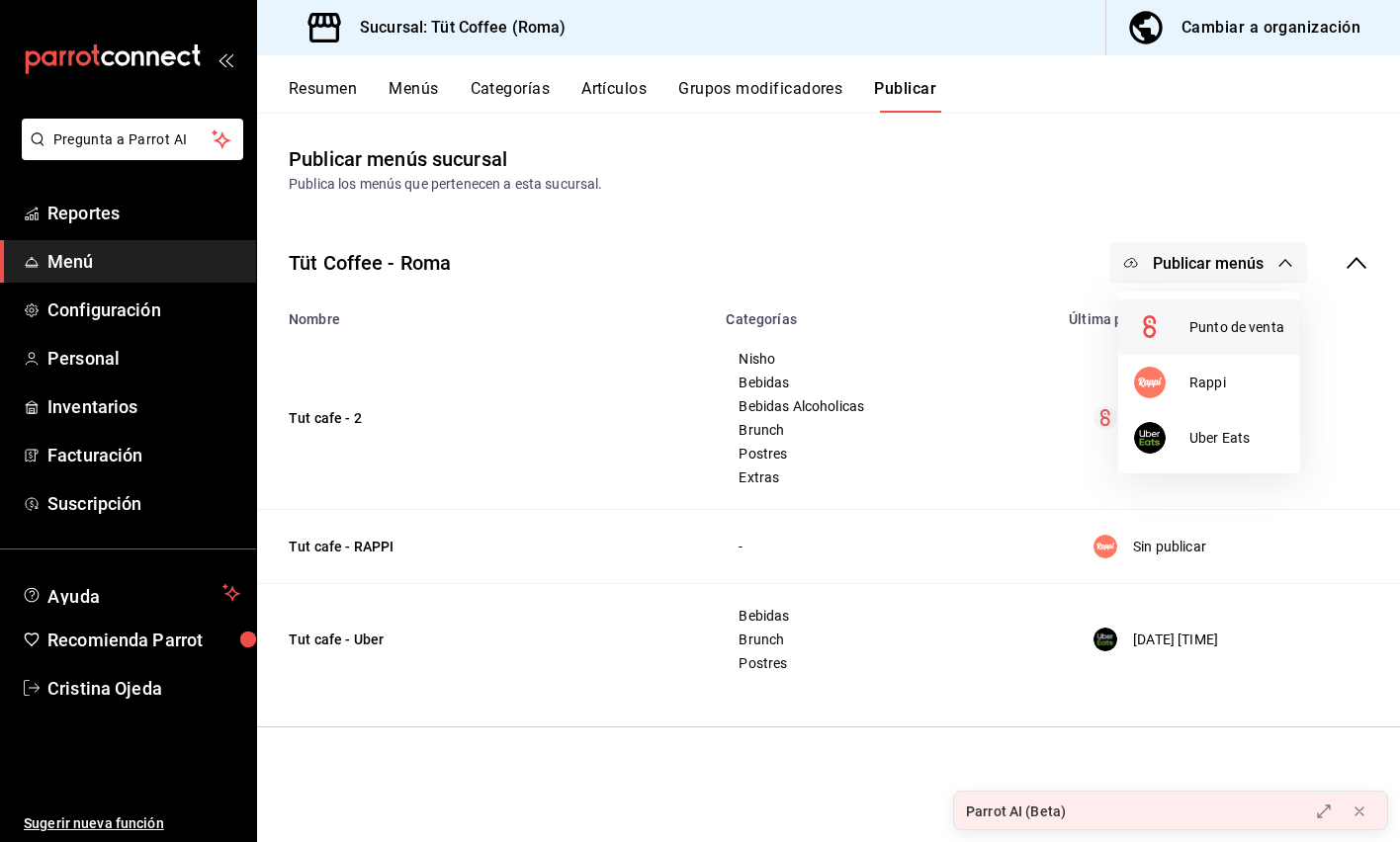 click on "Punto de venta" at bounding box center (1237, 327) 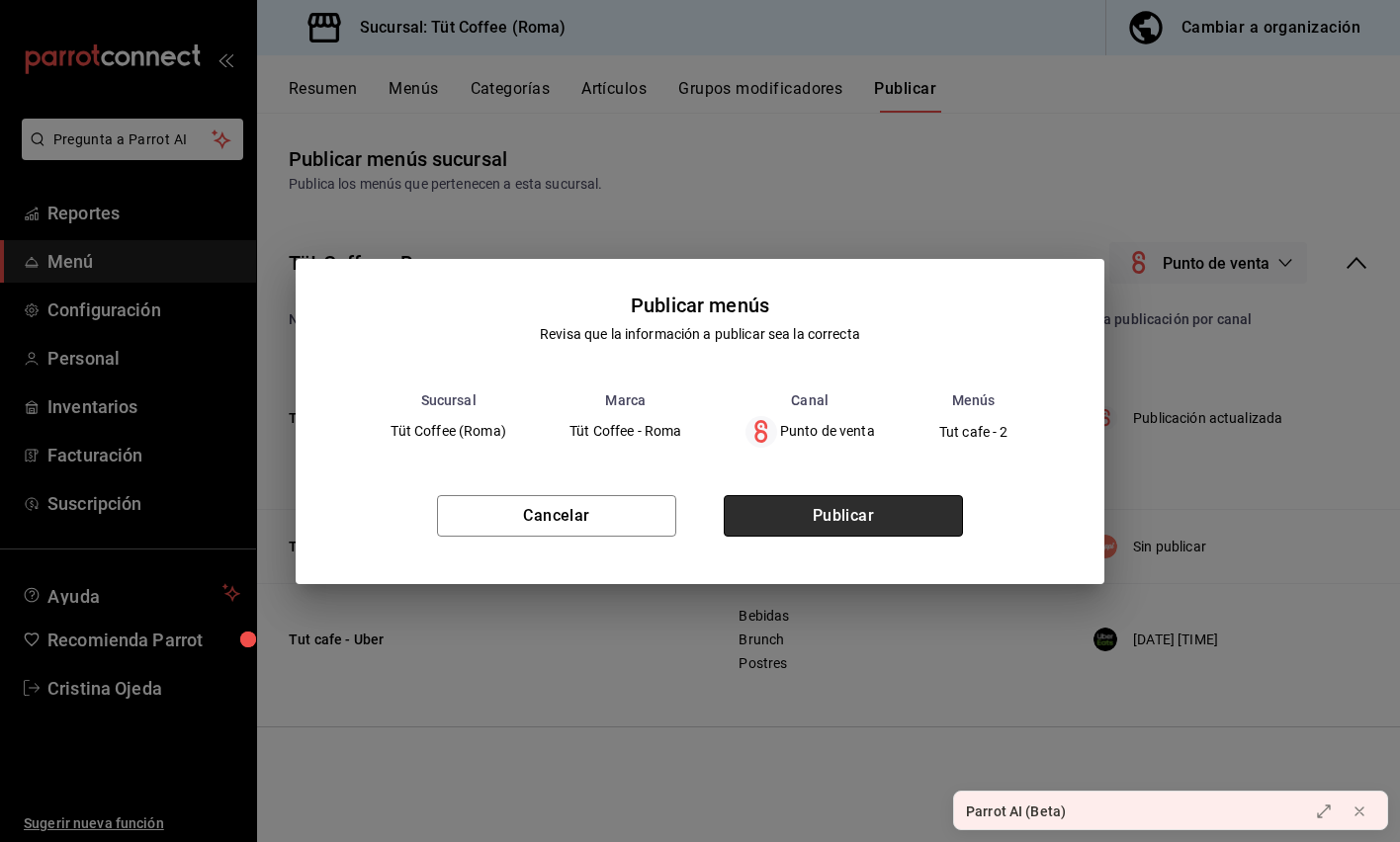 click on "Publicar" at bounding box center (843, 516) 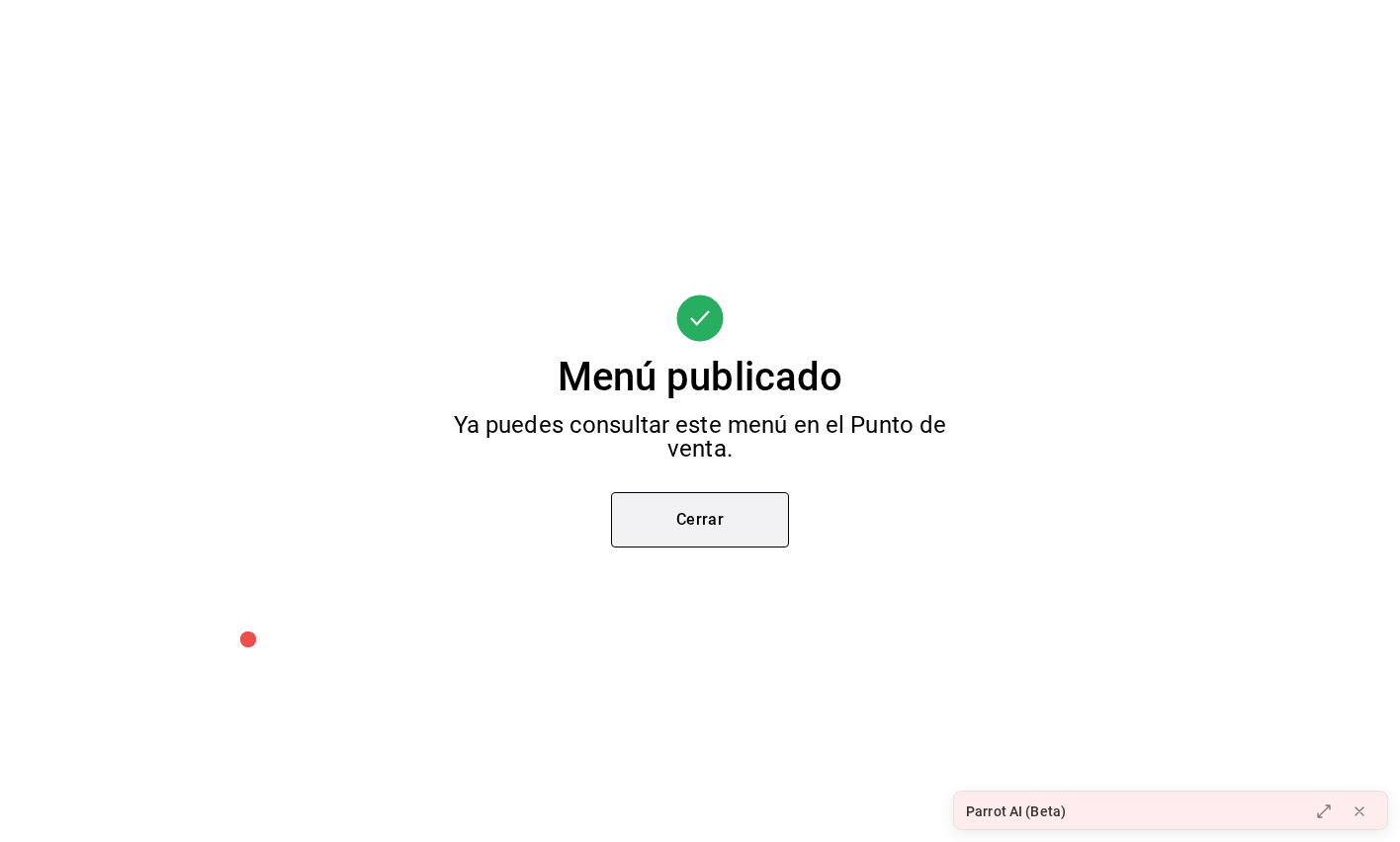 click on "Cerrar" at bounding box center [700, 520] 